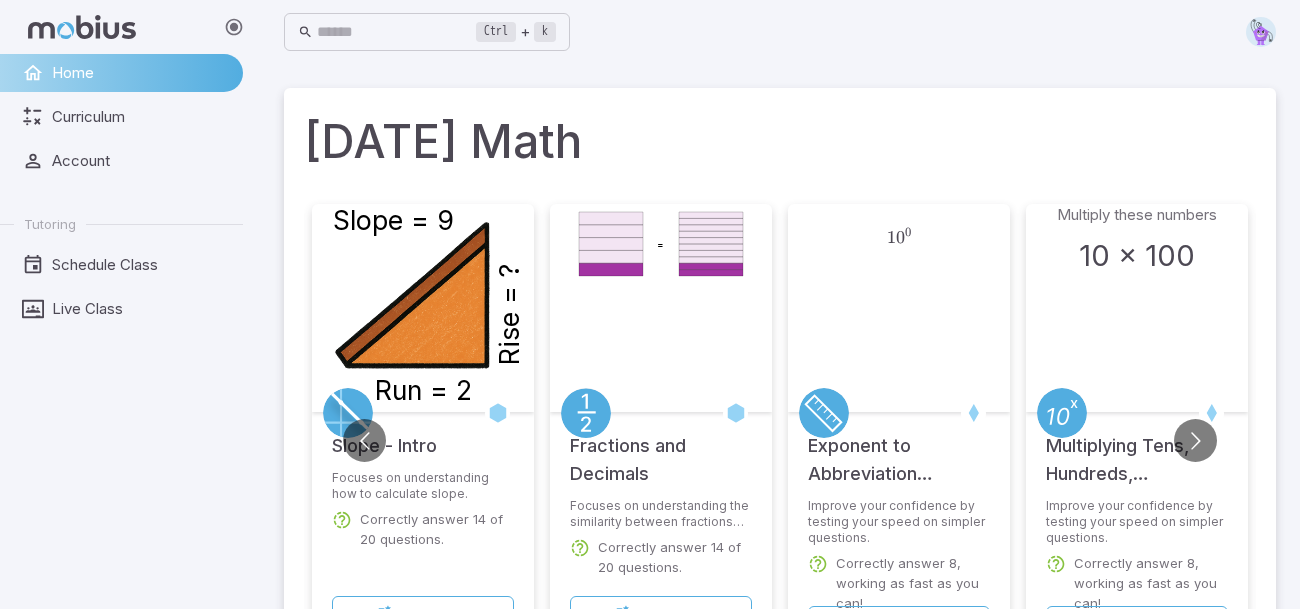 scroll, scrollTop: 0, scrollLeft: 0, axis: both 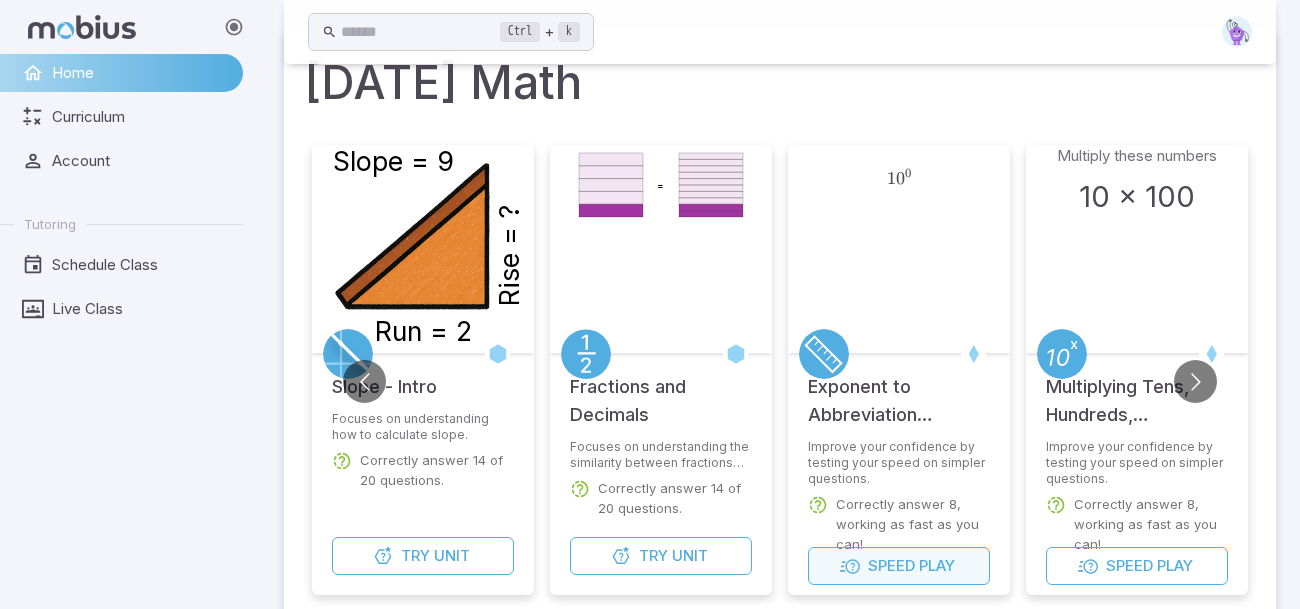 click on "Speed" at bounding box center (891, 566) 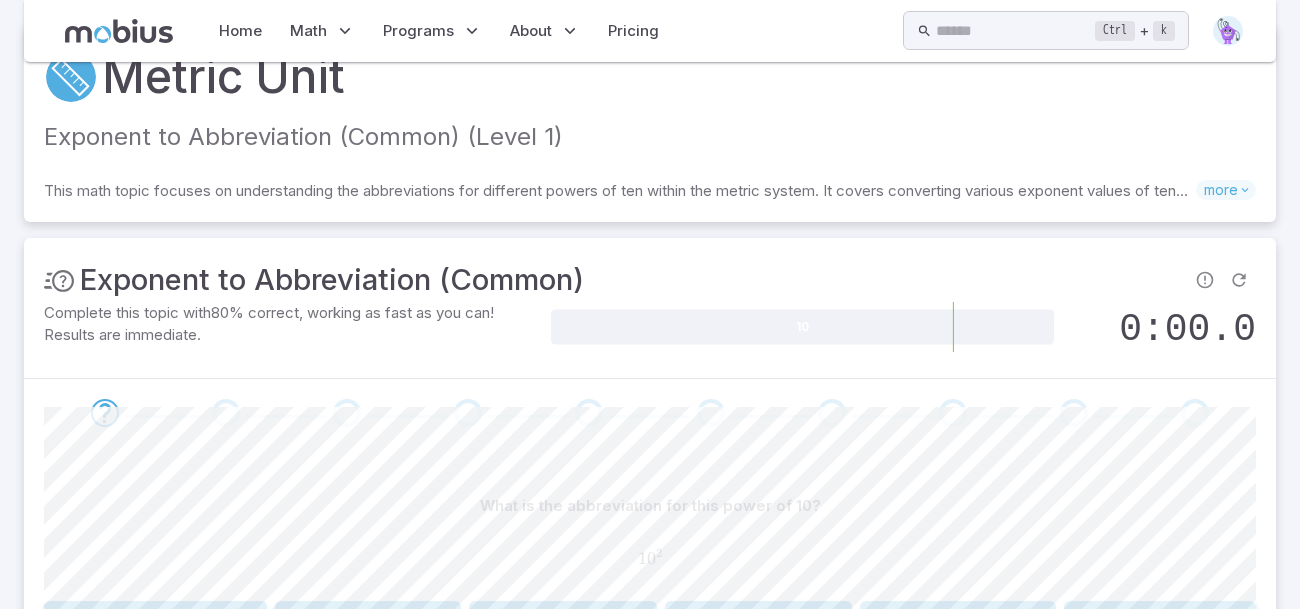 scroll, scrollTop: 258, scrollLeft: 0, axis: vertical 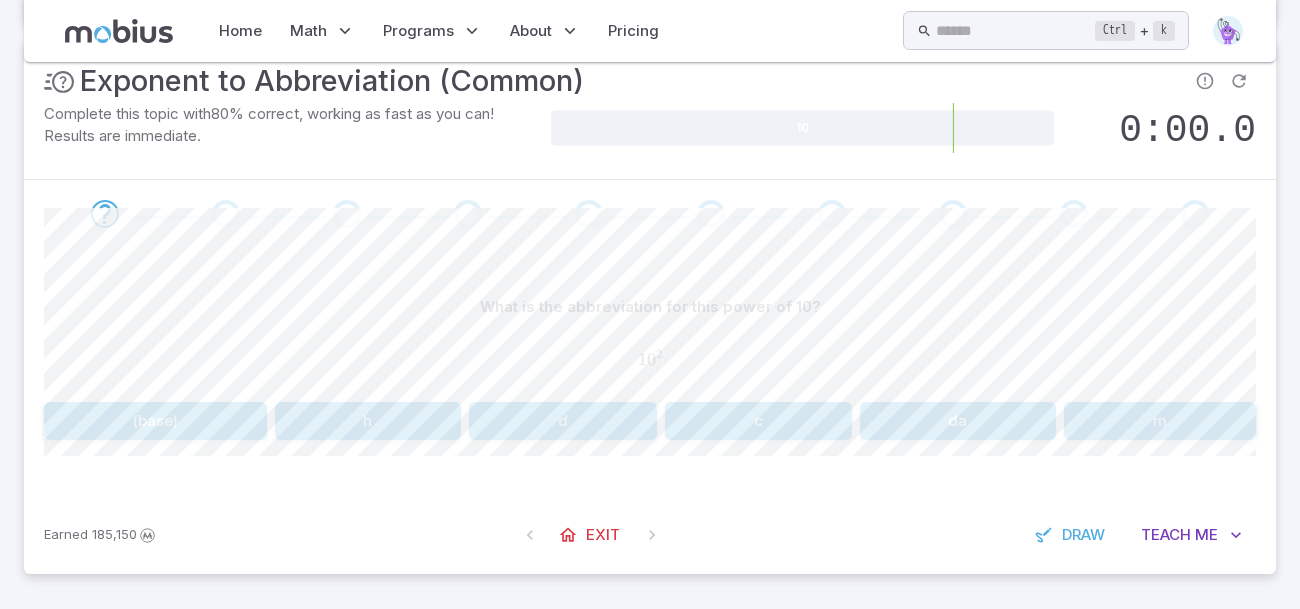 click on "da" at bounding box center (958, 421) 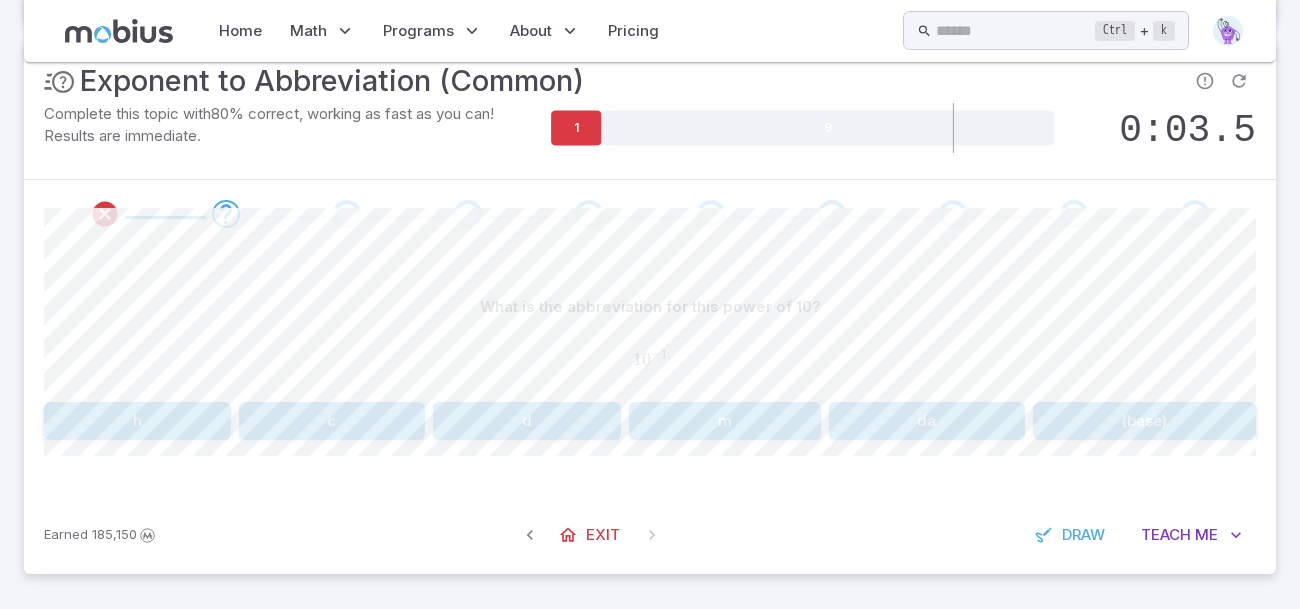 click on "m" at bounding box center (725, 421) 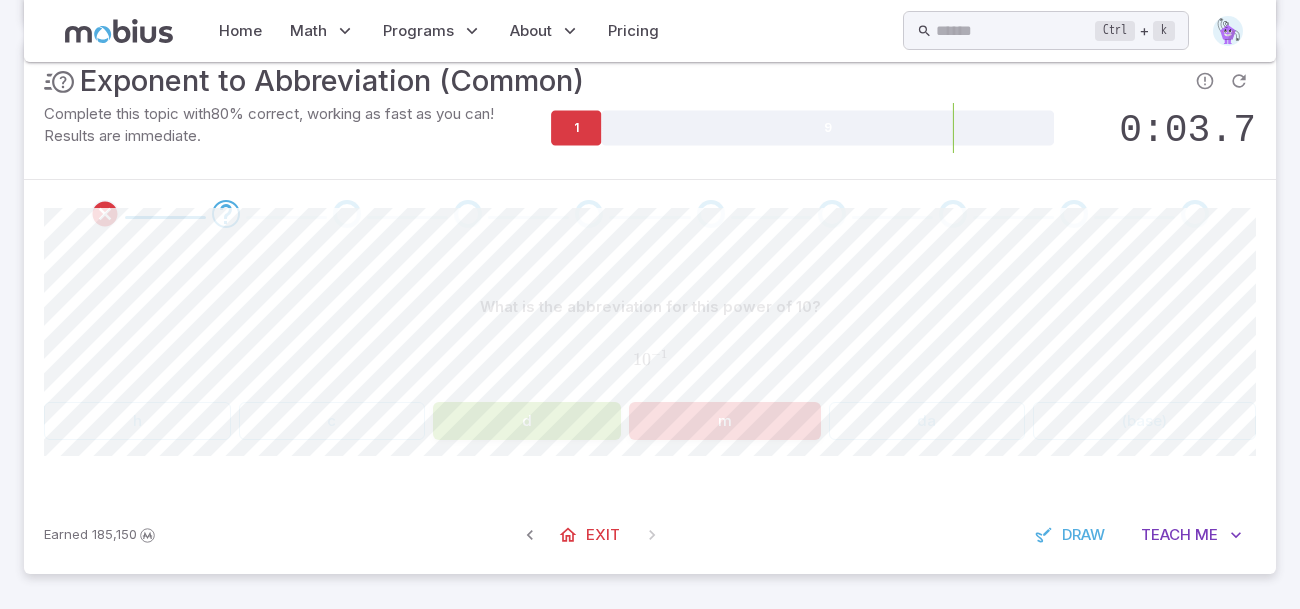 click on "m" at bounding box center [725, 421] 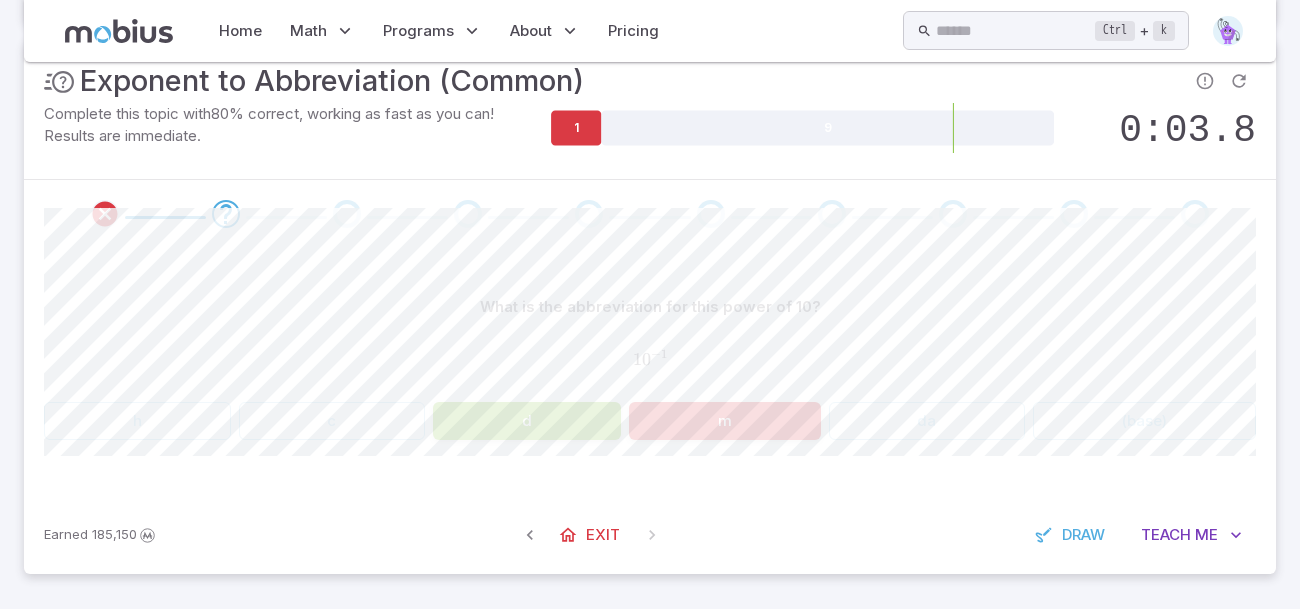 click on "m" at bounding box center (725, 421) 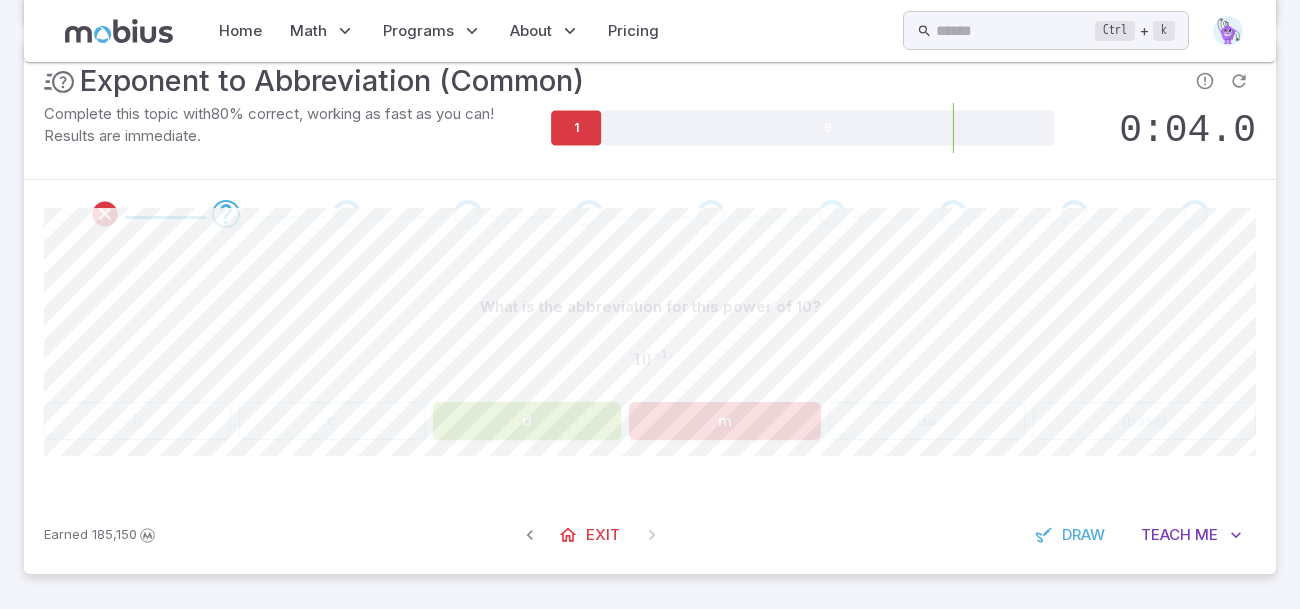 click on "m" at bounding box center (725, 421) 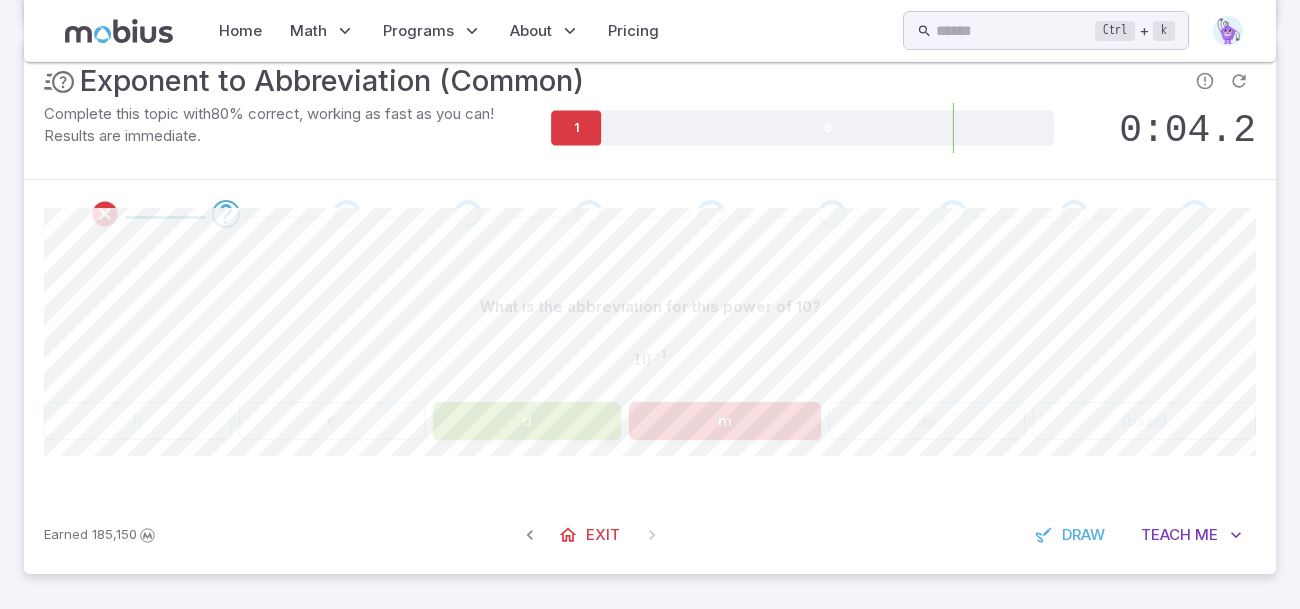 click on "m" at bounding box center [725, 421] 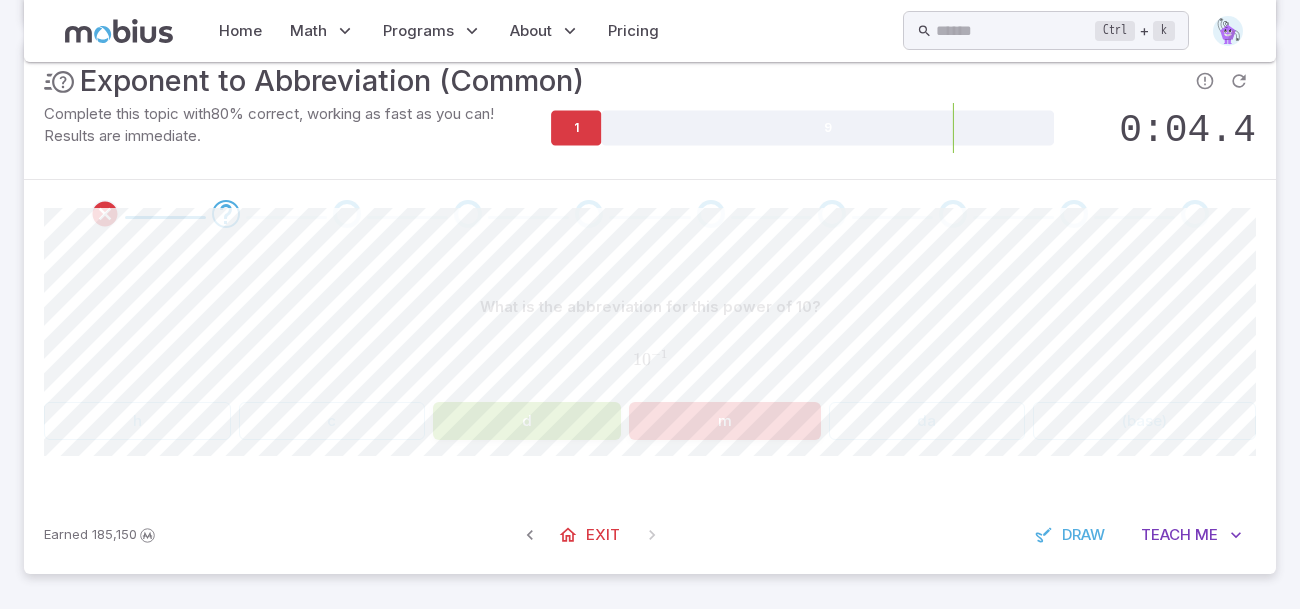 click on "m" at bounding box center [725, 421] 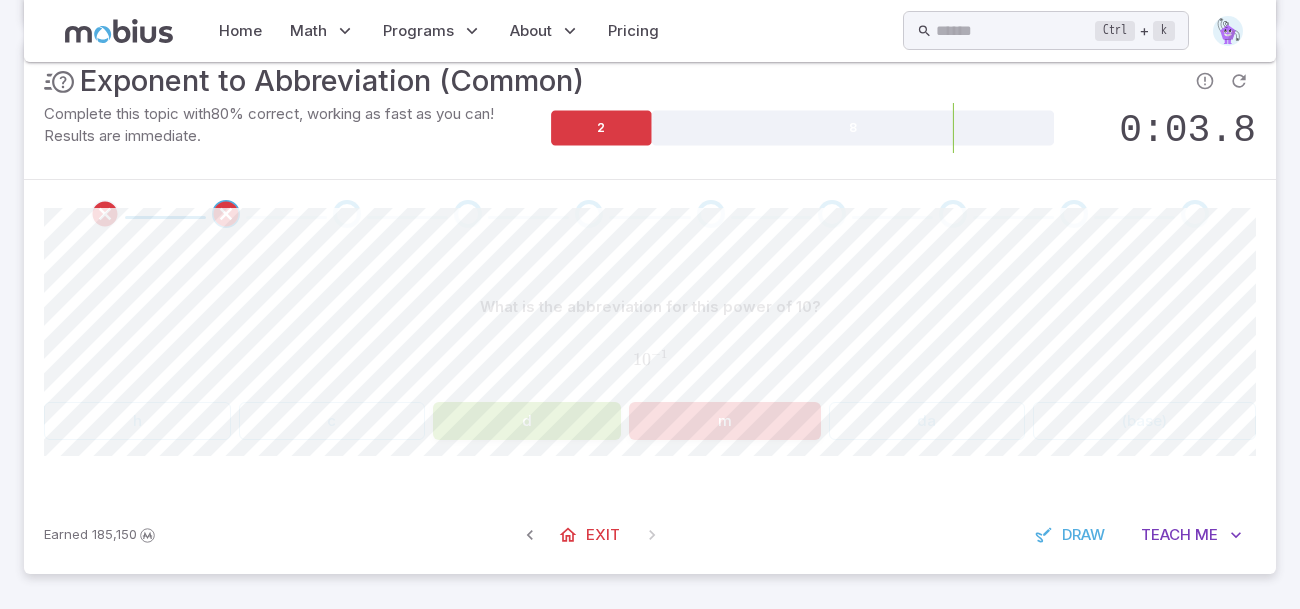 click on "m" at bounding box center [725, 421] 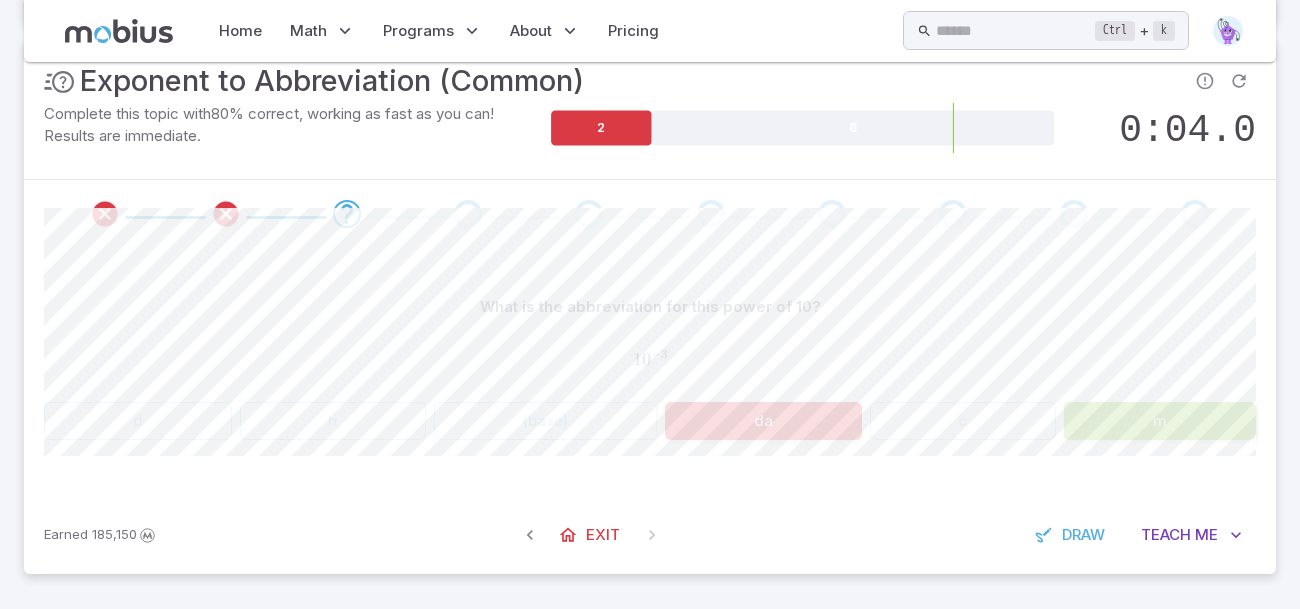 click on "da" at bounding box center (763, 421) 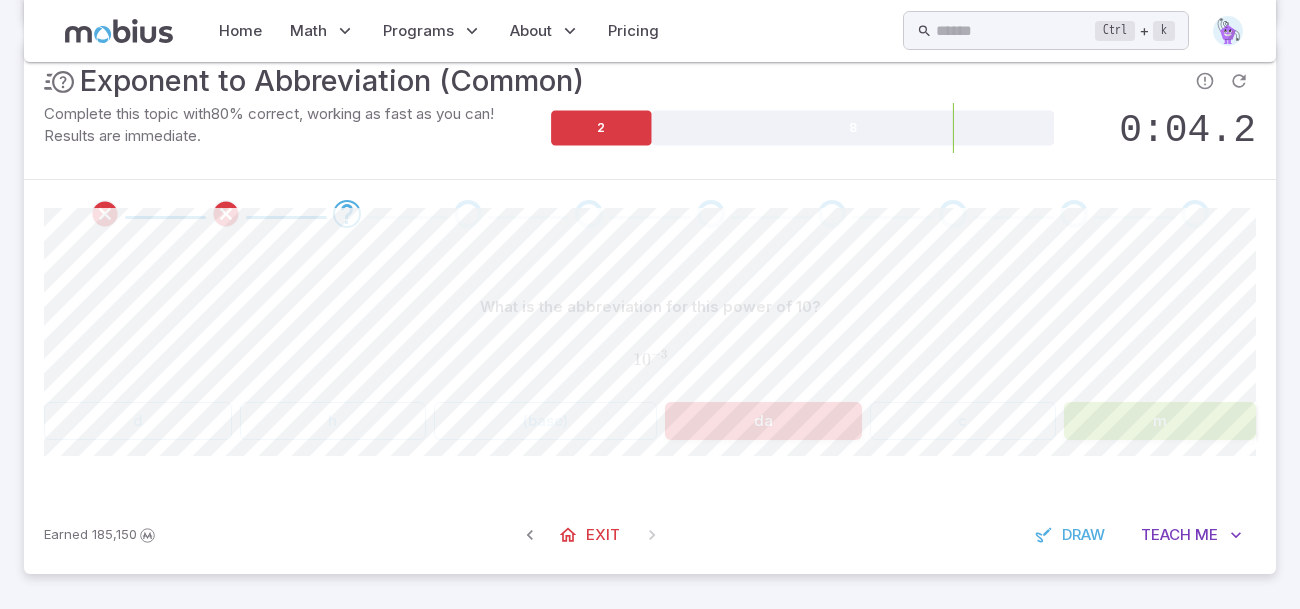 click on "da" at bounding box center [763, 421] 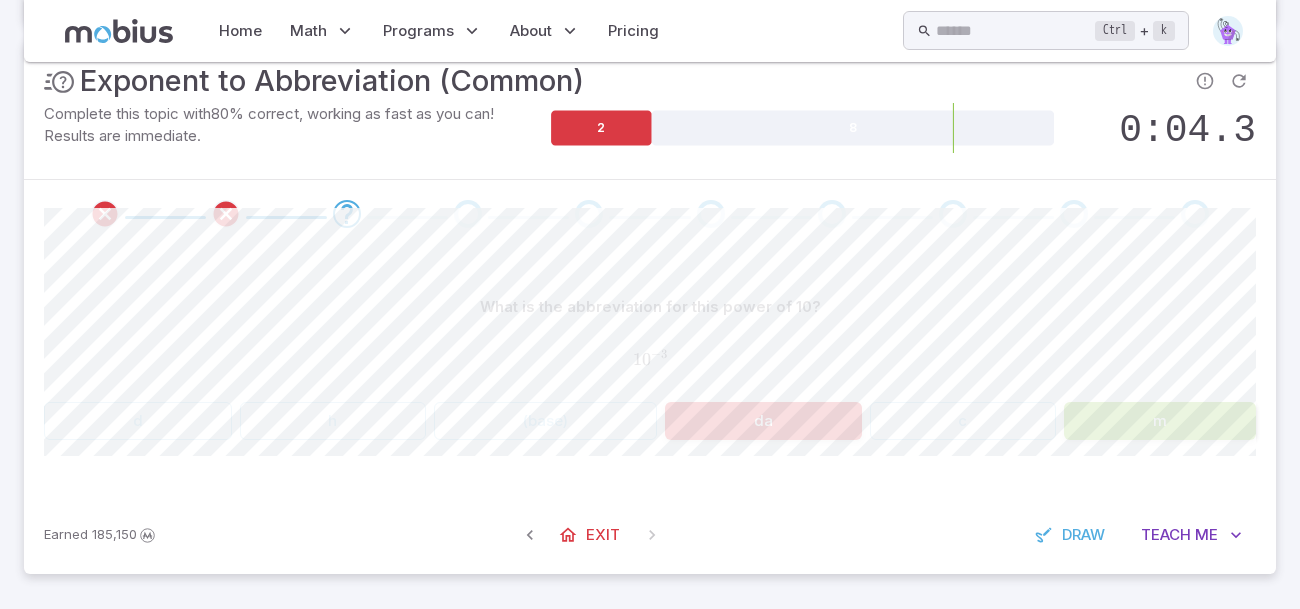 click on "da" at bounding box center (763, 421) 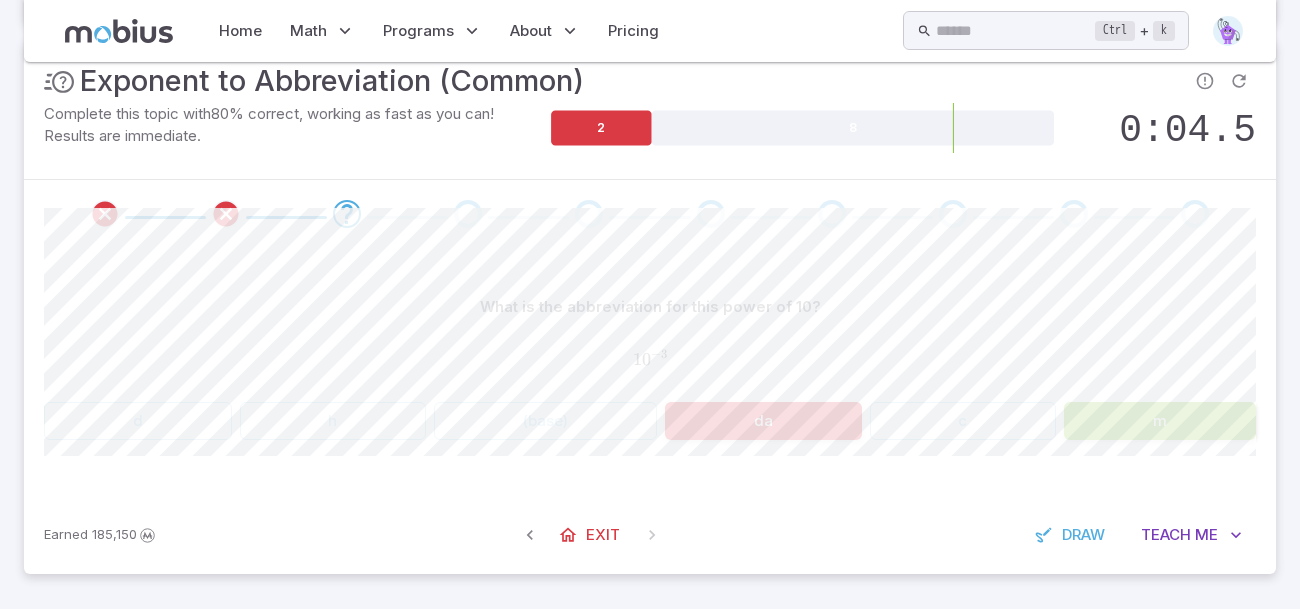 click on "da" at bounding box center [763, 421] 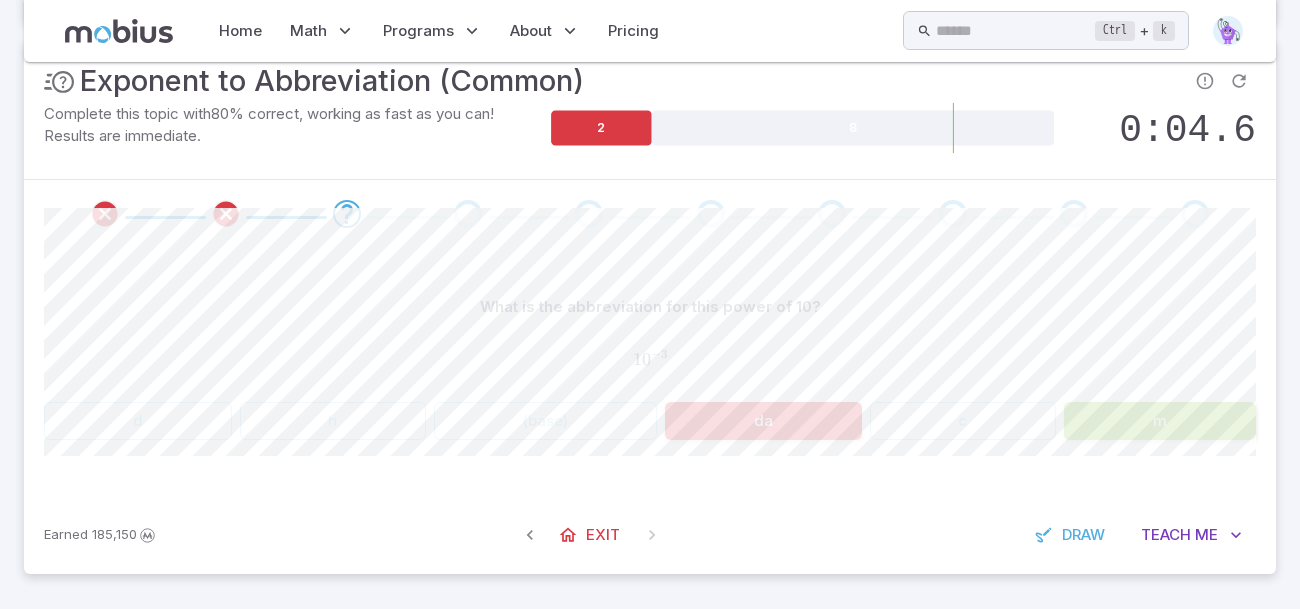click on "da" at bounding box center (763, 421) 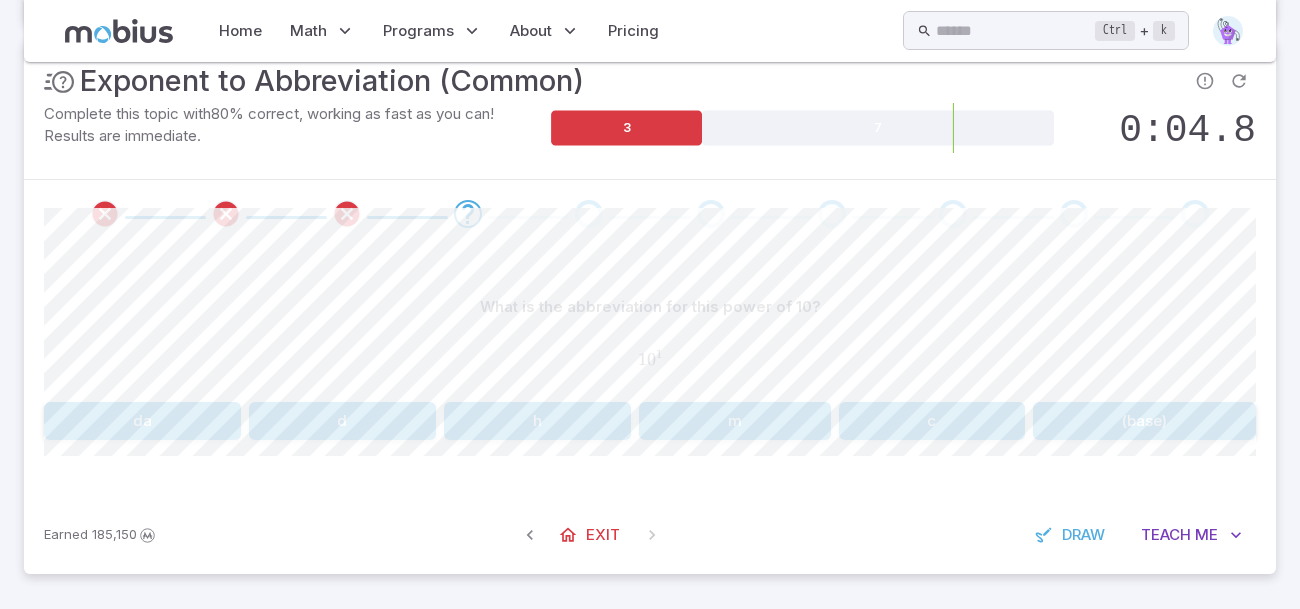 click on "m" at bounding box center (735, 421) 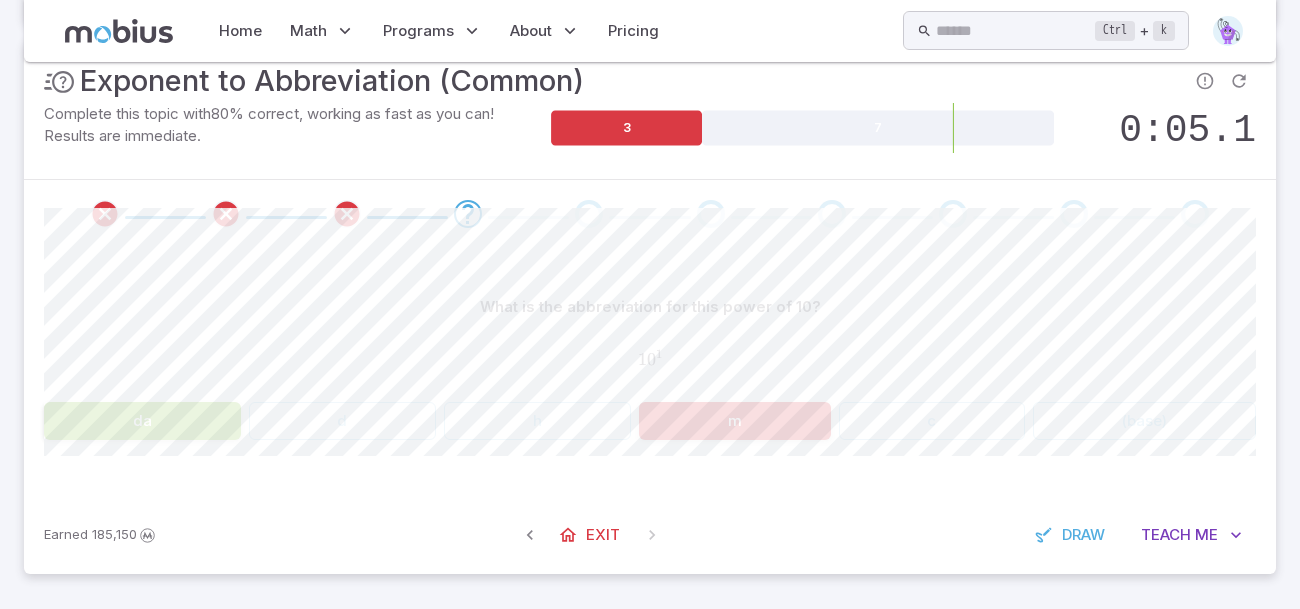 click on "m" at bounding box center [735, 421] 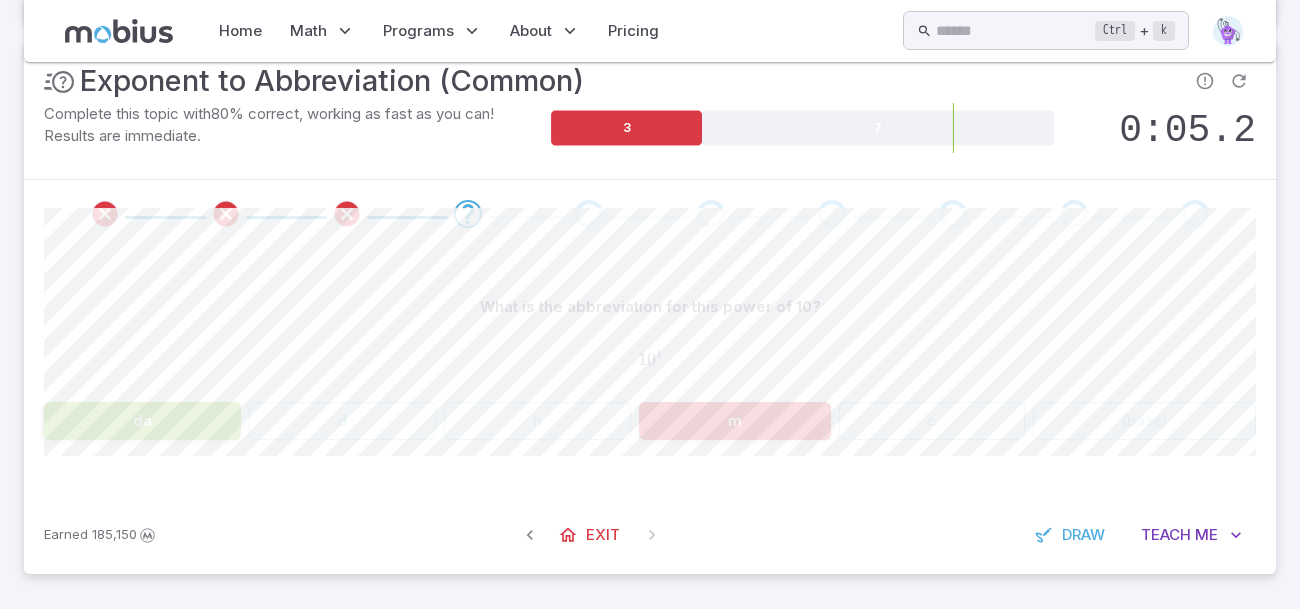 click on "m" at bounding box center (735, 421) 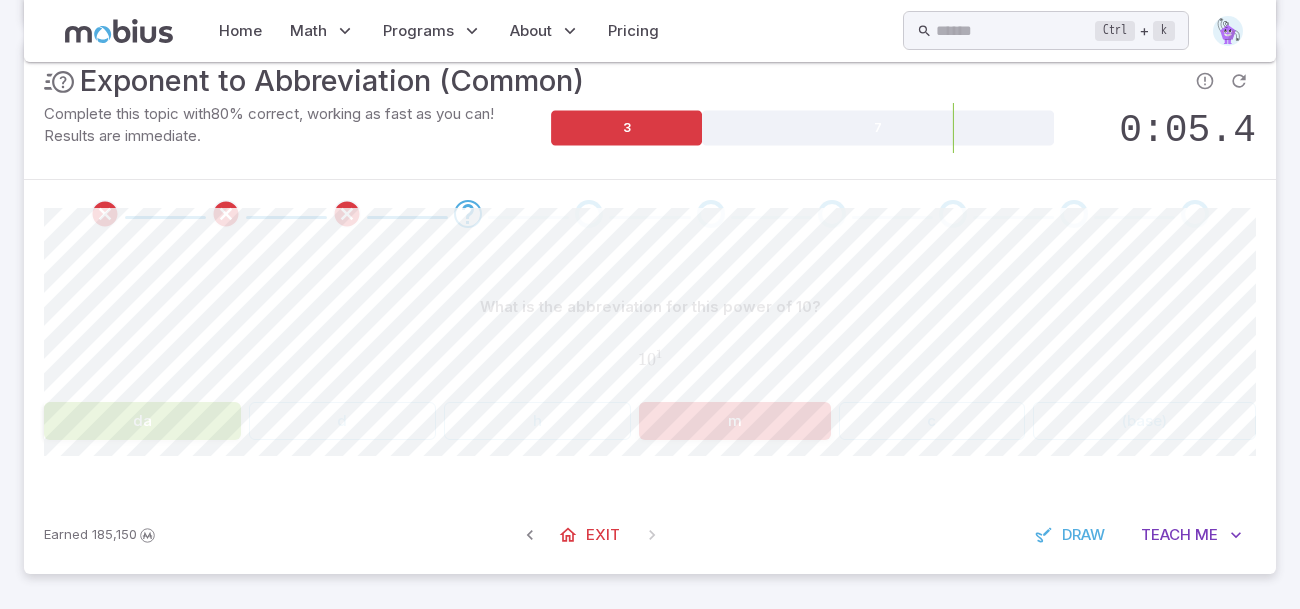 click on "m" at bounding box center [735, 421] 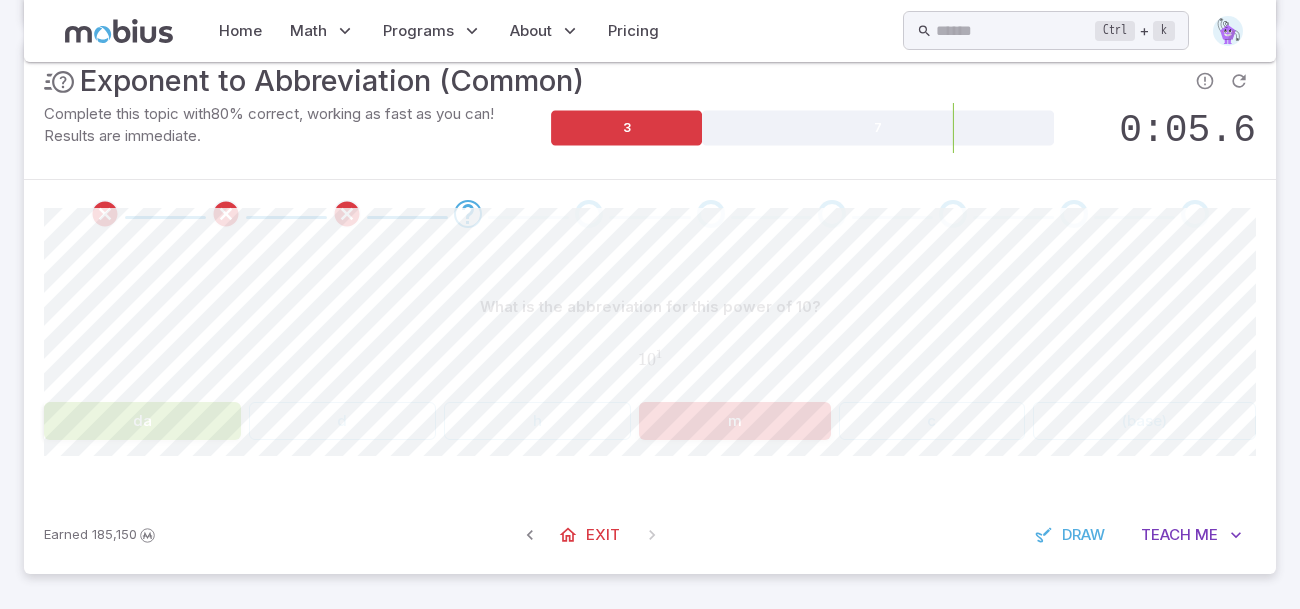 click on "m" at bounding box center [735, 421] 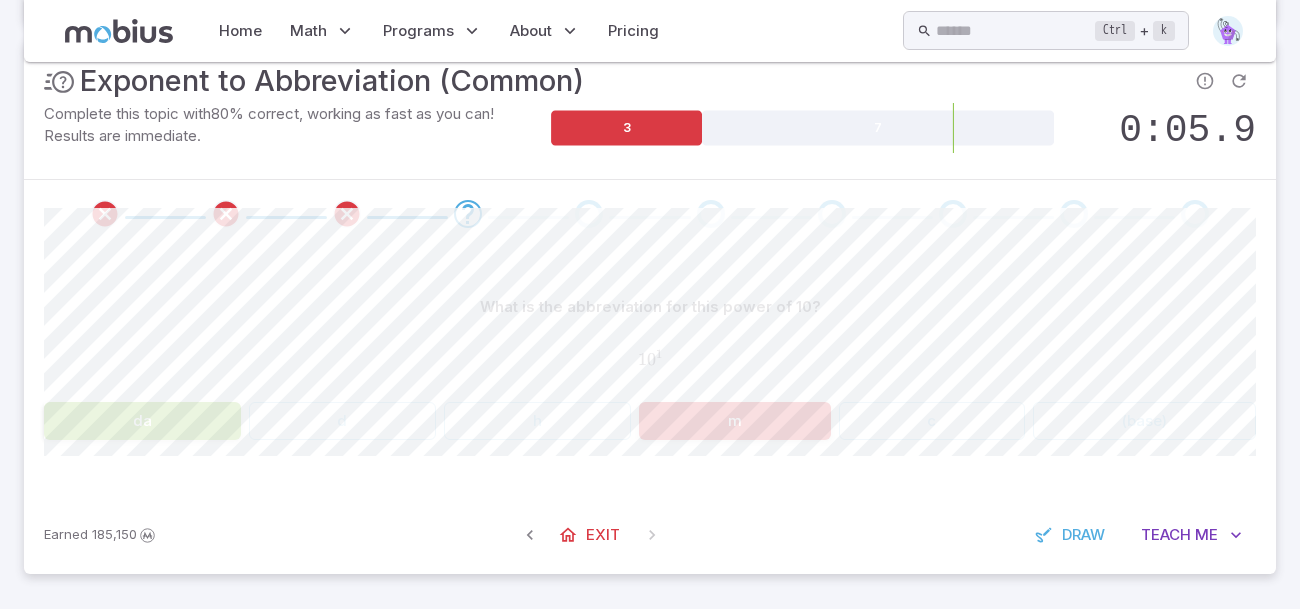 click on "m" at bounding box center [735, 421] 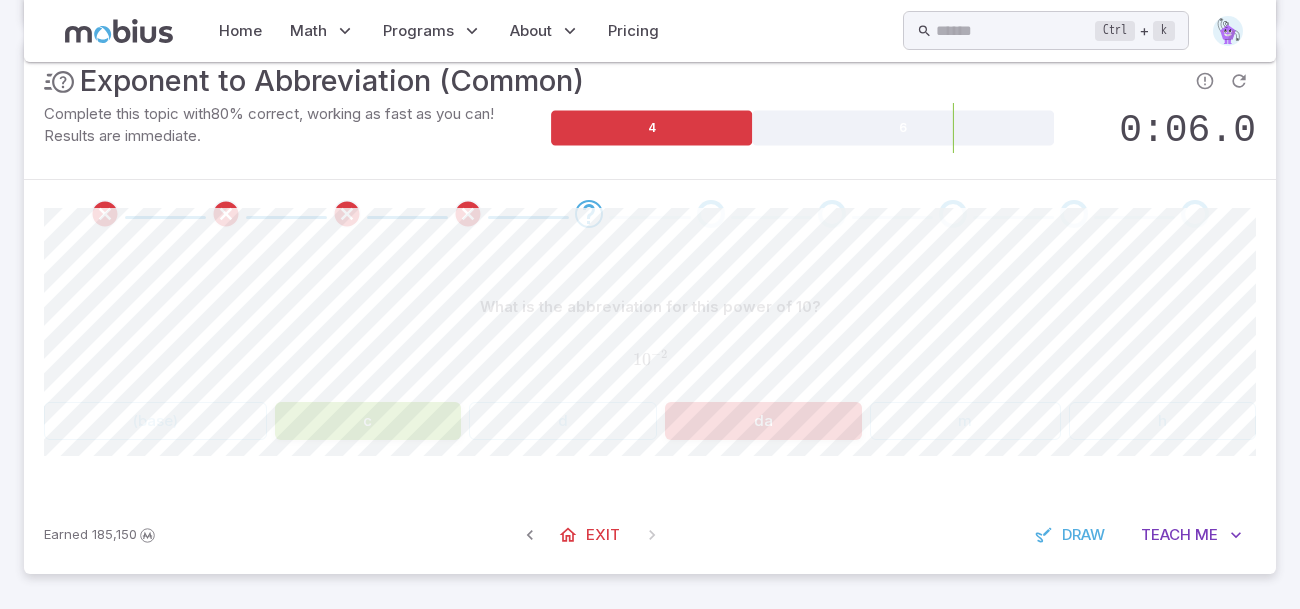 click on "da" at bounding box center [763, 421] 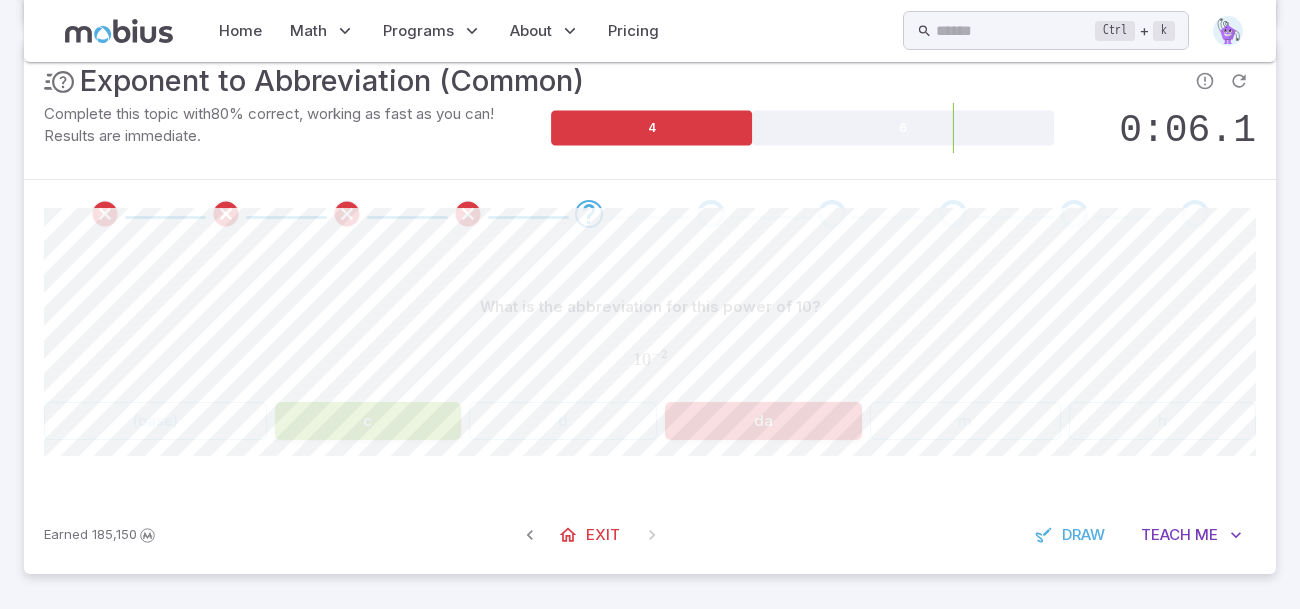click on "da" at bounding box center [763, 421] 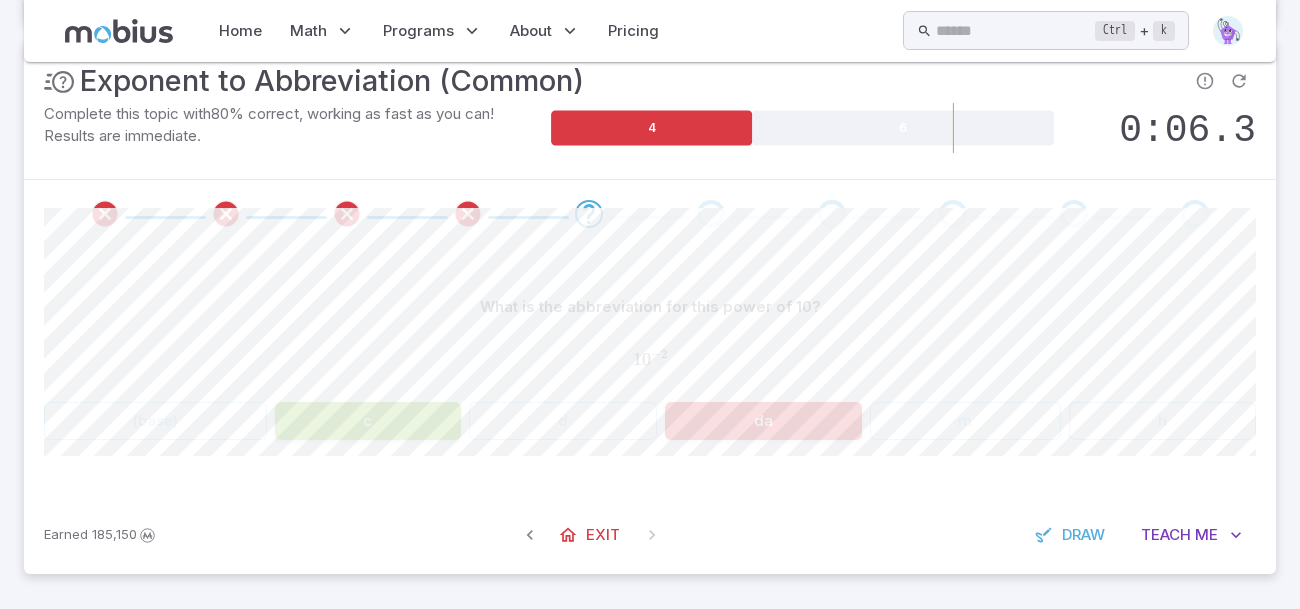 click on "da" at bounding box center [763, 421] 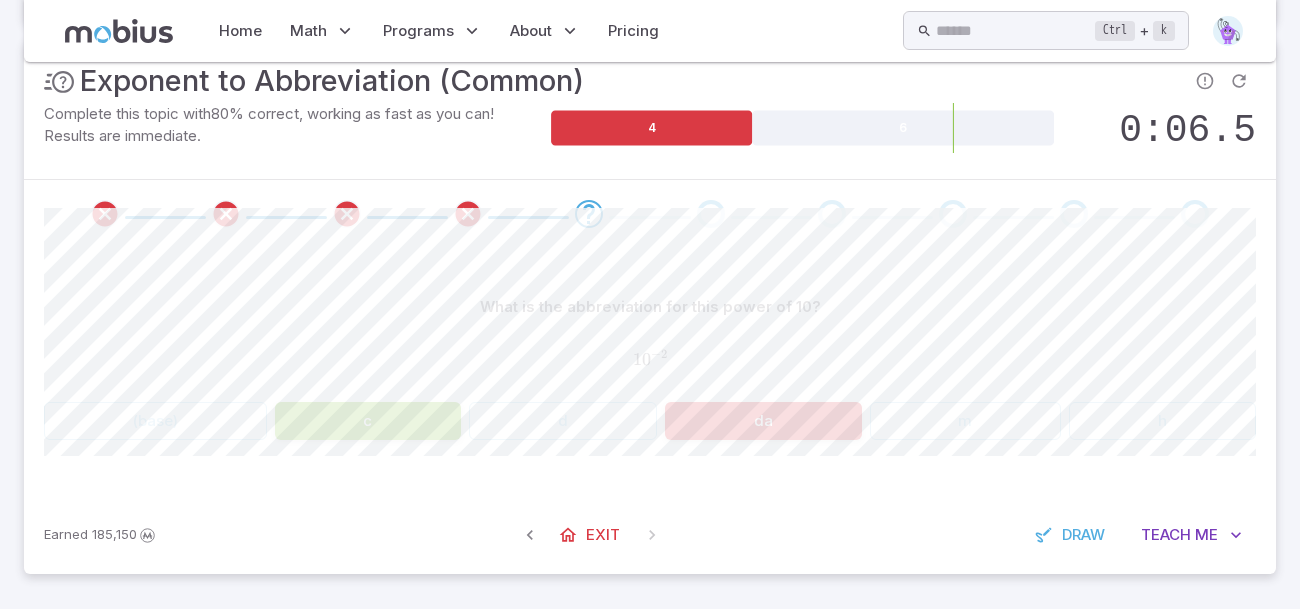 click on "da" at bounding box center (763, 421) 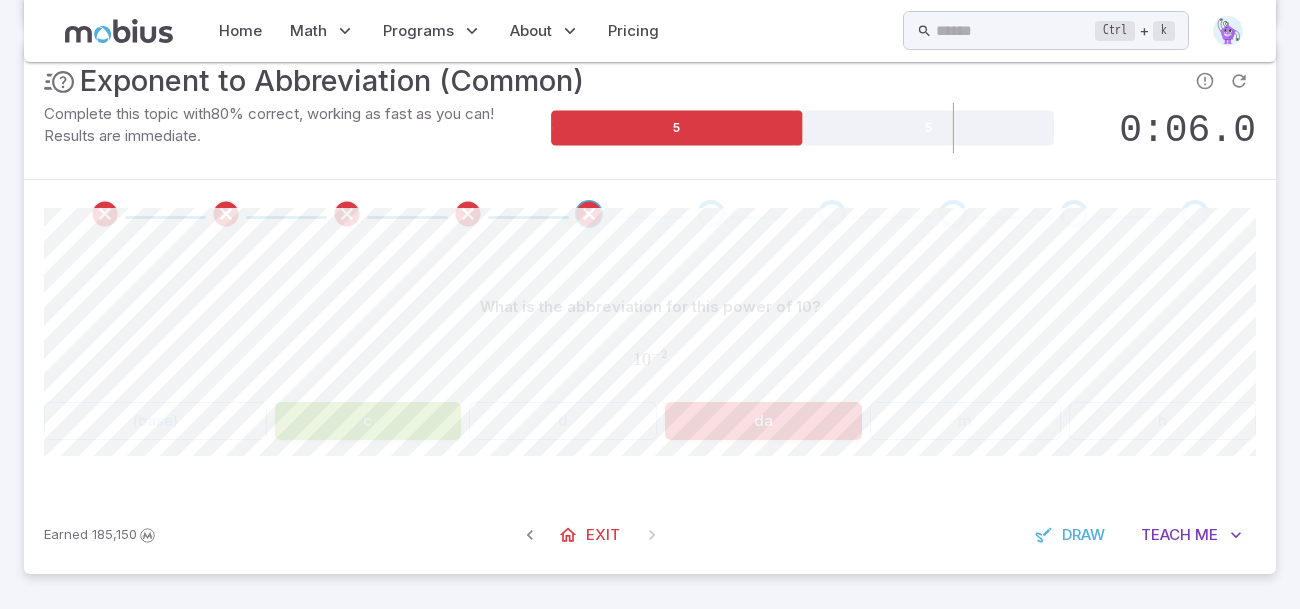 click on "m" at bounding box center (966, 421) 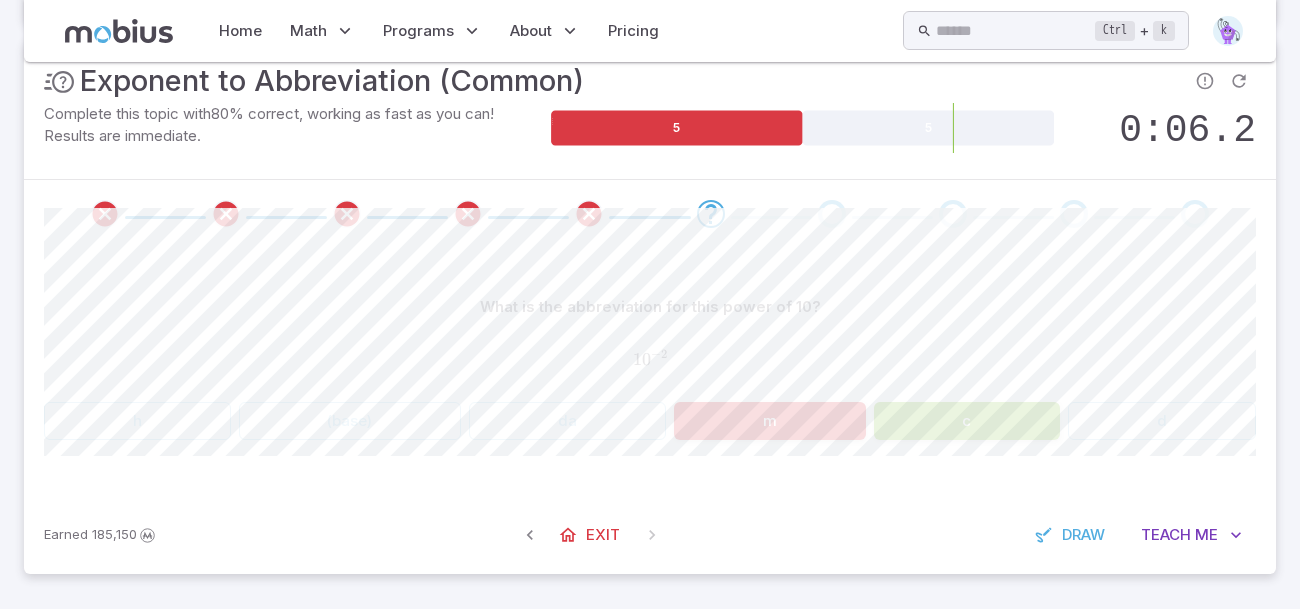 click on "m" at bounding box center [770, 421] 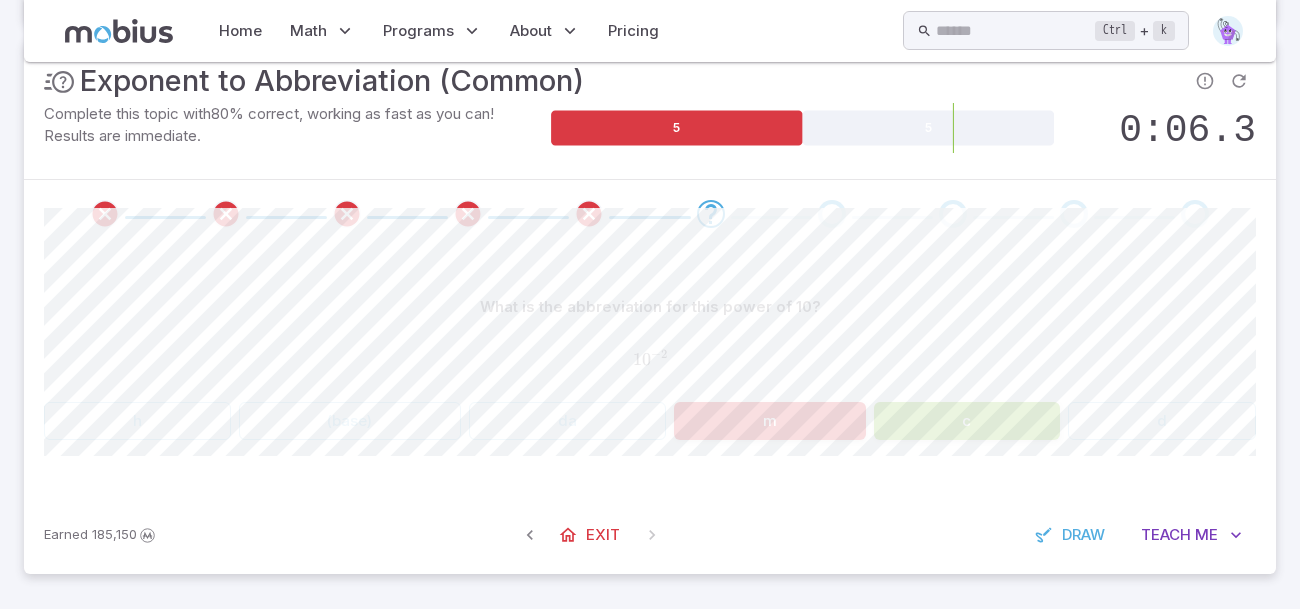 click on "m" at bounding box center [770, 421] 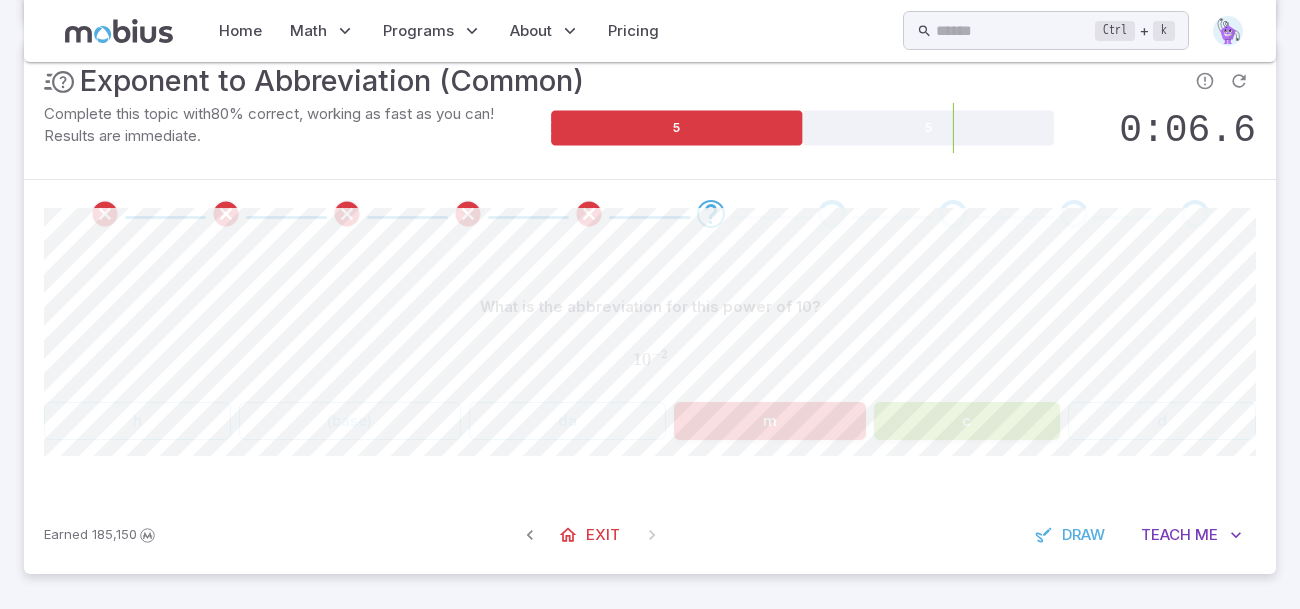 click on "m" at bounding box center [770, 421] 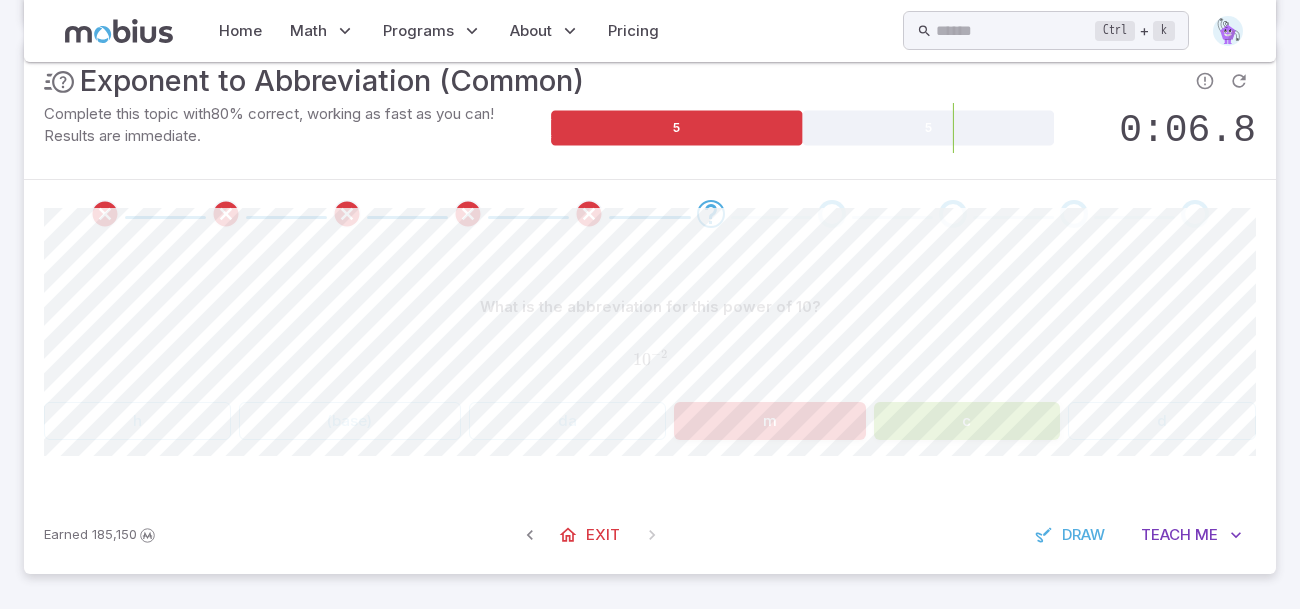 click on "m" at bounding box center [770, 421] 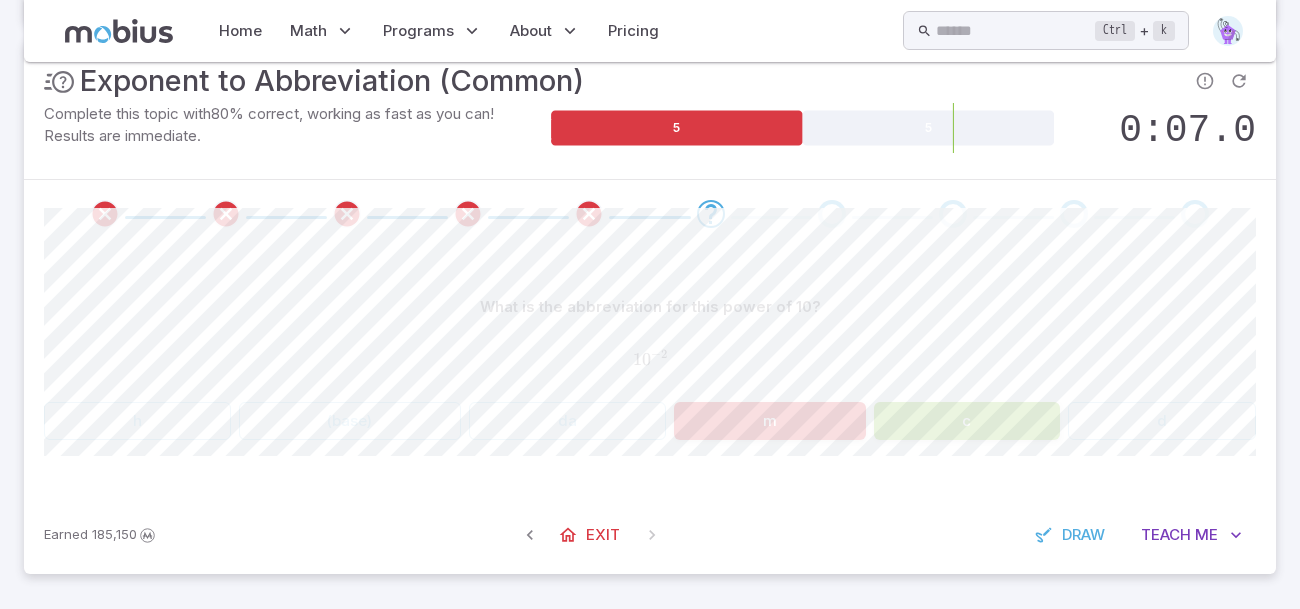 click on "m" at bounding box center [770, 421] 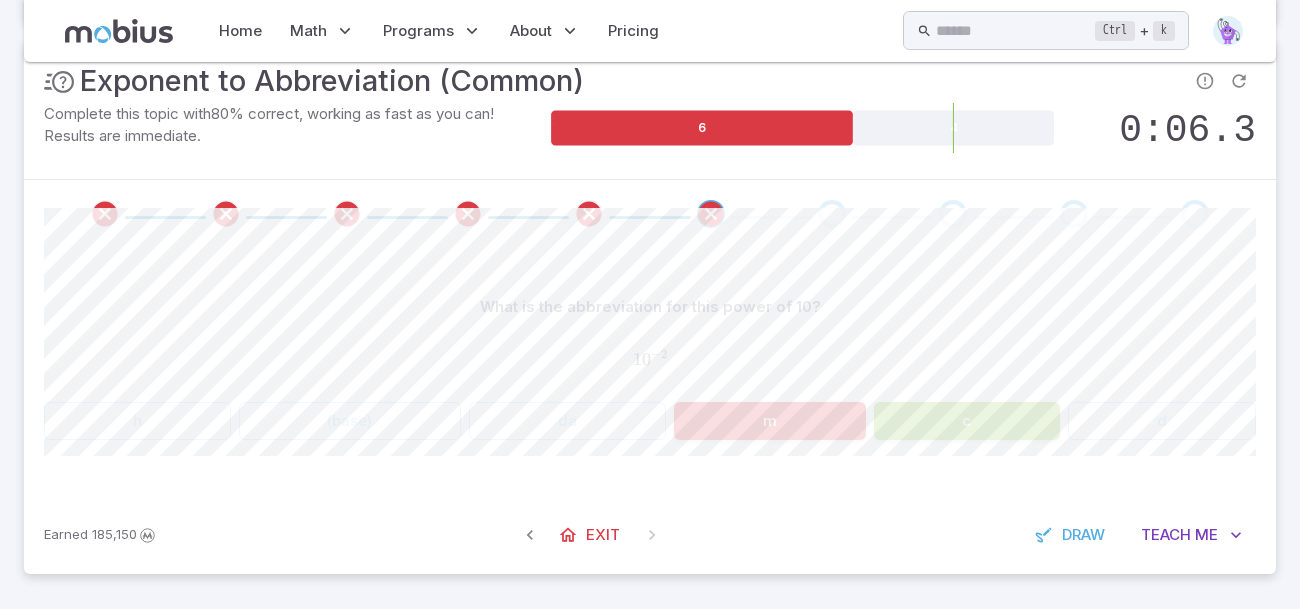 click on "m" at bounding box center (770, 421) 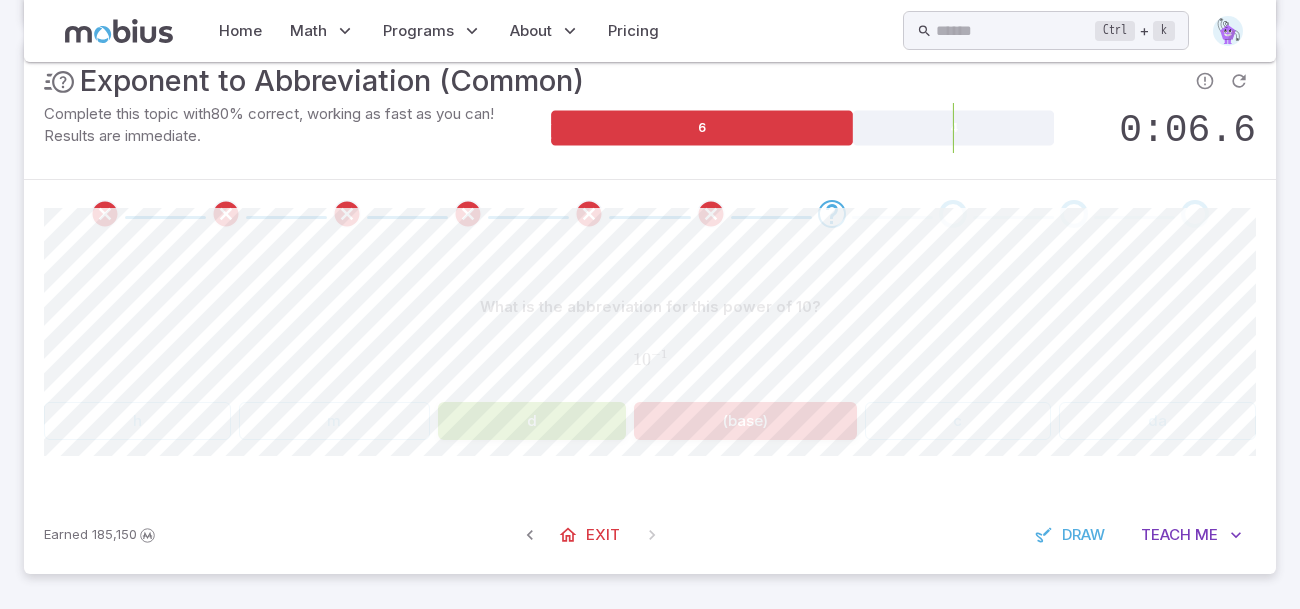 click on "(base)" at bounding box center (745, 421) 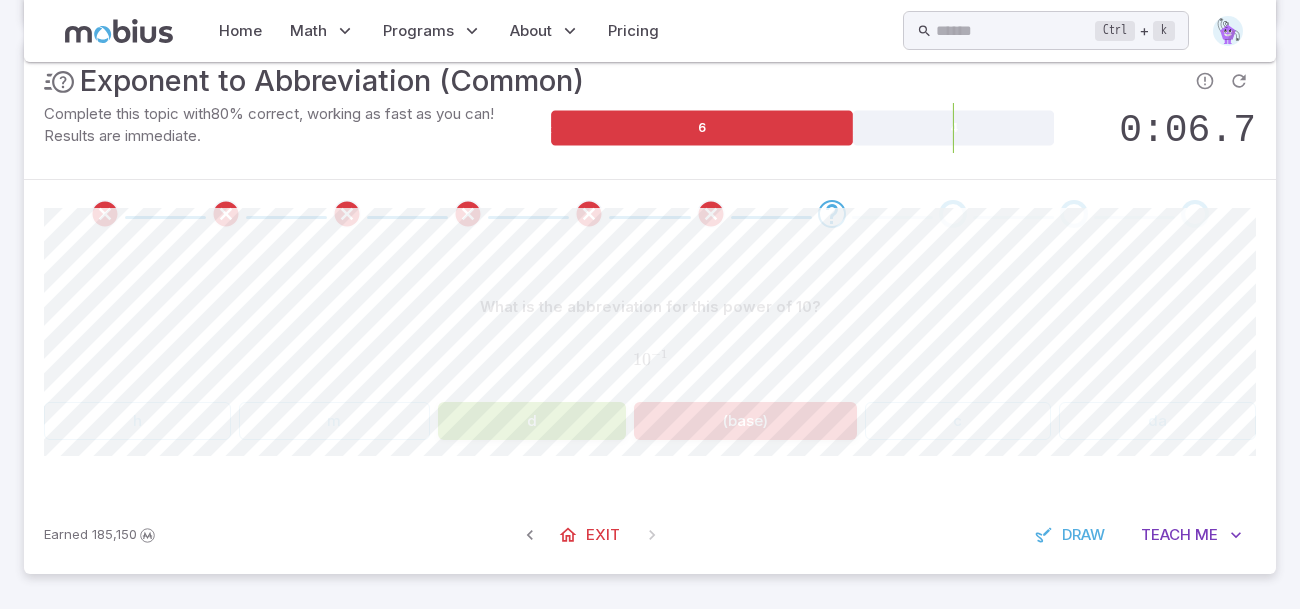 click on "(base)" at bounding box center (745, 421) 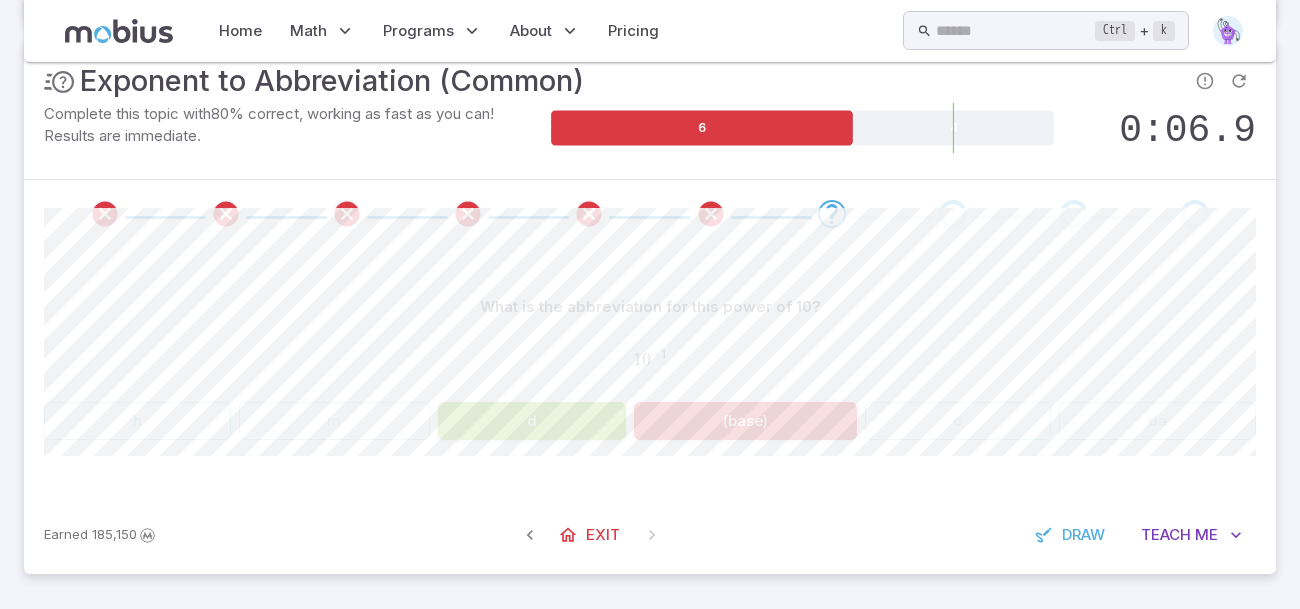 click on "(base)" at bounding box center [745, 421] 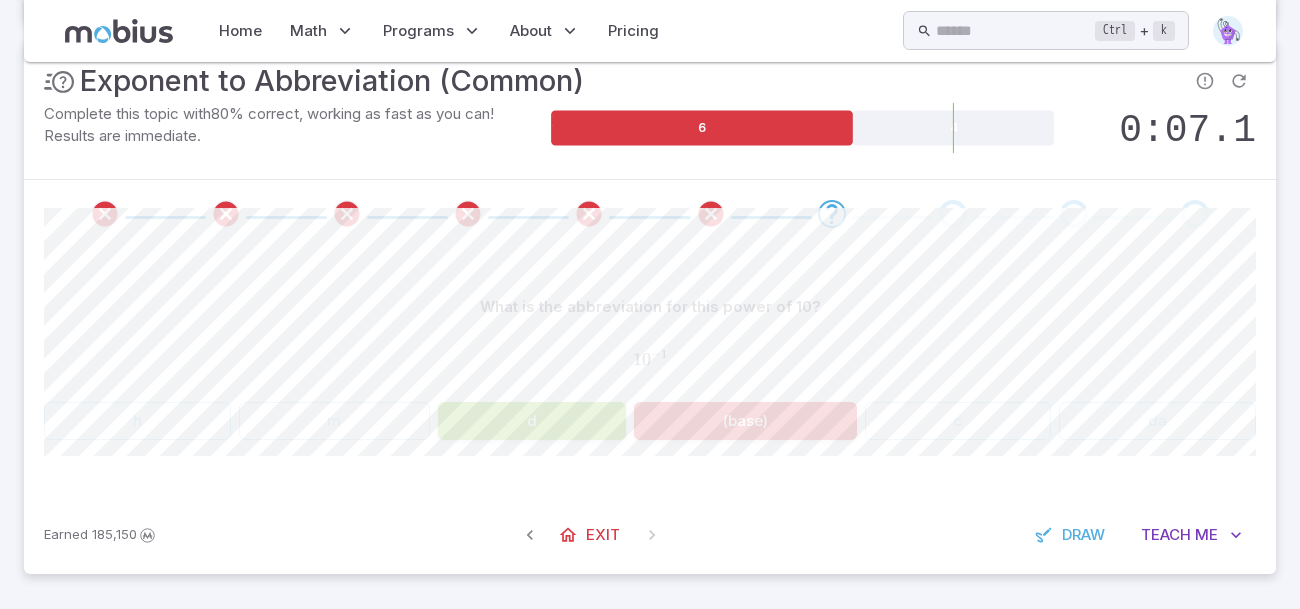 click on "(base)" at bounding box center [745, 421] 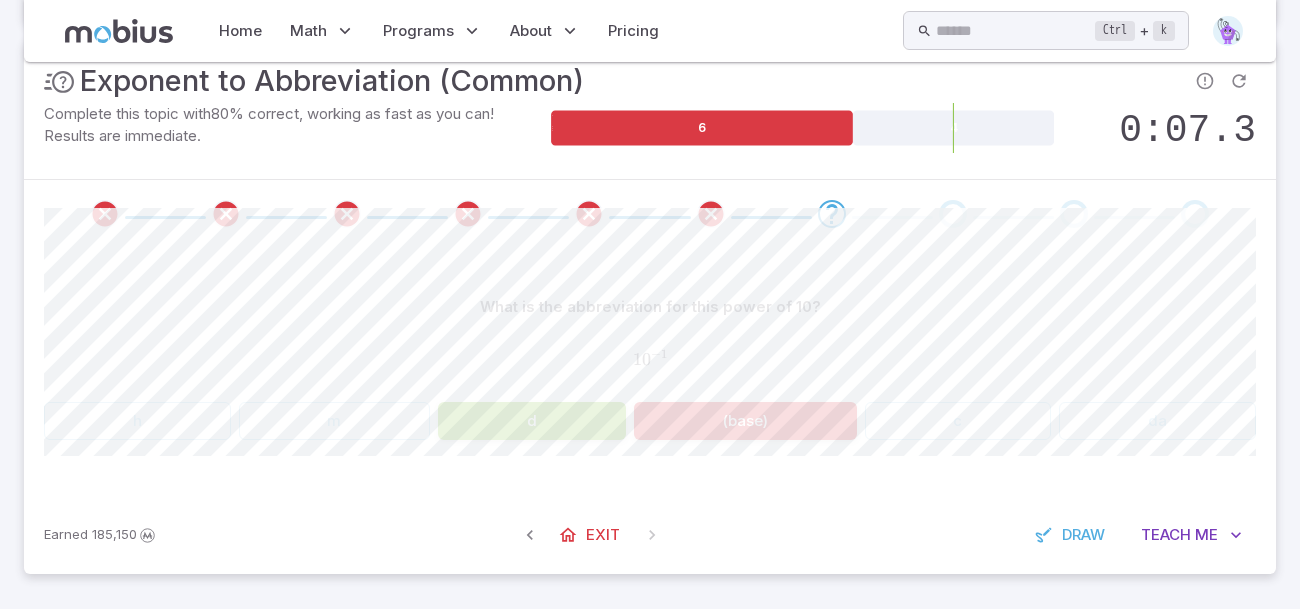 click on "(base)" at bounding box center [745, 421] 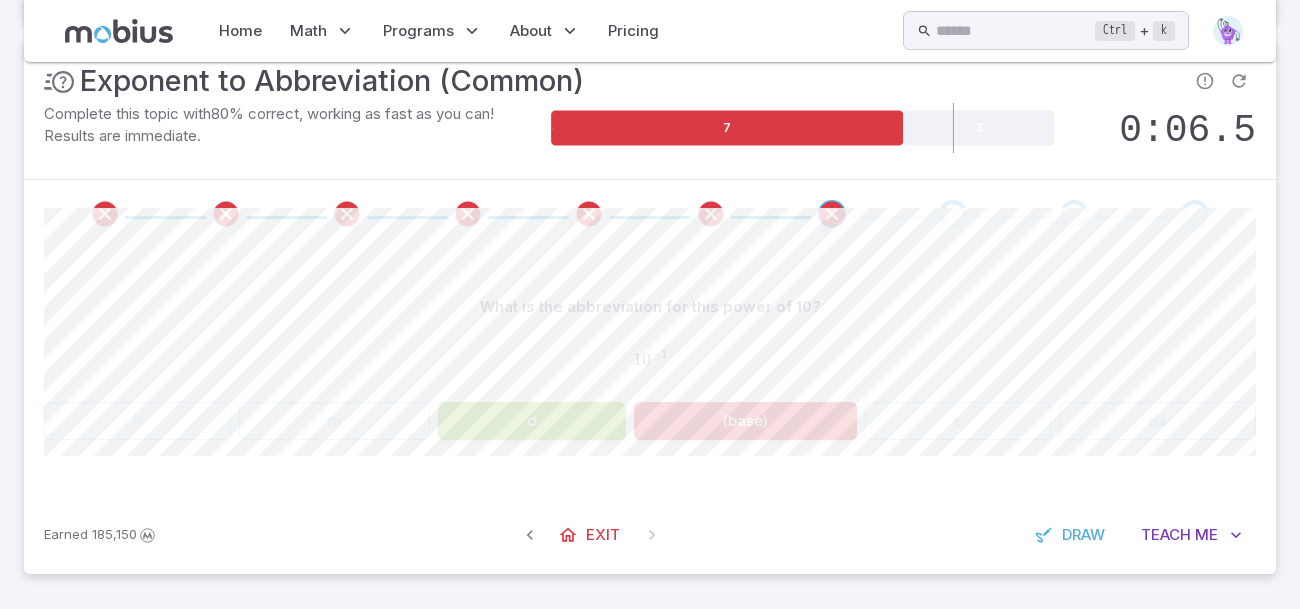 click on "(base)" at bounding box center [745, 421] 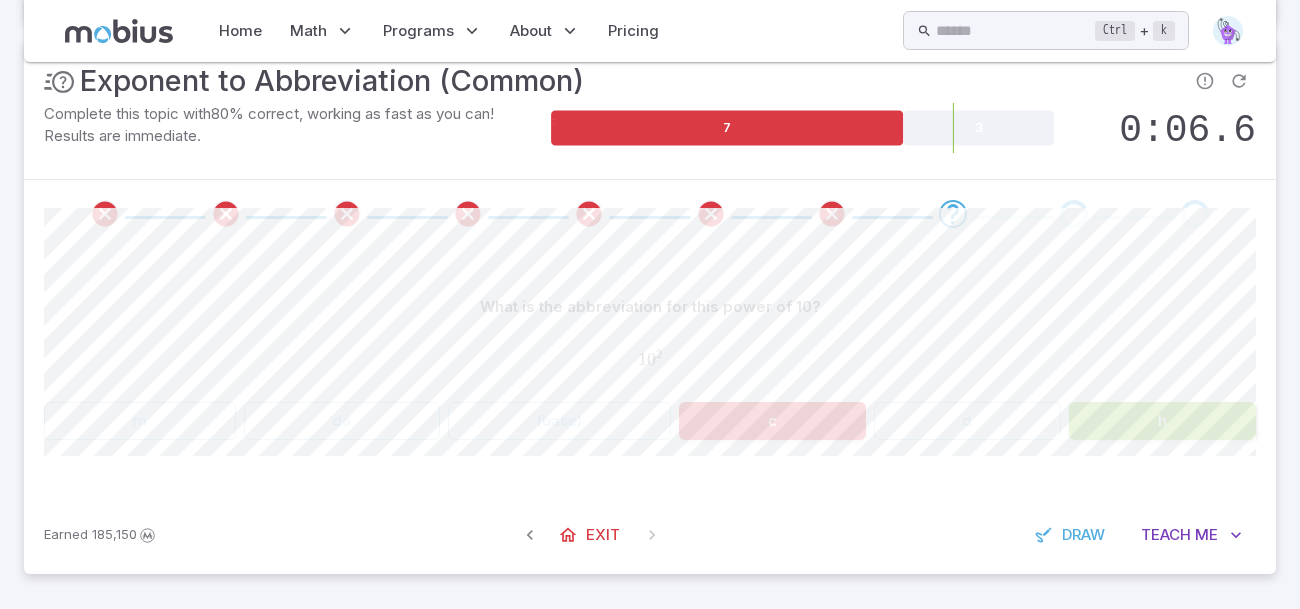 click on "c" at bounding box center (772, 421) 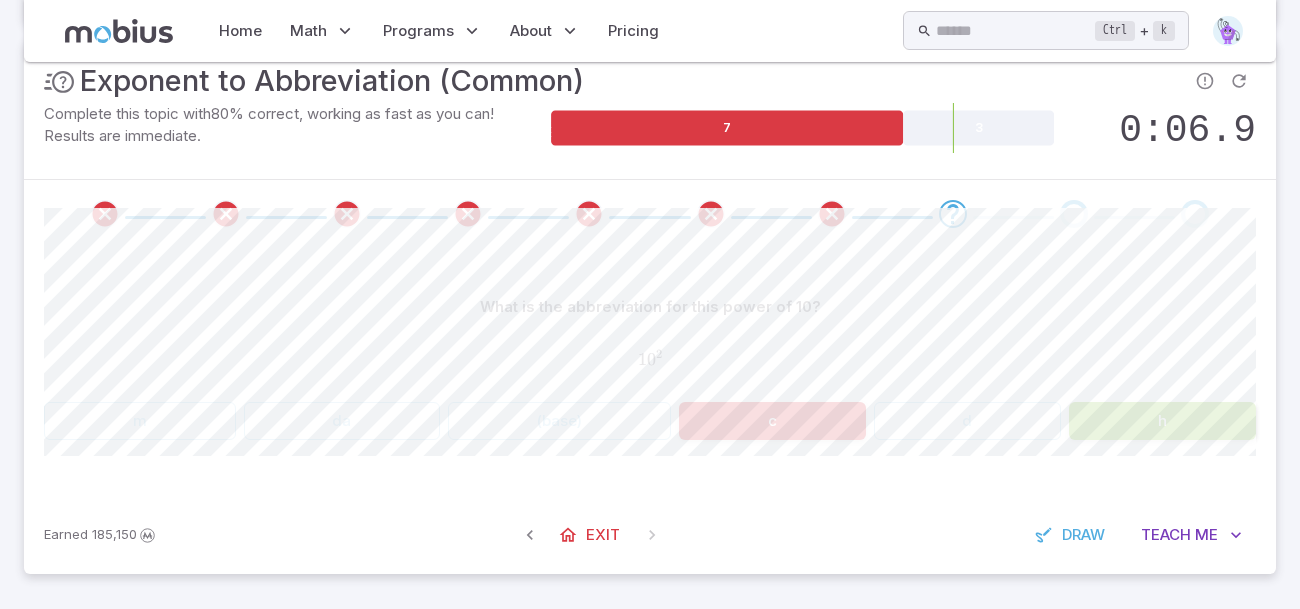 click on "c" at bounding box center [772, 421] 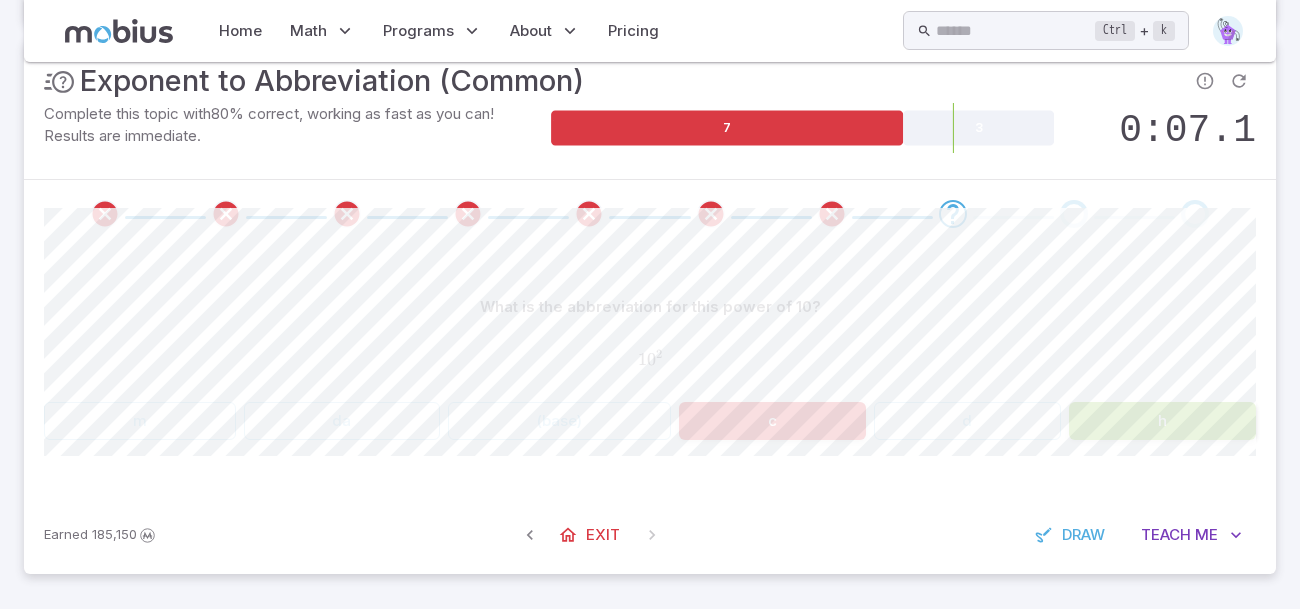 click on "c" at bounding box center [772, 421] 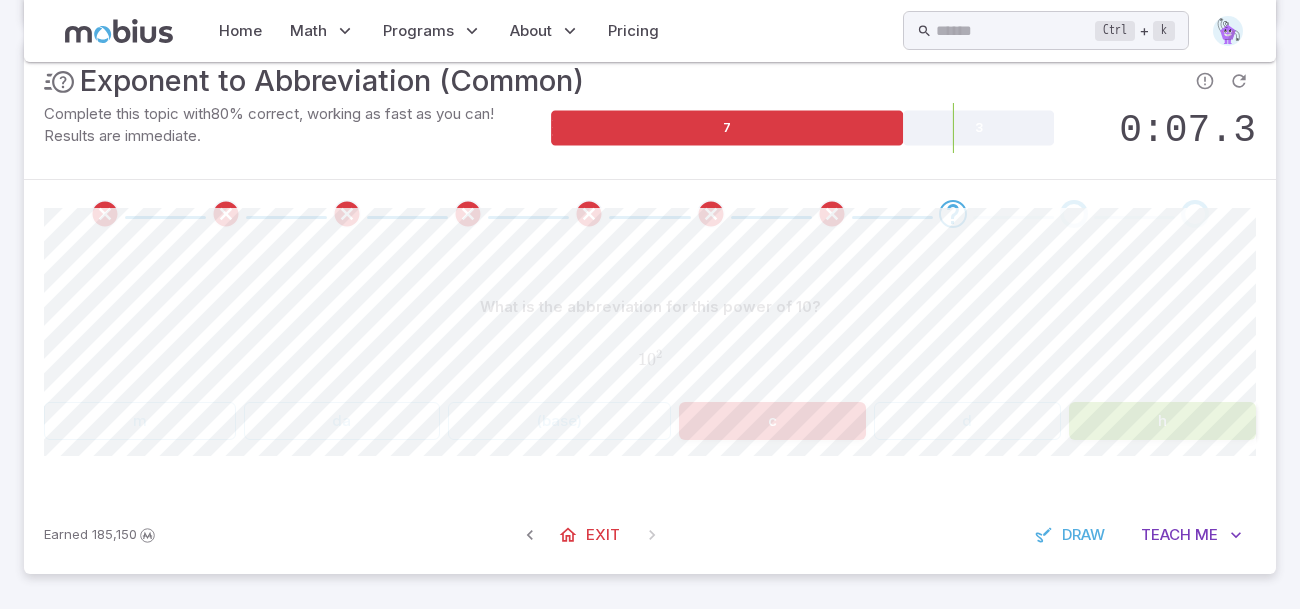 click on "c" at bounding box center (772, 421) 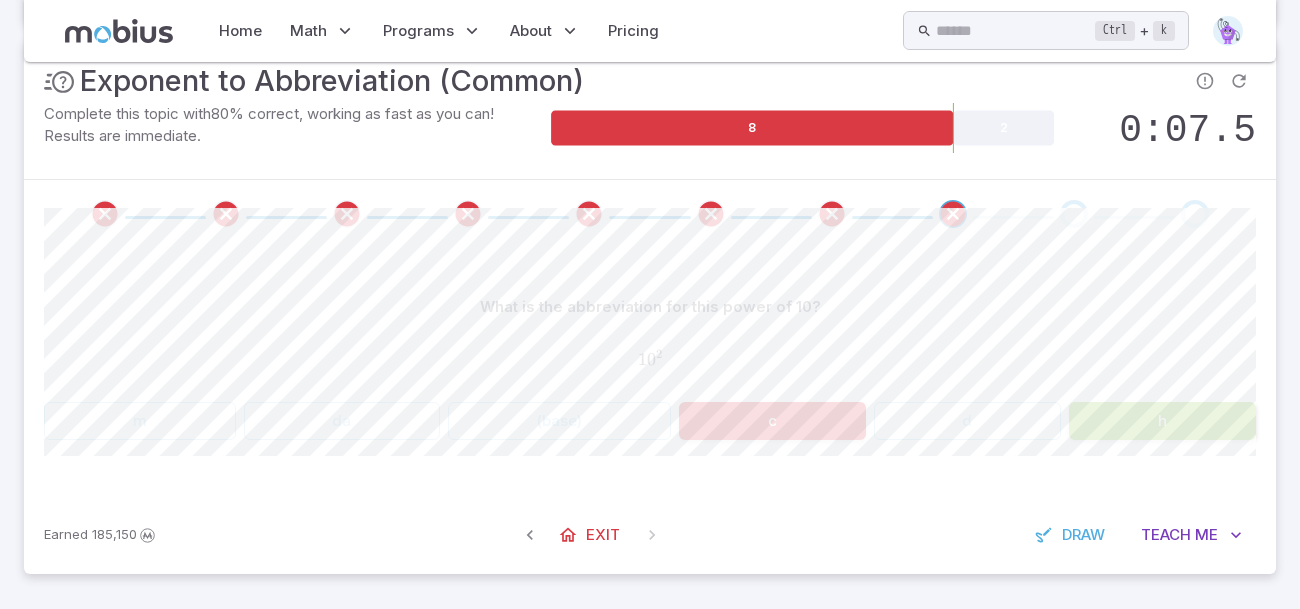 click on "da" at bounding box center [342, 421] 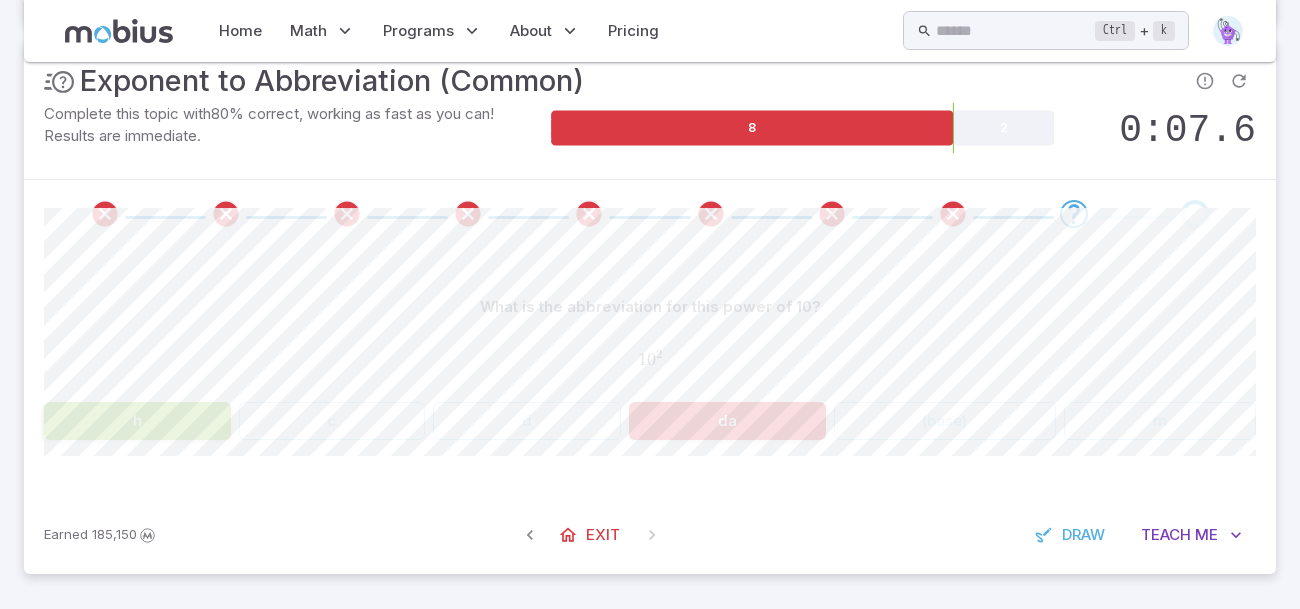 click on "da" at bounding box center (727, 421) 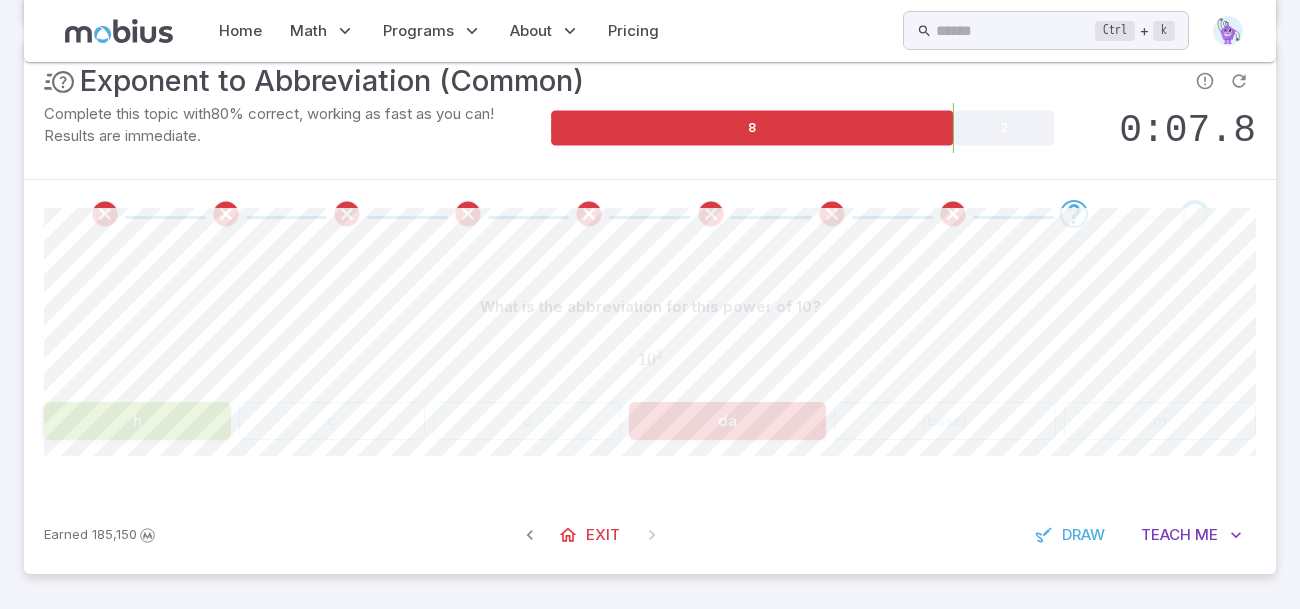click on "da" at bounding box center [727, 421] 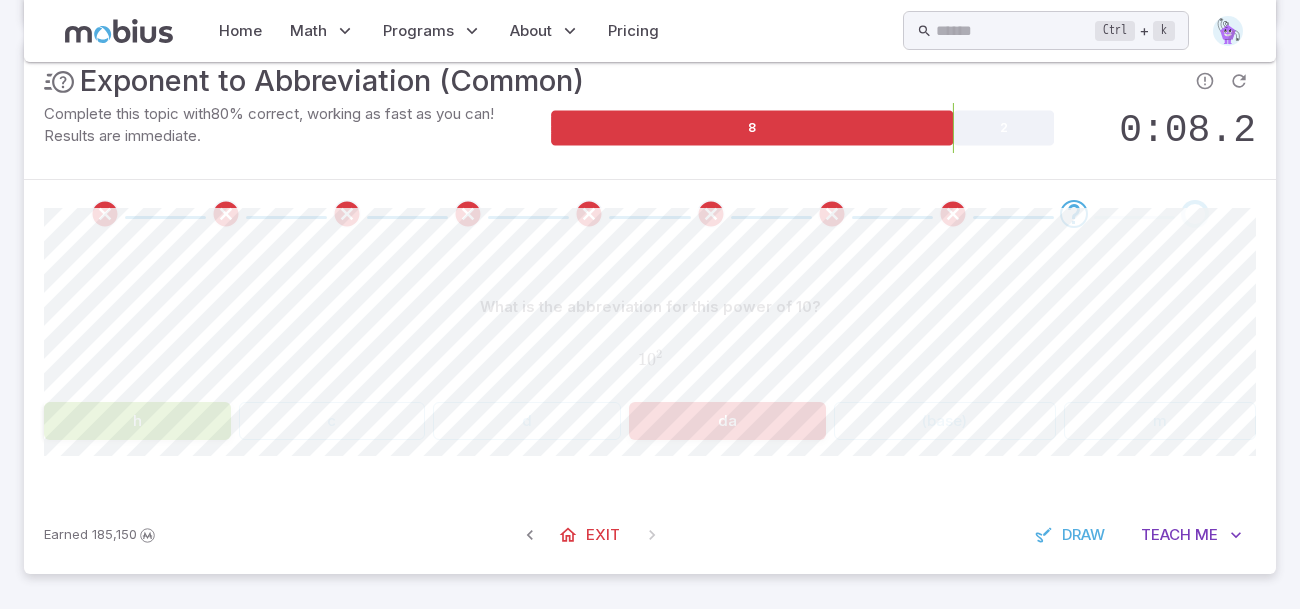 click on "da" at bounding box center [727, 421] 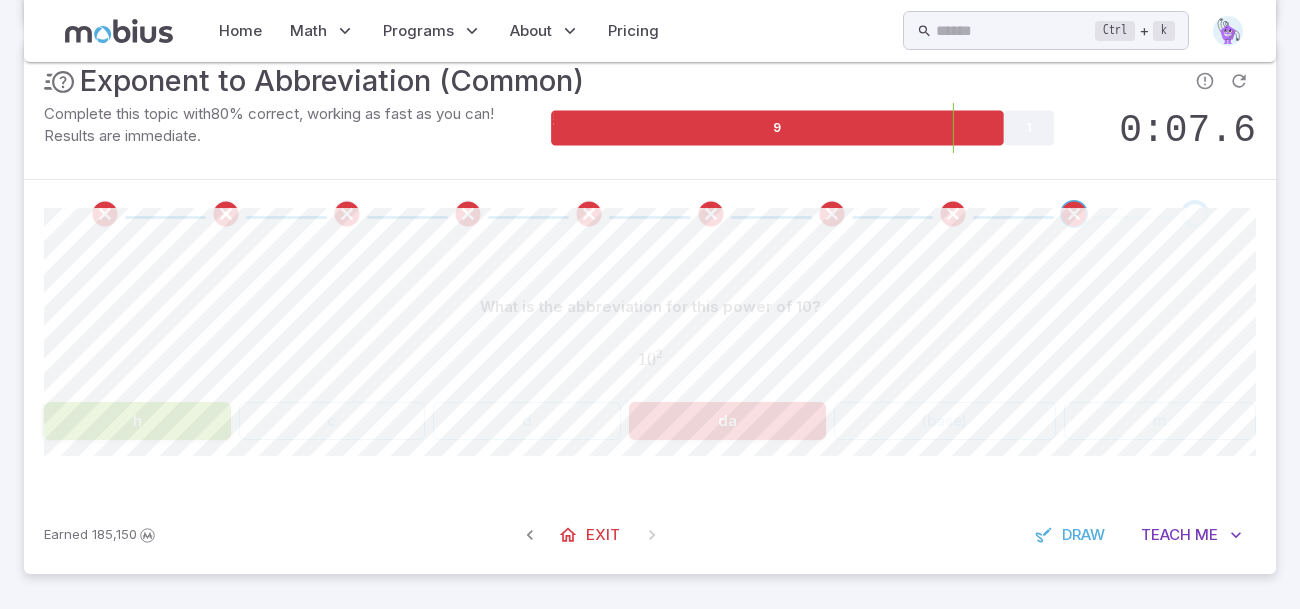 click on "da" at bounding box center [727, 421] 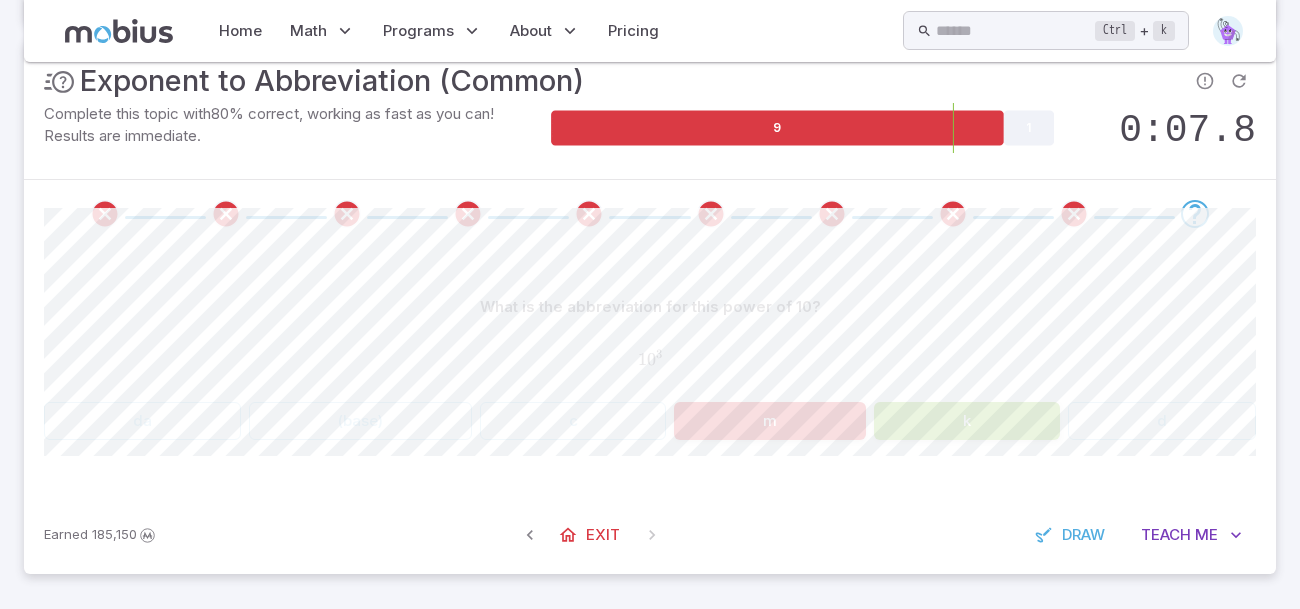 click on "m" at bounding box center (770, 421) 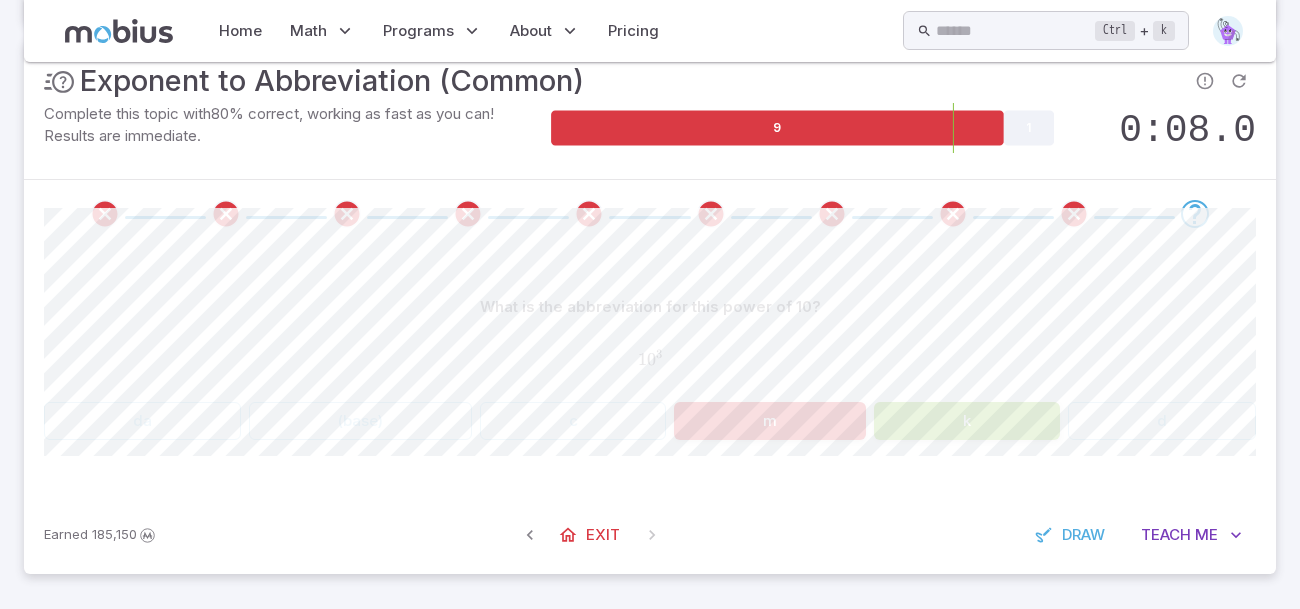 click on "m" at bounding box center [770, 421] 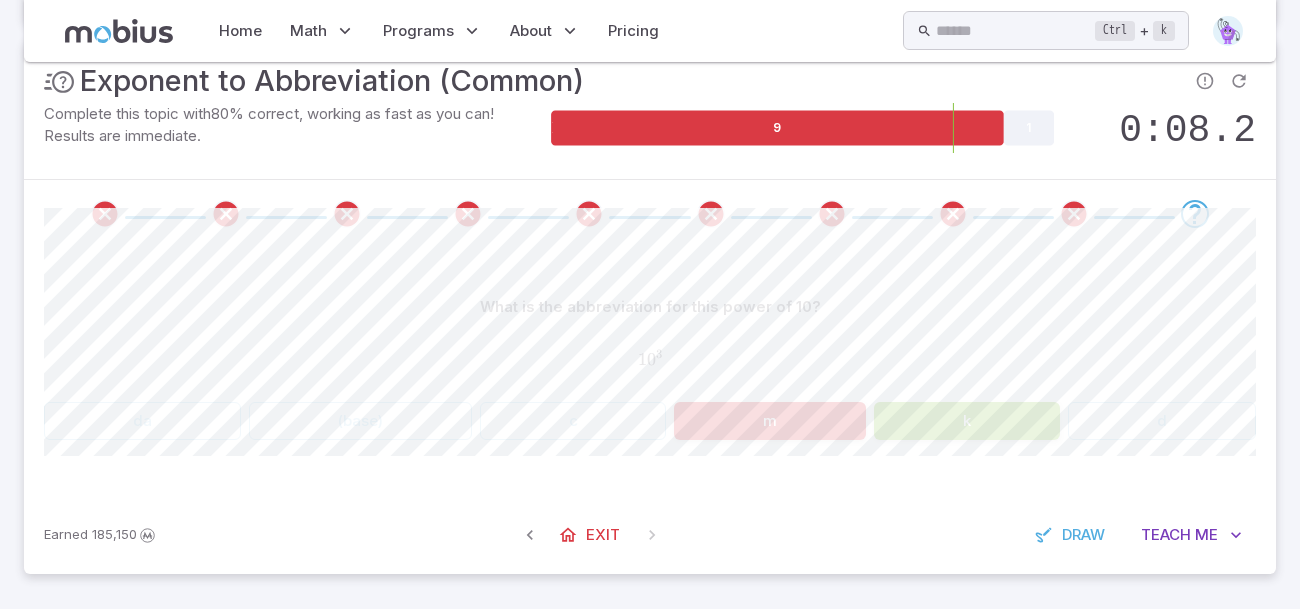 click on "m" at bounding box center (770, 421) 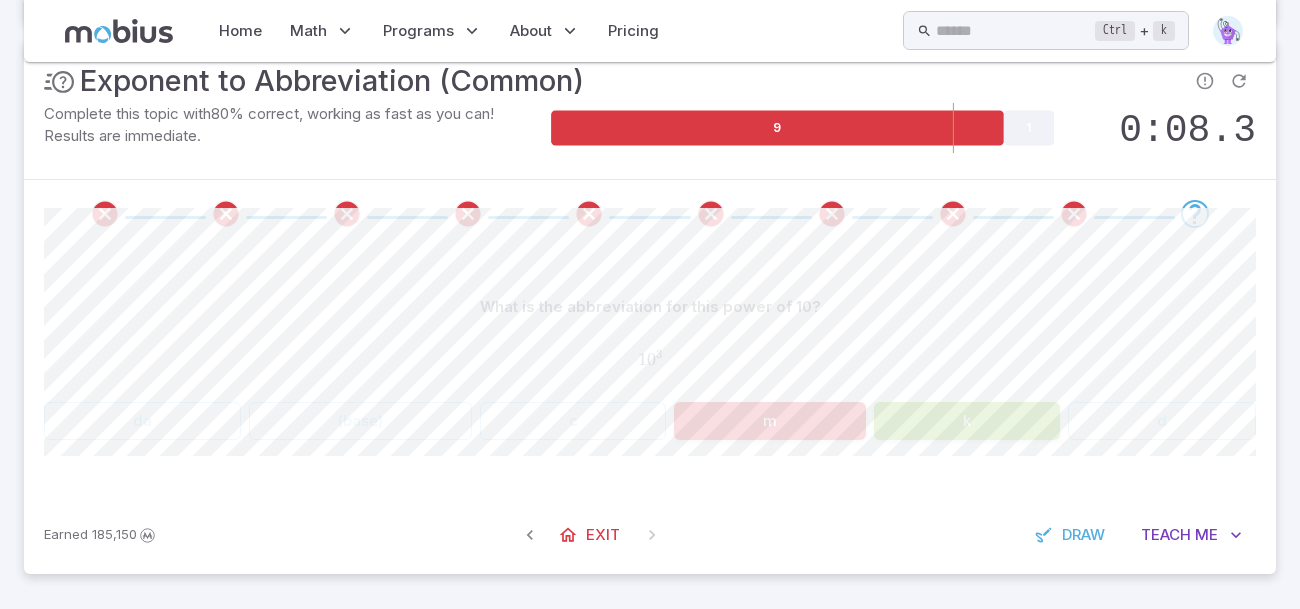 click on "m" at bounding box center [770, 421] 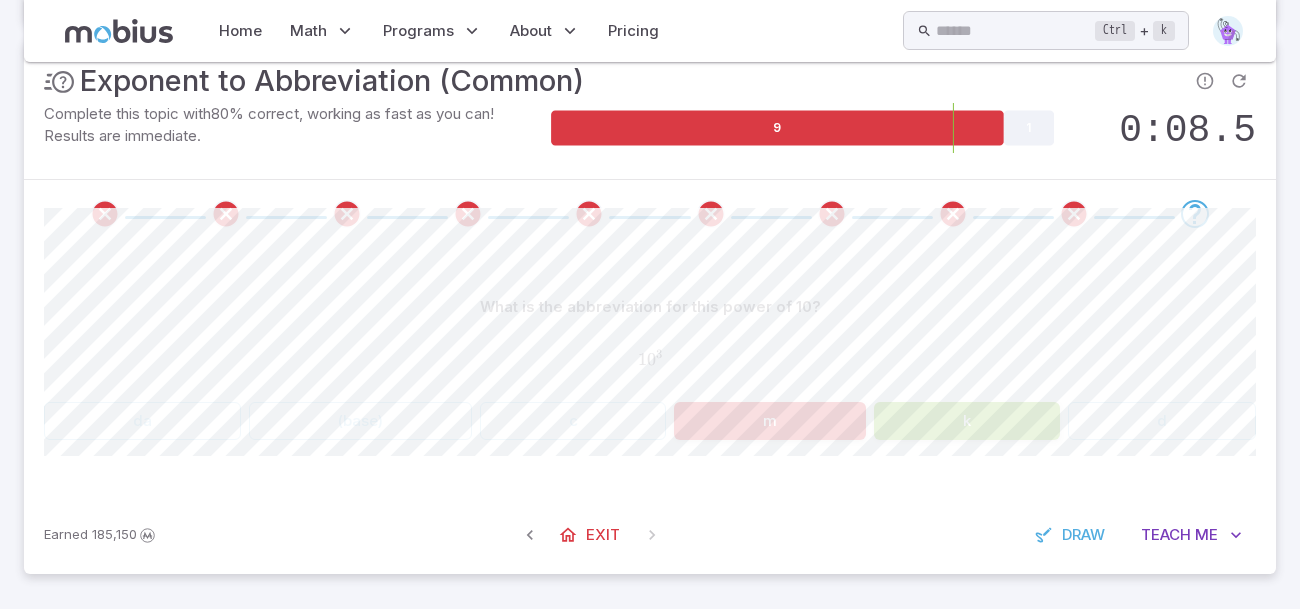 click on "m" at bounding box center (770, 421) 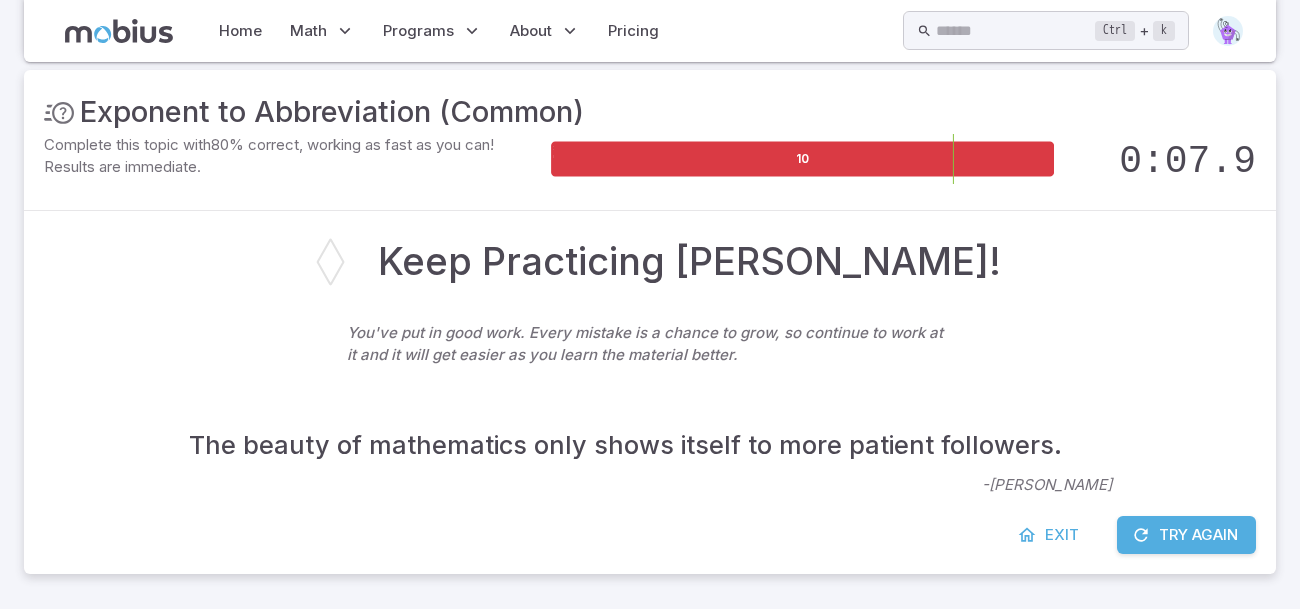 click on "The beauty of mathematics only shows itself to more patient followers. -  Maryam Mirzakhani" at bounding box center [650, 445] 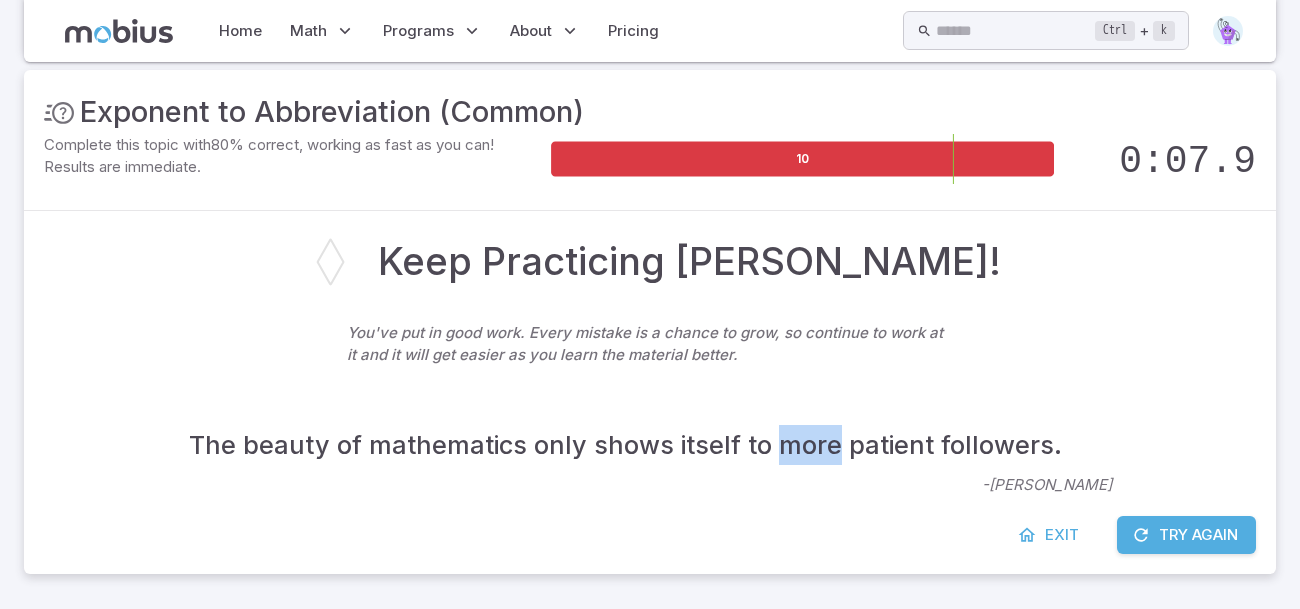 click on "The beauty of mathematics only shows itself to more patient followers. -  Maryam Mirzakhani" at bounding box center (650, 445) 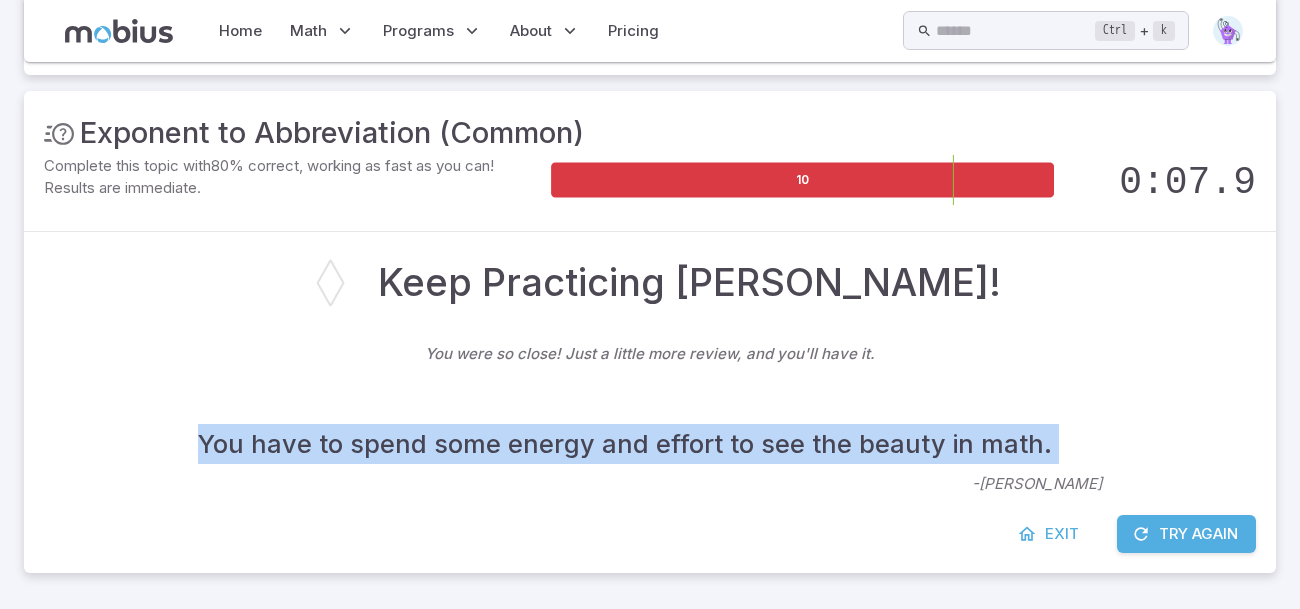 scroll, scrollTop: 204, scrollLeft: 0, axis: vertical 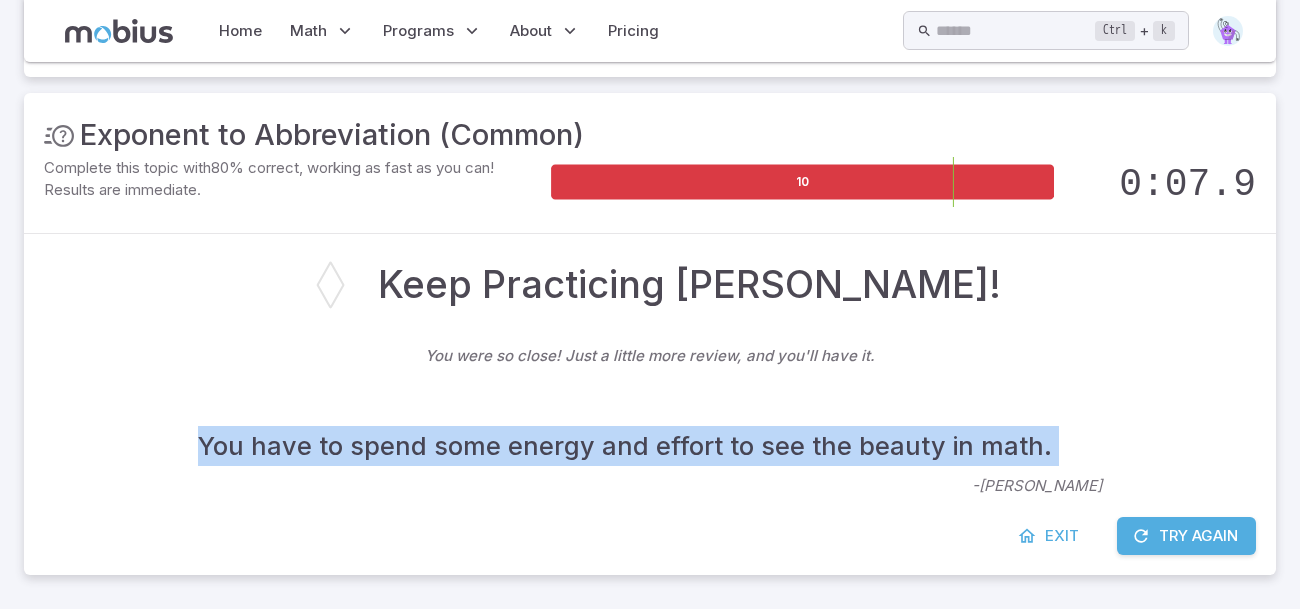 click on "Try Again" at bounding box center [1186, 536] 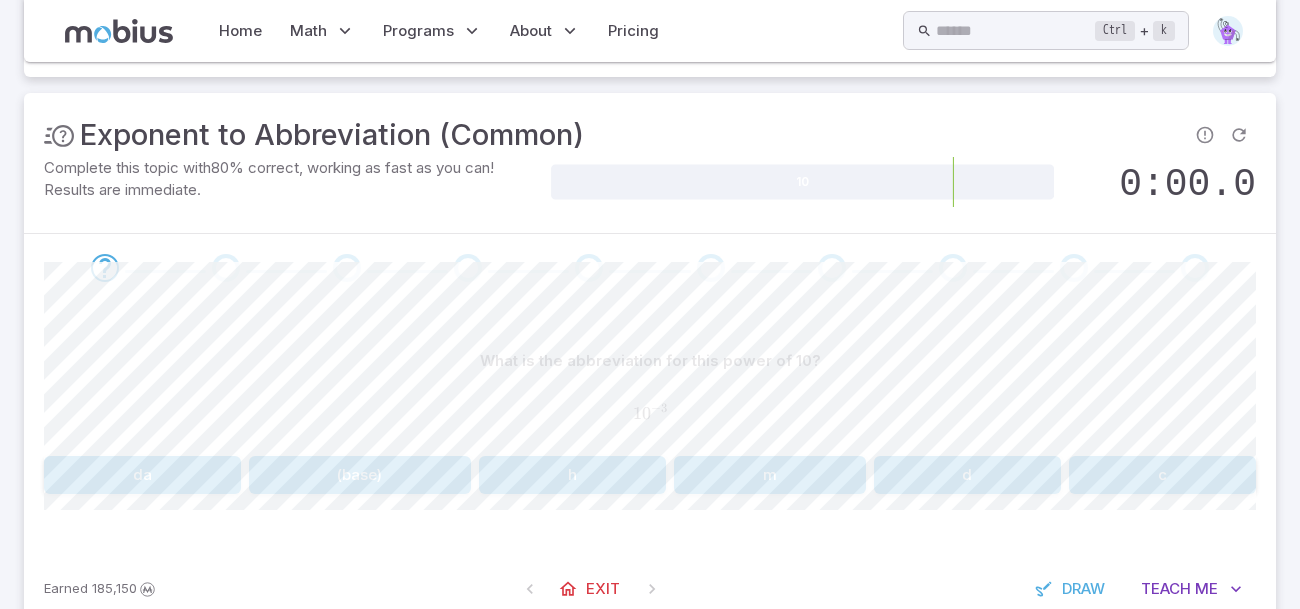 click on "m" at bounding box center [770, 475] 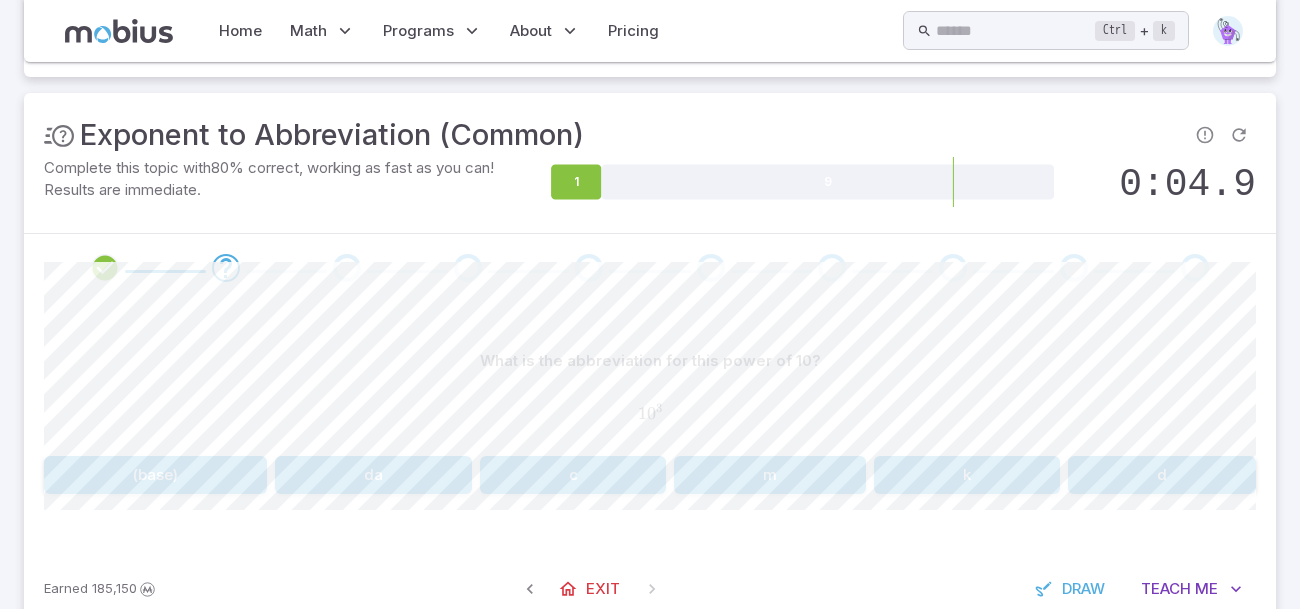 click on "k" at bounding box center (967, 475) 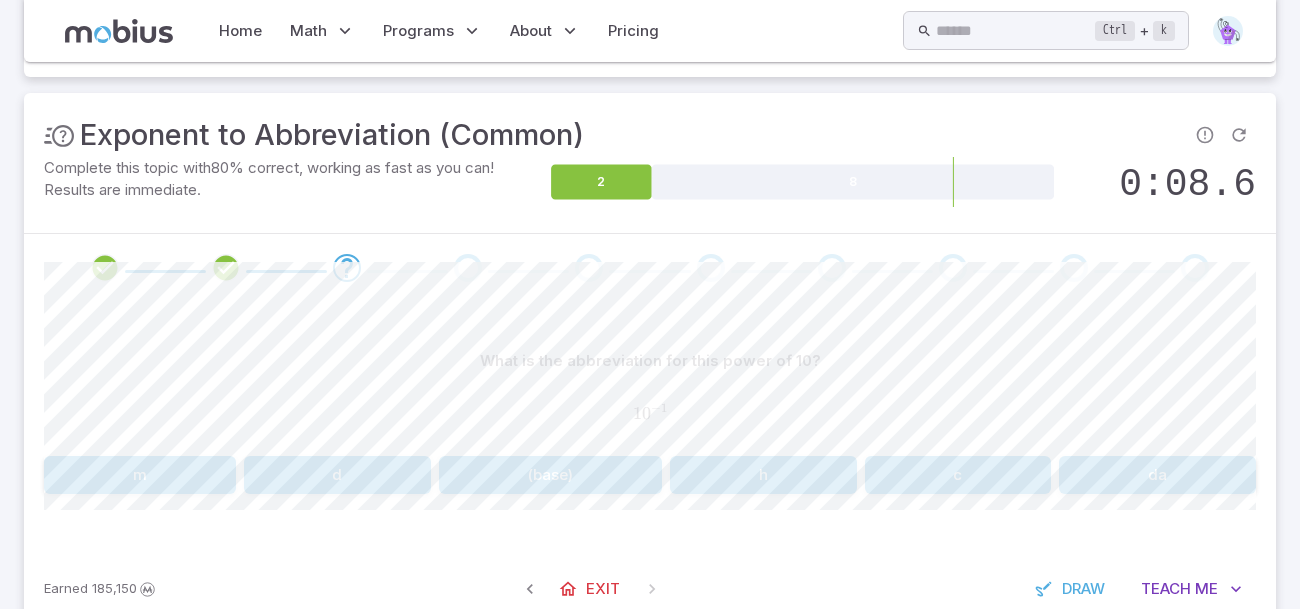 click on "c" at bounding box center [958, 475] 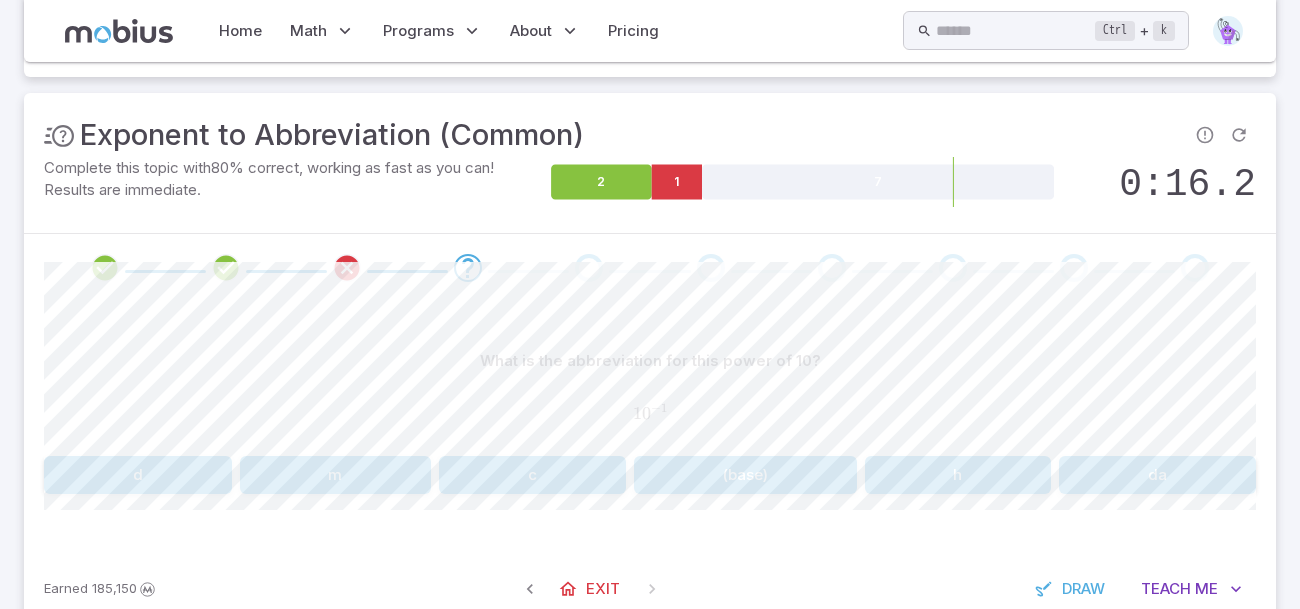 click on "d" at bounding box center (138, 475) 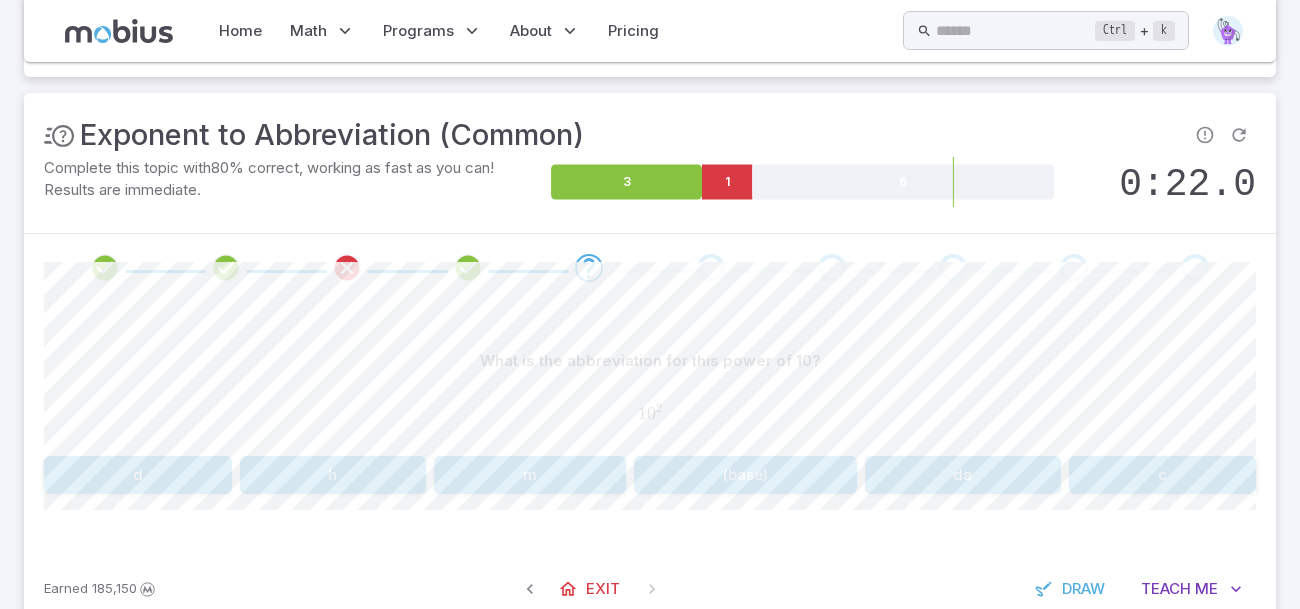 click on "h" at bounding box center (333, 475) 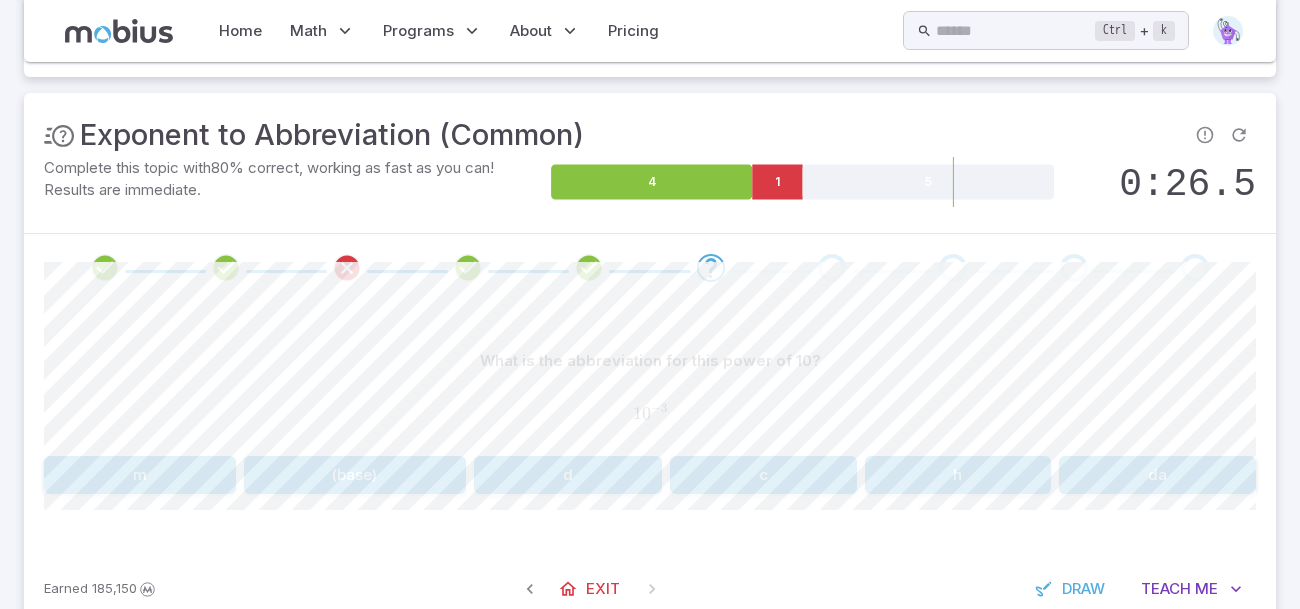 click on "m" at bounding box center [140, 475] 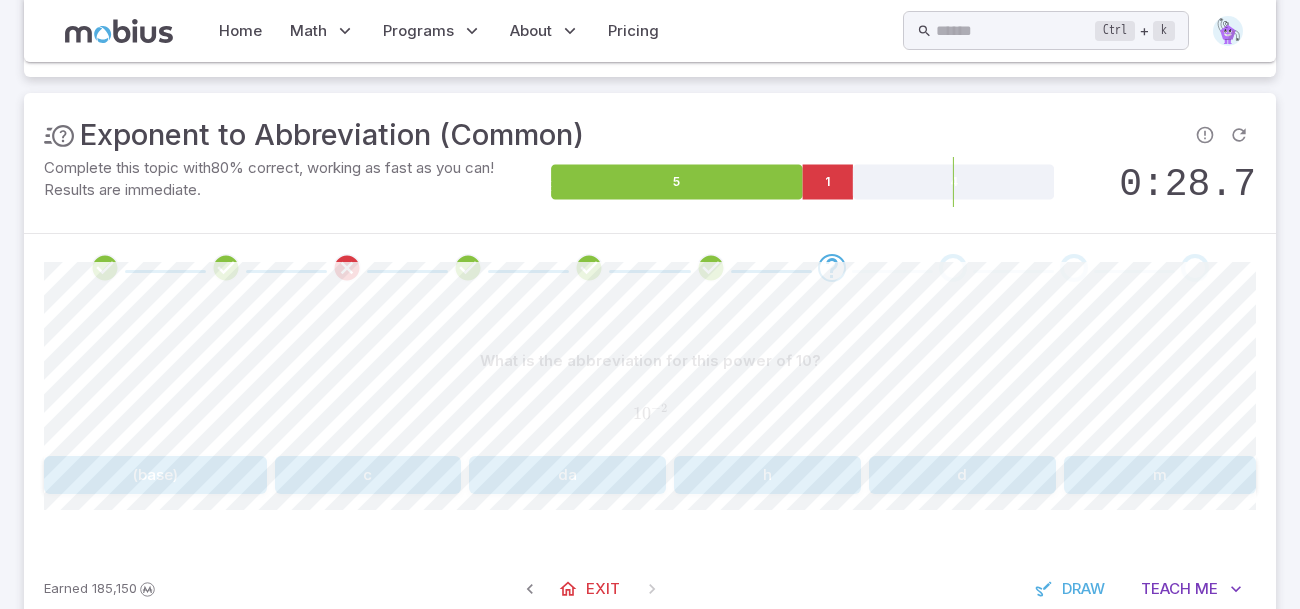 click on "c" at bounding box center [368, 475] 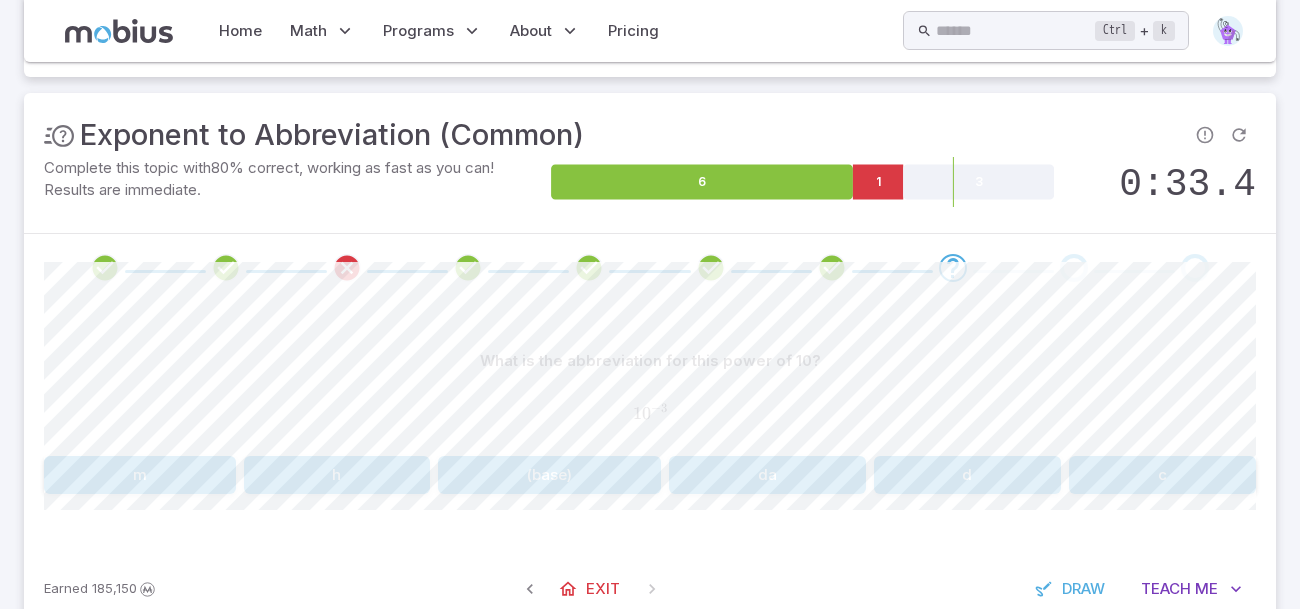 click on "m" at bounding box center (140, 475) 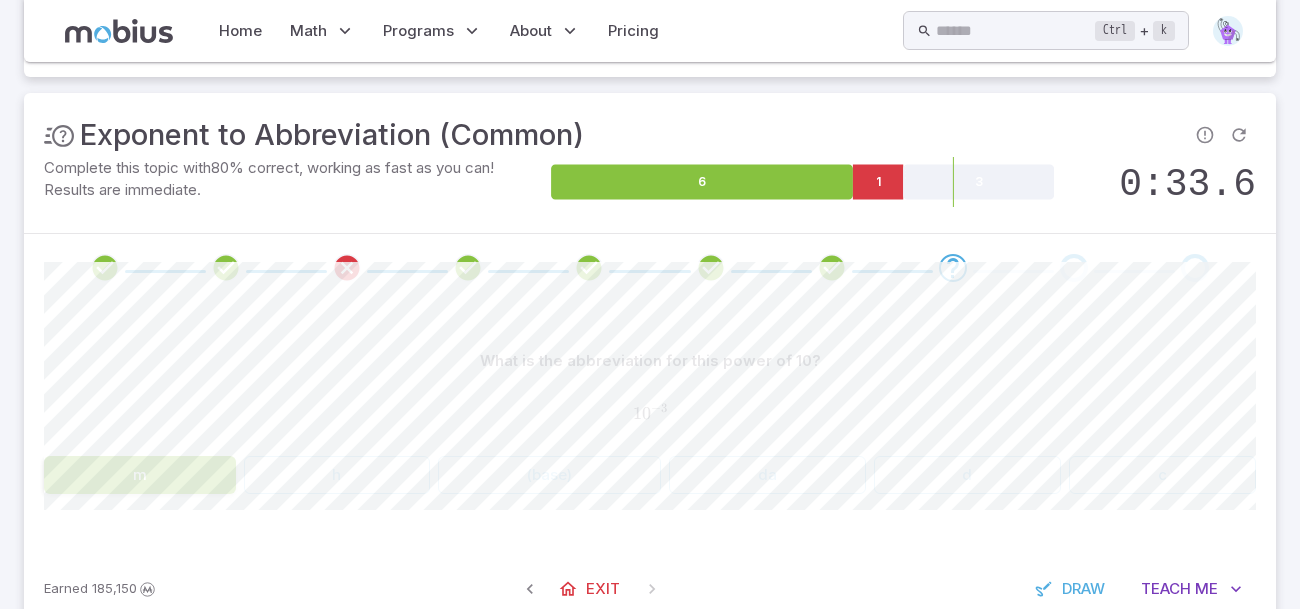 click on "m" at bounding box center (140, 475) 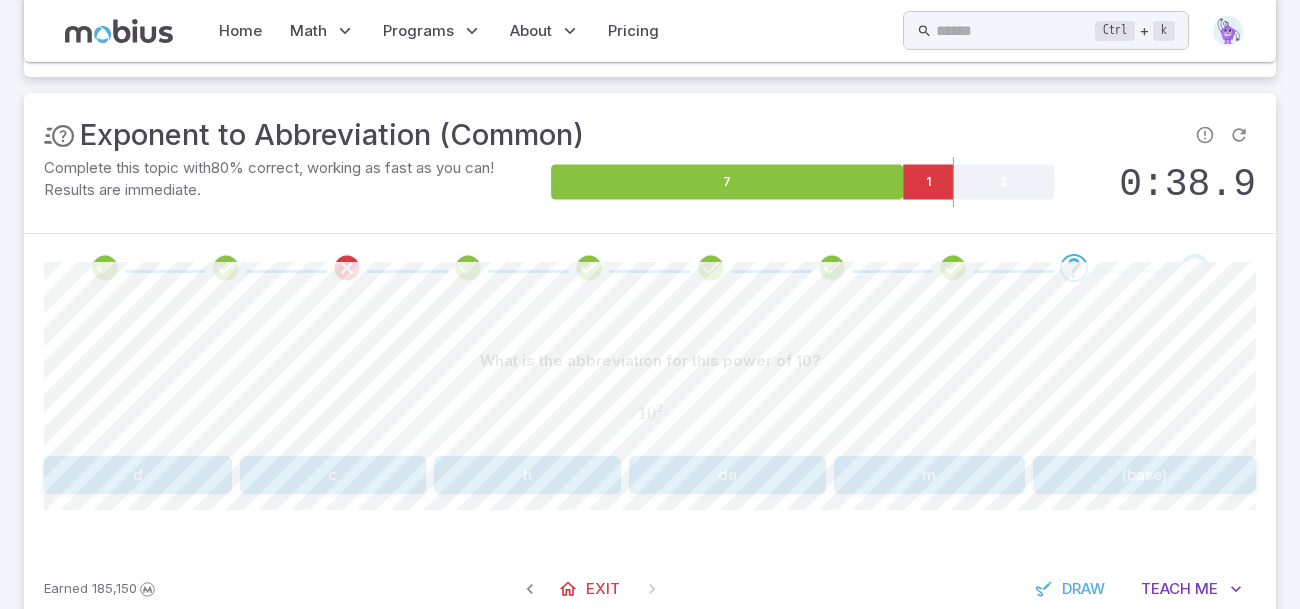 click on "h" at bounding box center (527, 475) 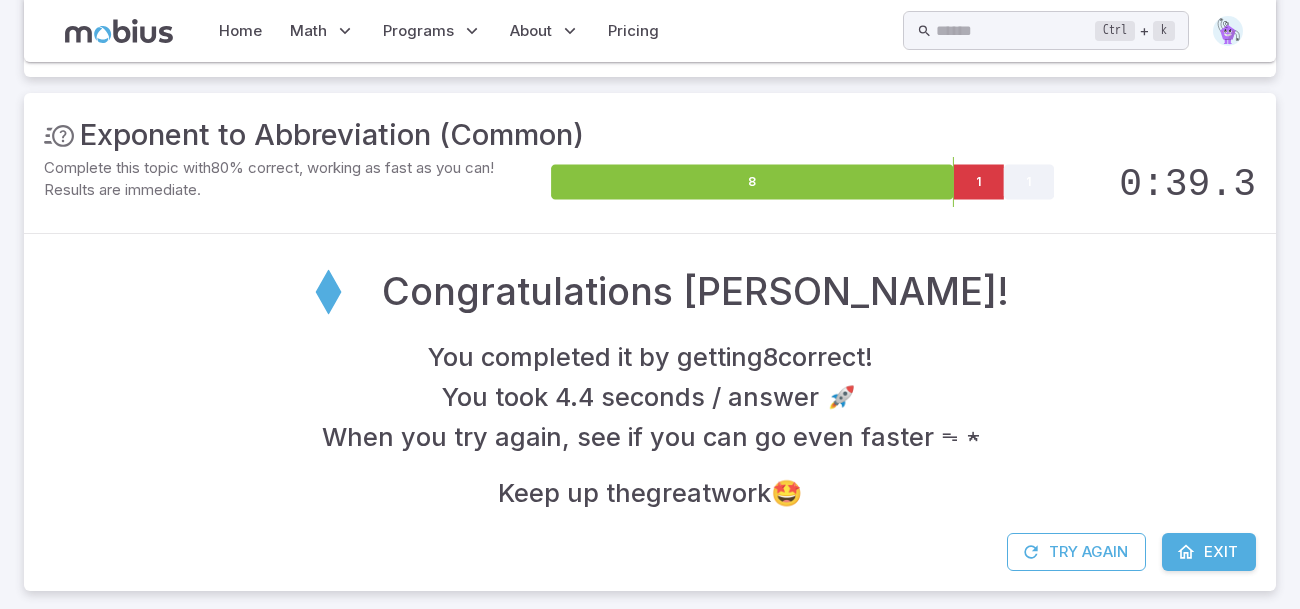 click on "Exit" at bounding box center (1221, 552) 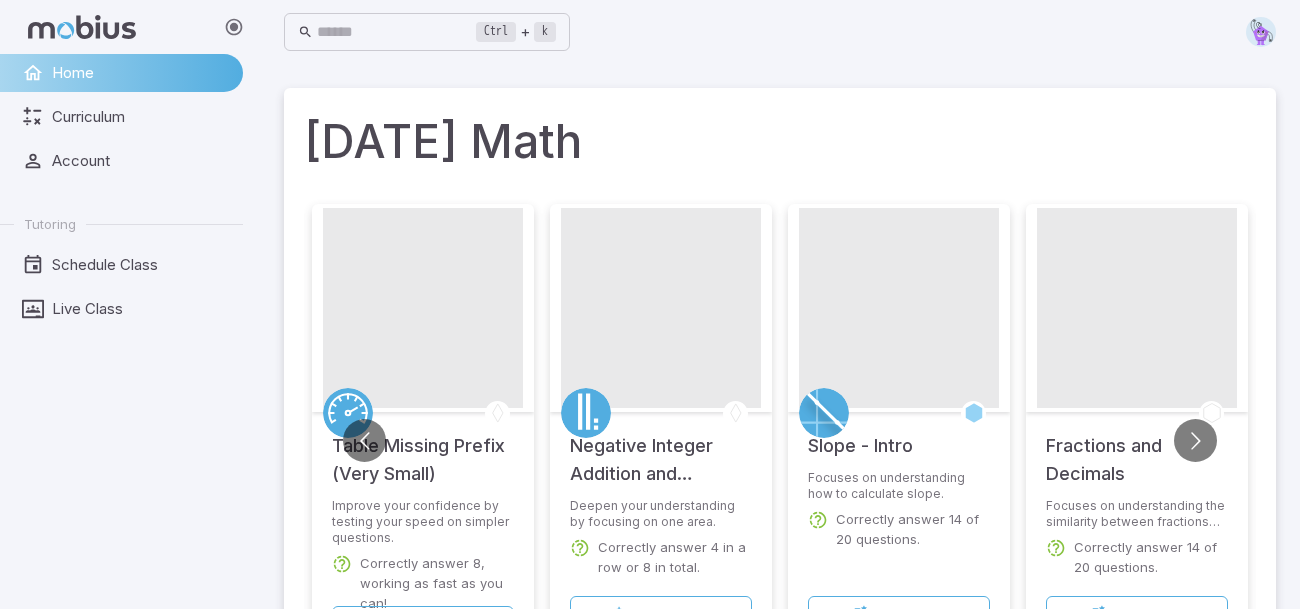 scroll, scrollTop: 146, scrollLeft: 0, axis: vertical 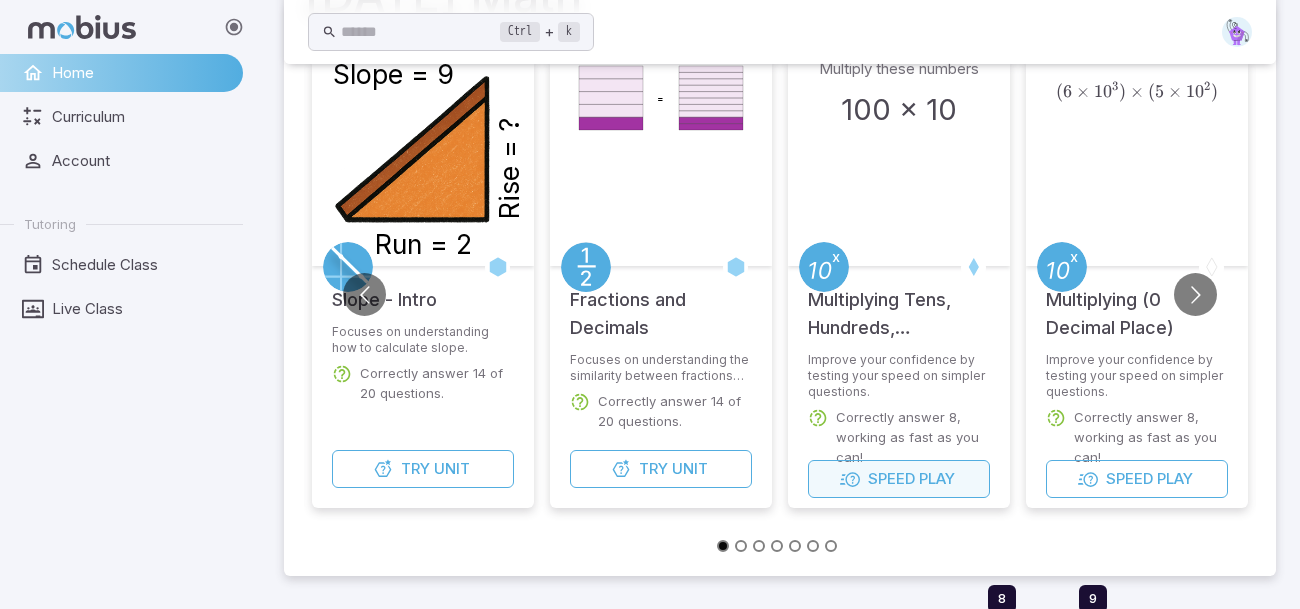 click on "Play" at bounding box center (937, 479) 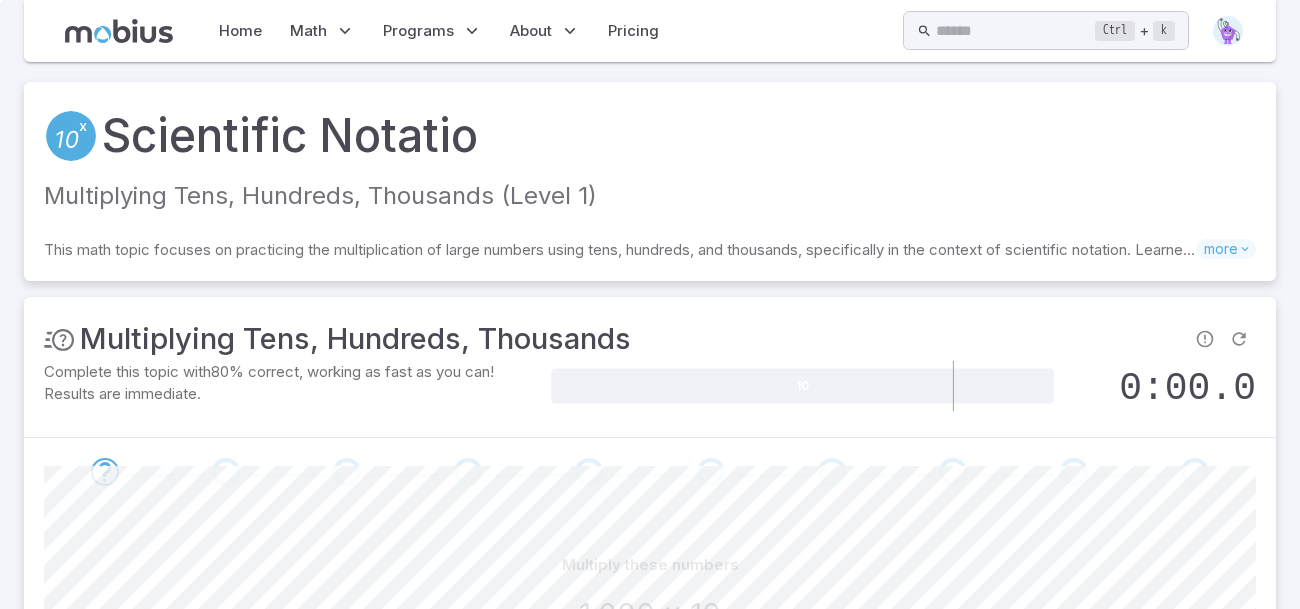 scroll, scrollTop: 250, scrollLeft: 0, axis: vertical 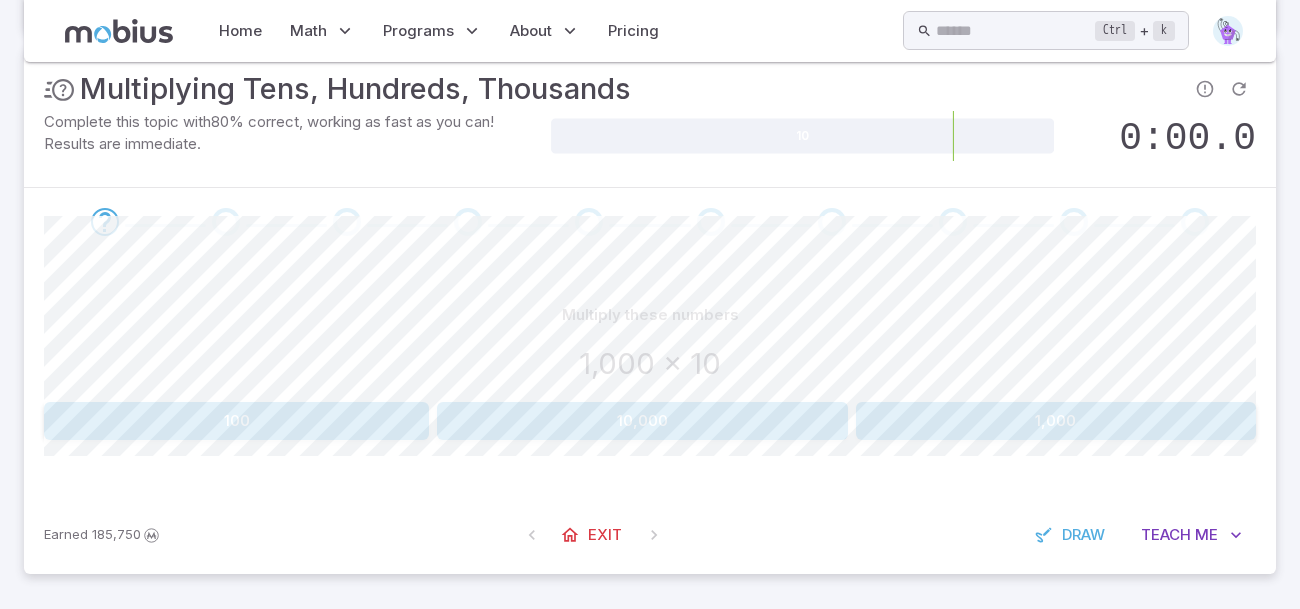 click on "10,000" at bounding box center [642, 421] 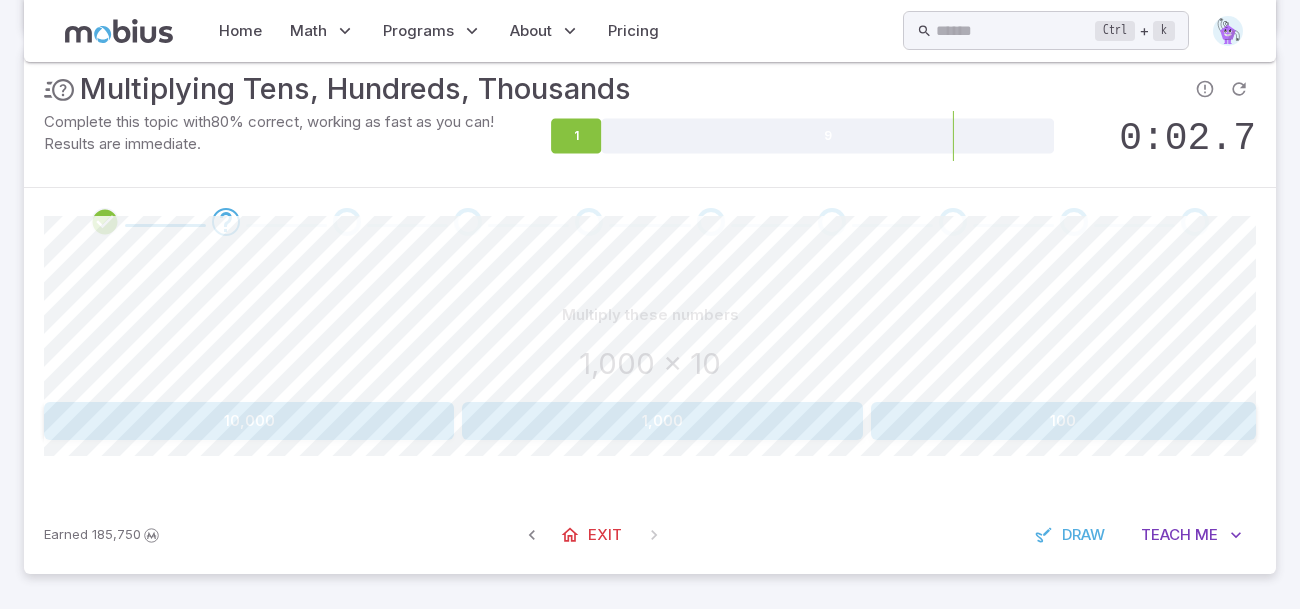 click on "10,000" at bounding box center (249, 421) 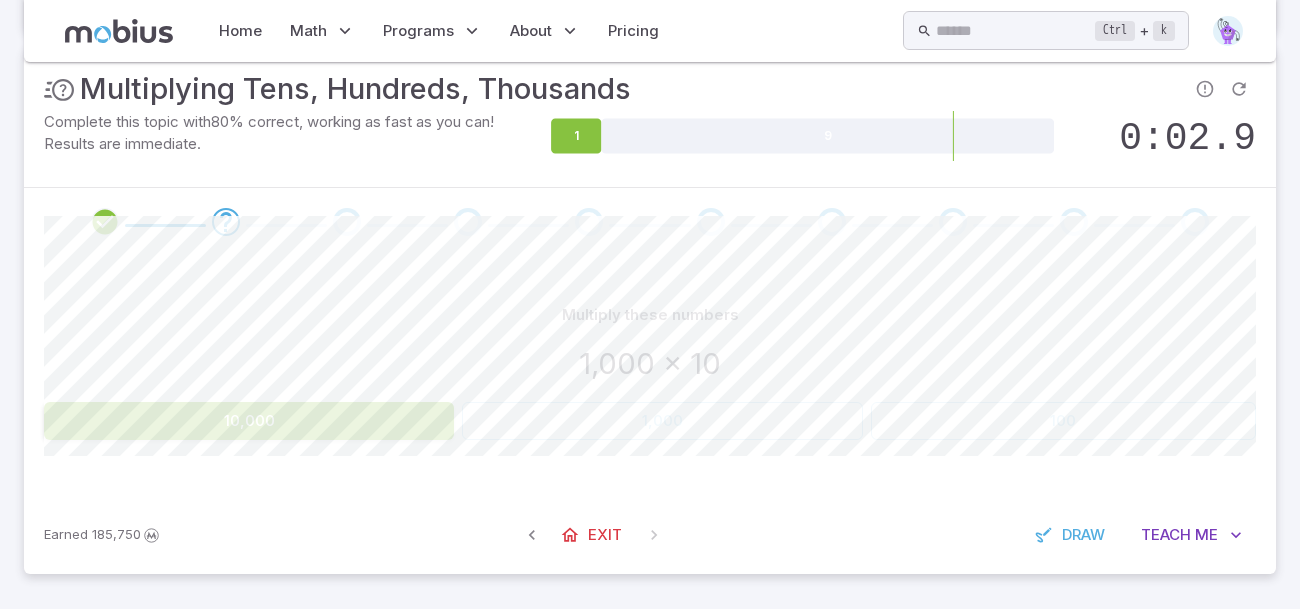 click on "10,000" at bounding box center (249, 421) 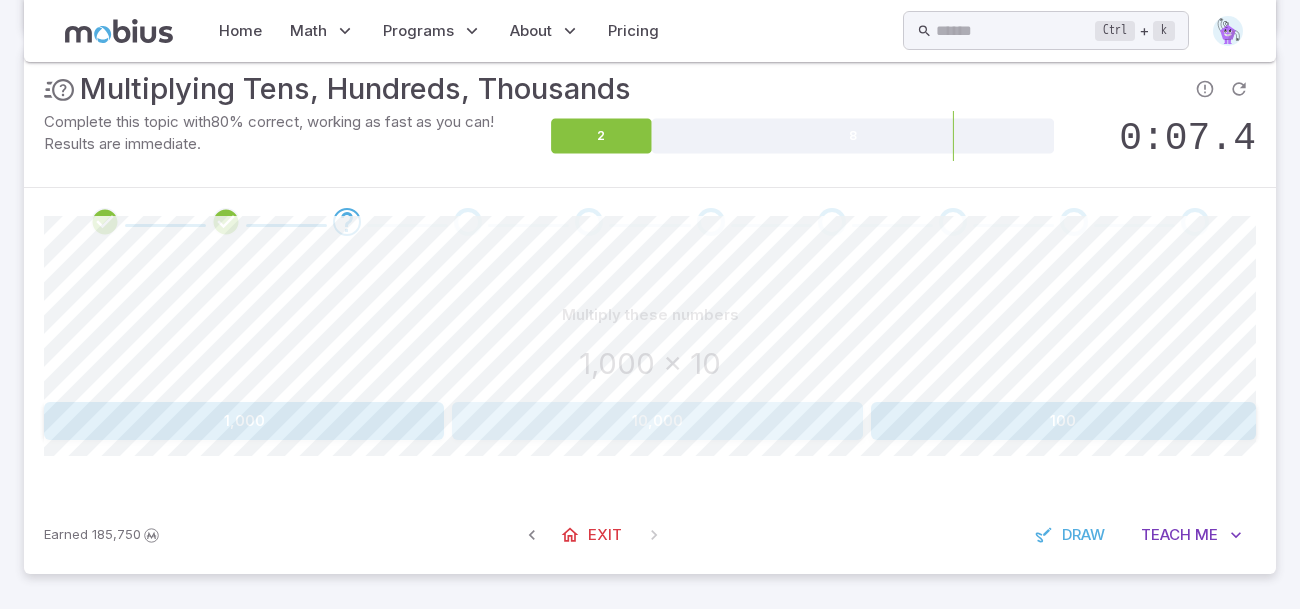 click on "10,000" at bounding box center [657, 421] 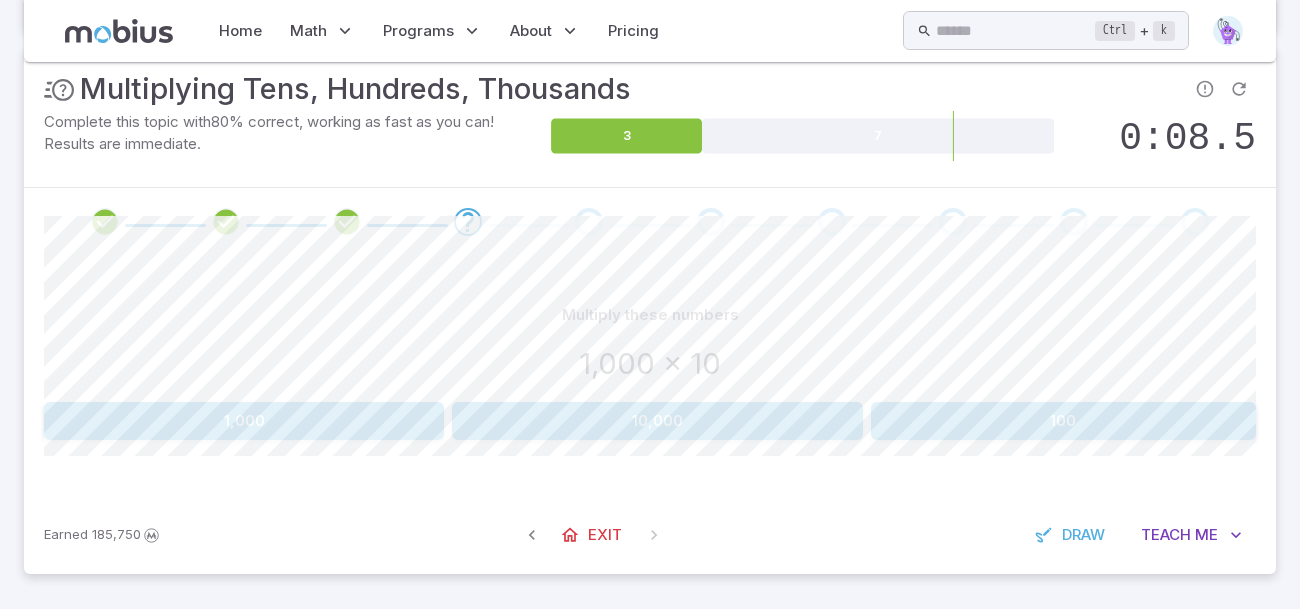 click on "10,000" at bounding box center (657, 421) 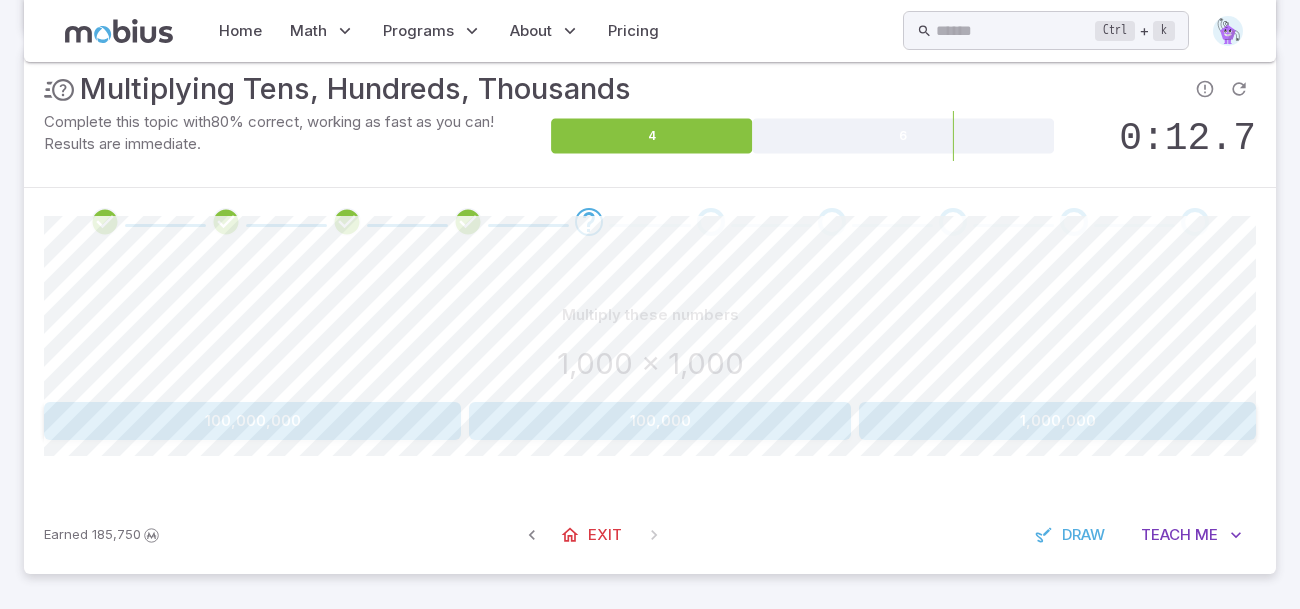 click on "1,000,000" at bounding box center (1057, 421) 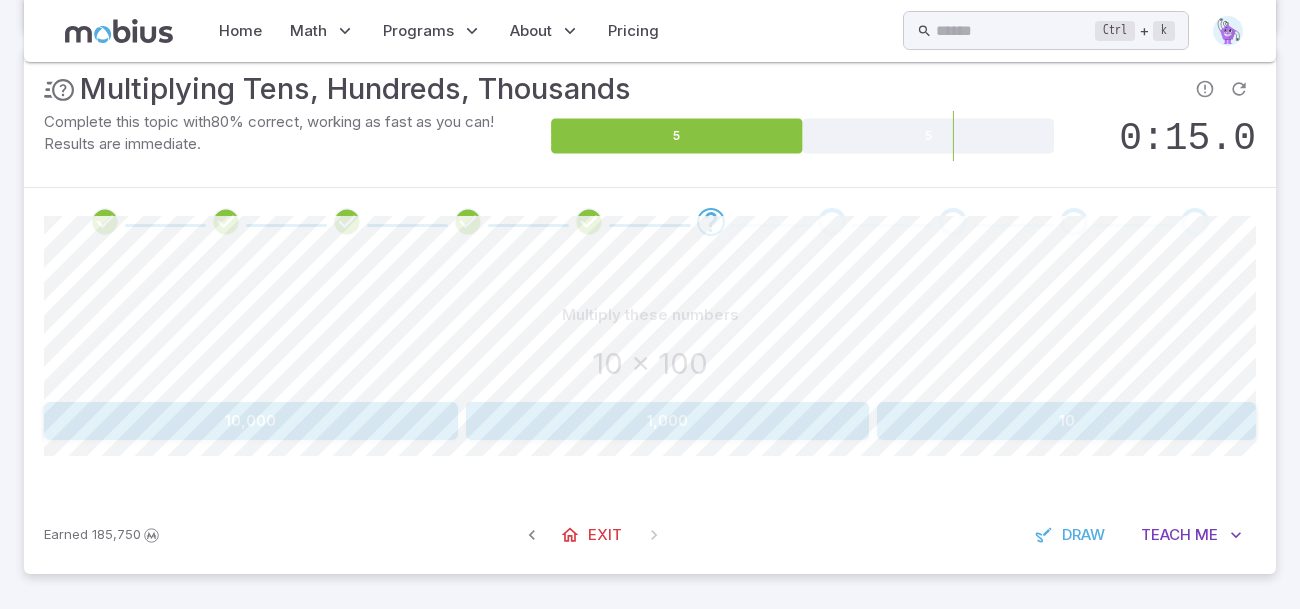 click on "1,000" at bounding box center (668, 421) 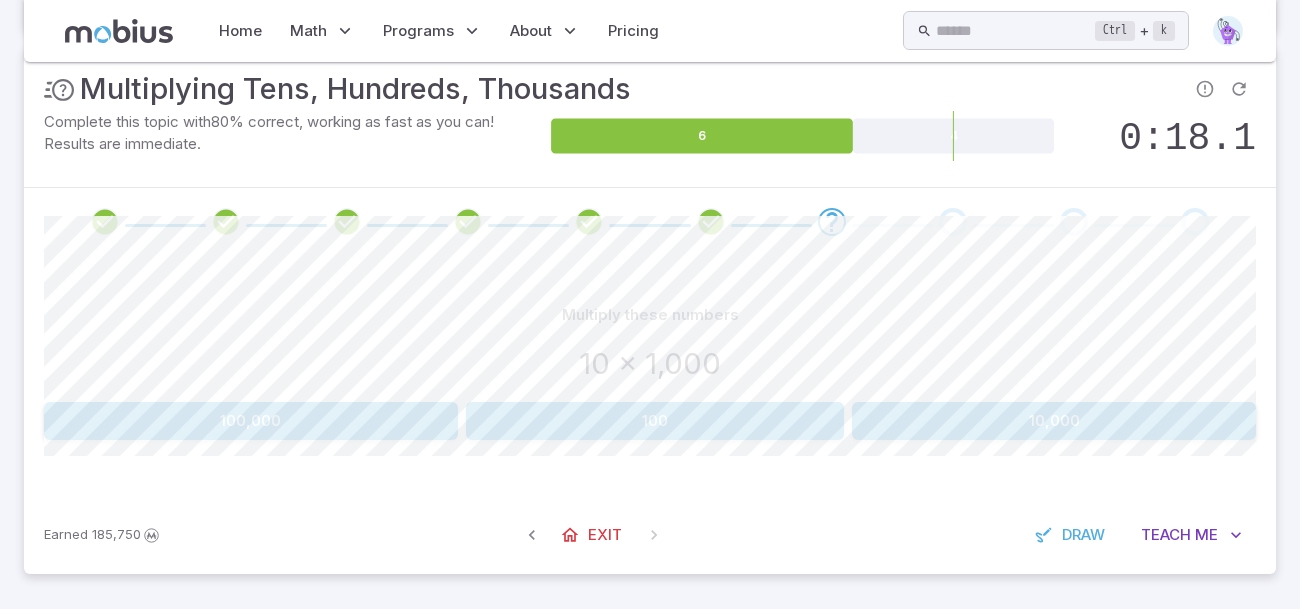 click on "10,000" at bounding box center (1054, 421) 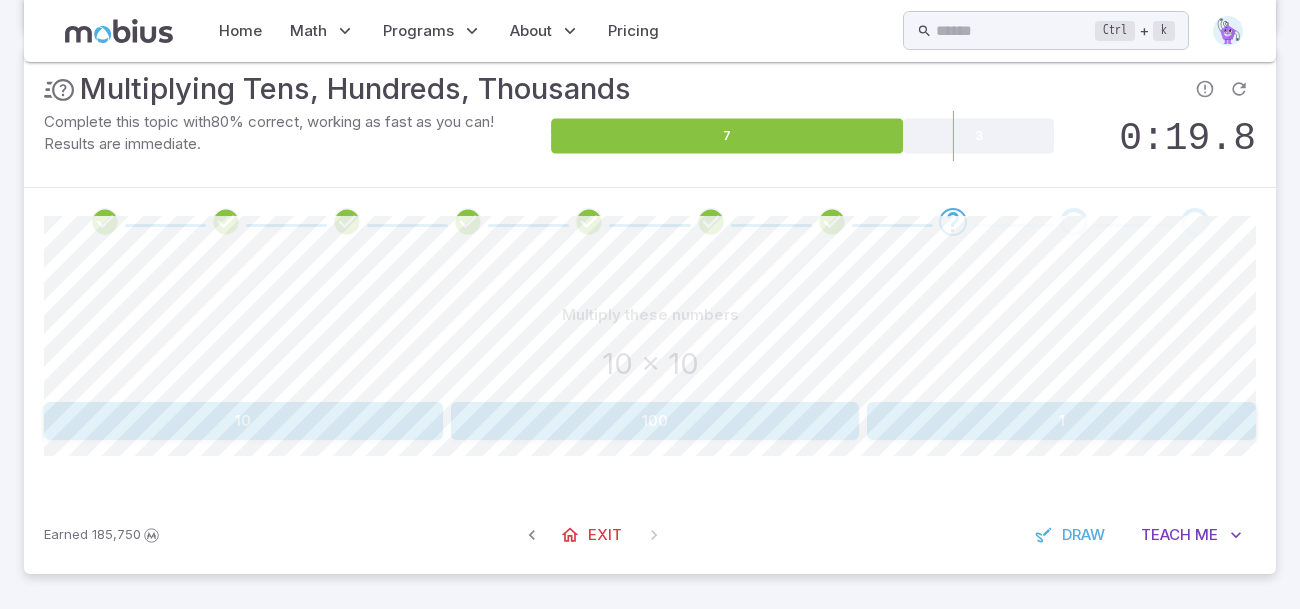 click on "100" at bounding box center [655, 421] 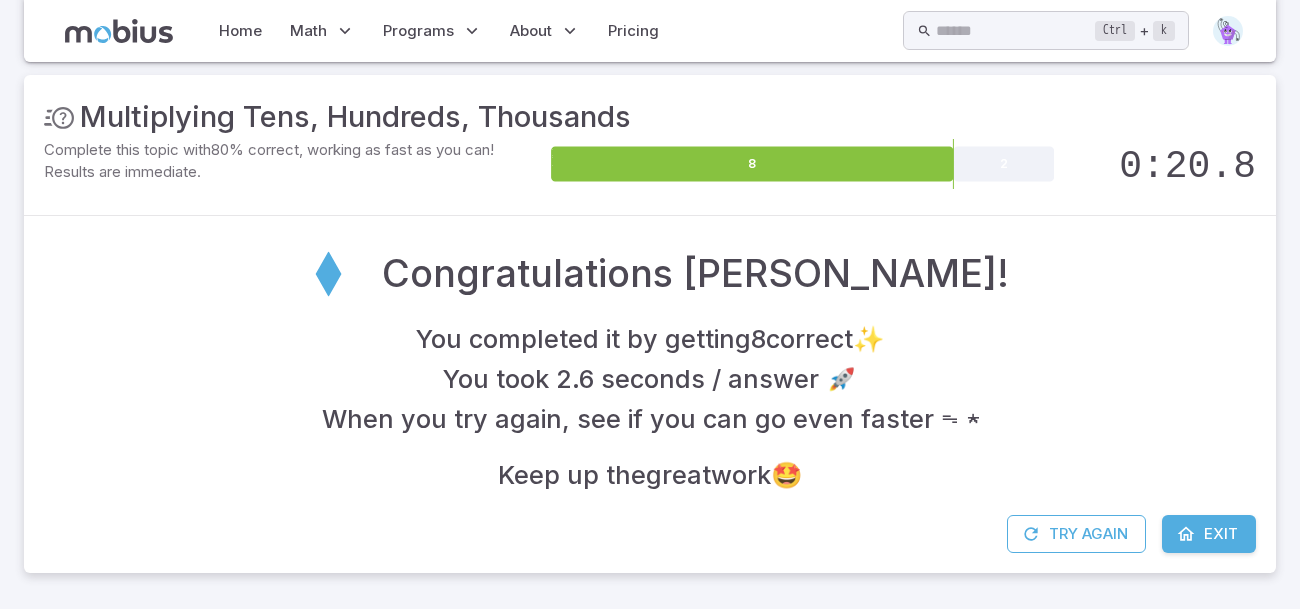 scroll, scrollTop: 221, scrollLeft: 0, axis: vertical 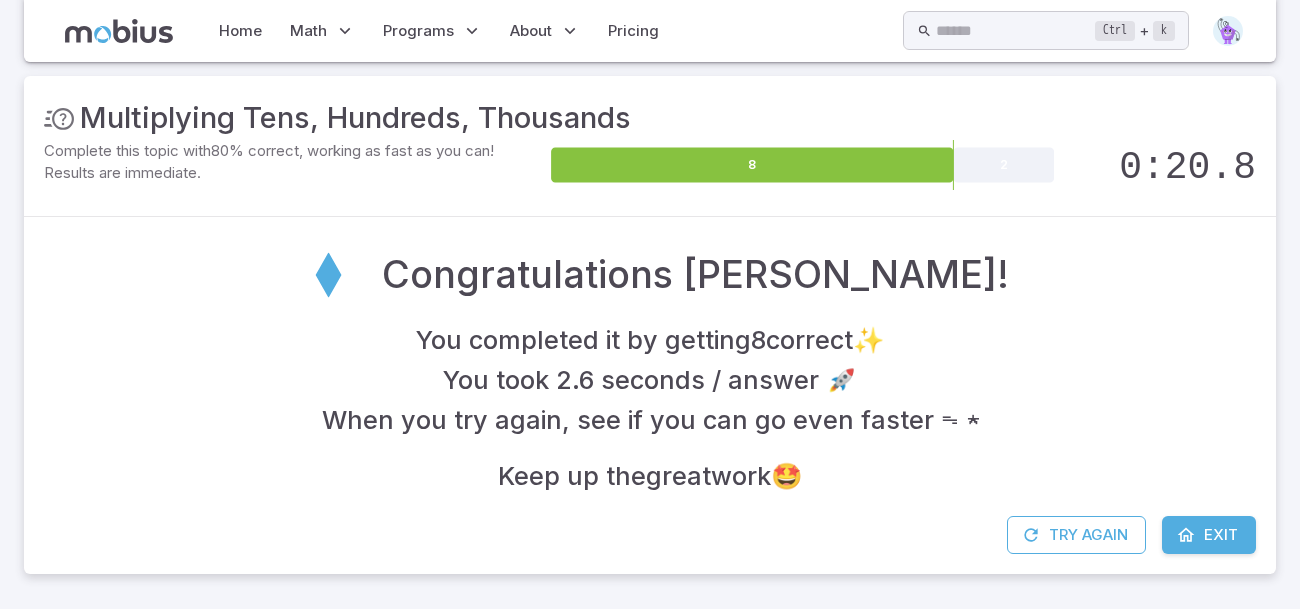 click on "Exit" at bounding box center [1221, 535] 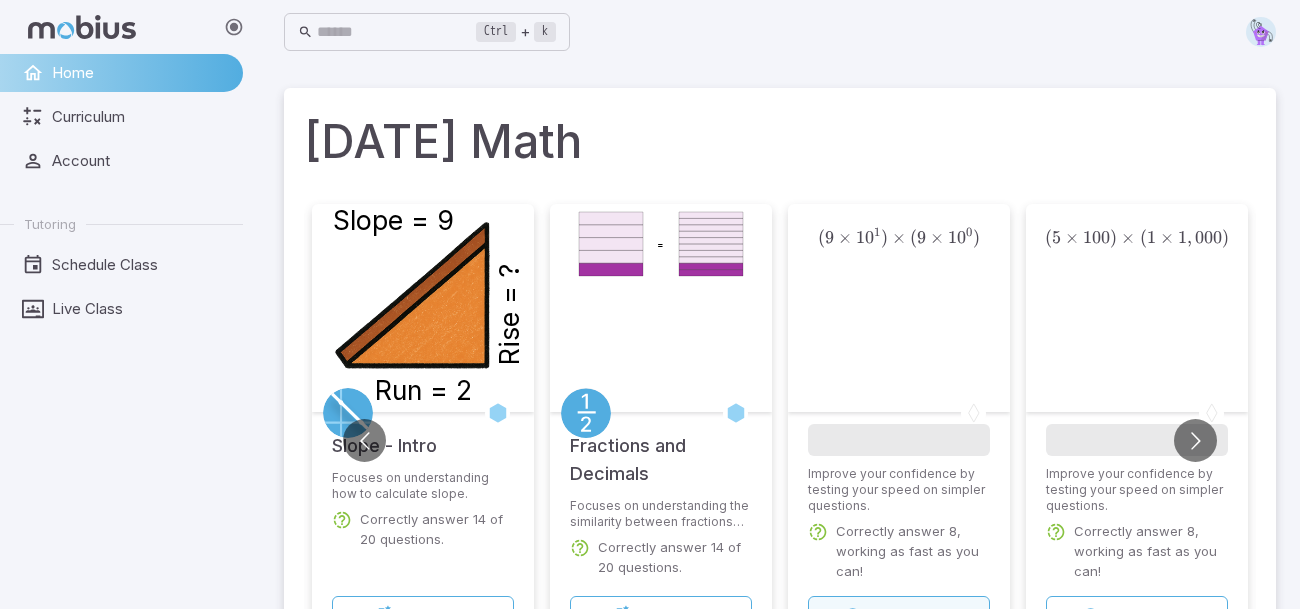scroll, scrollTop: 115, scrollLeft: 0, axis: vertical 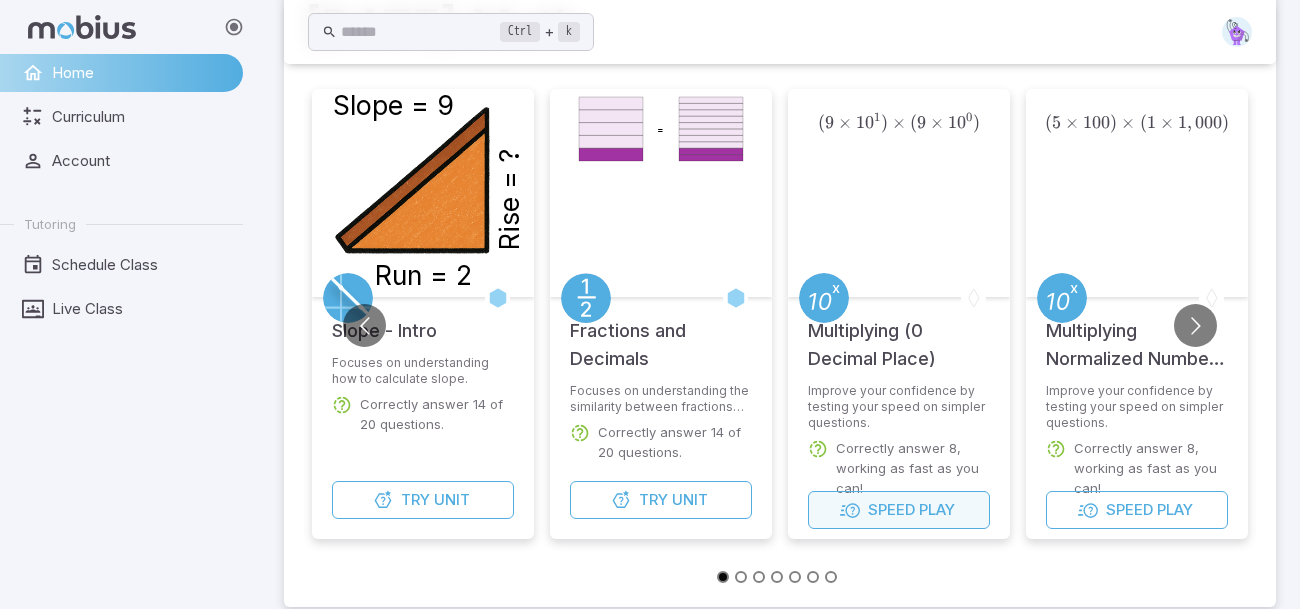 click on "Speed Play" at bounding box center [899, 510] 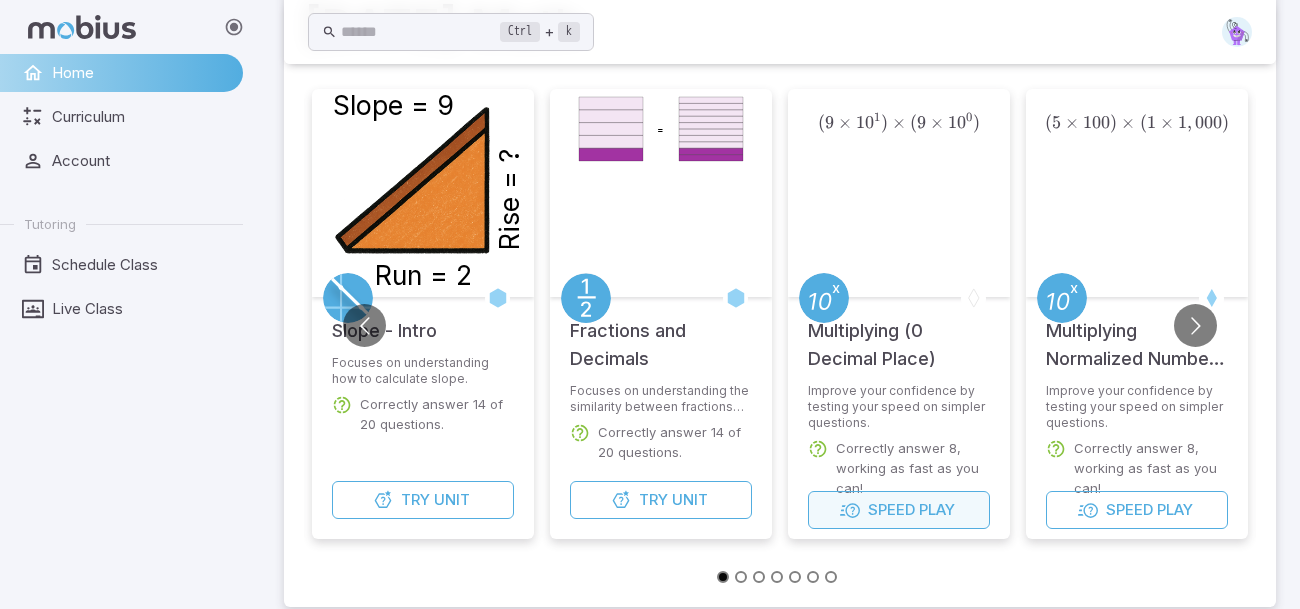 click on "Speed Play" at bounding box center (899, 510) 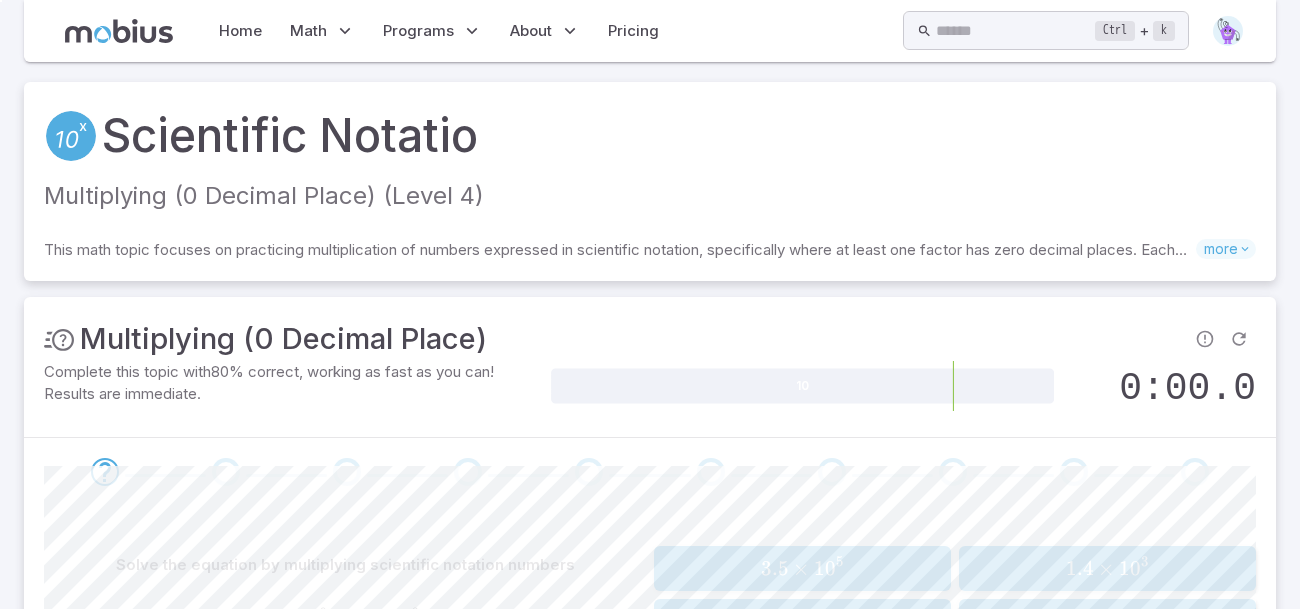 scroll, scrollTop: 257, scrollLeft: 0, axis: vertical 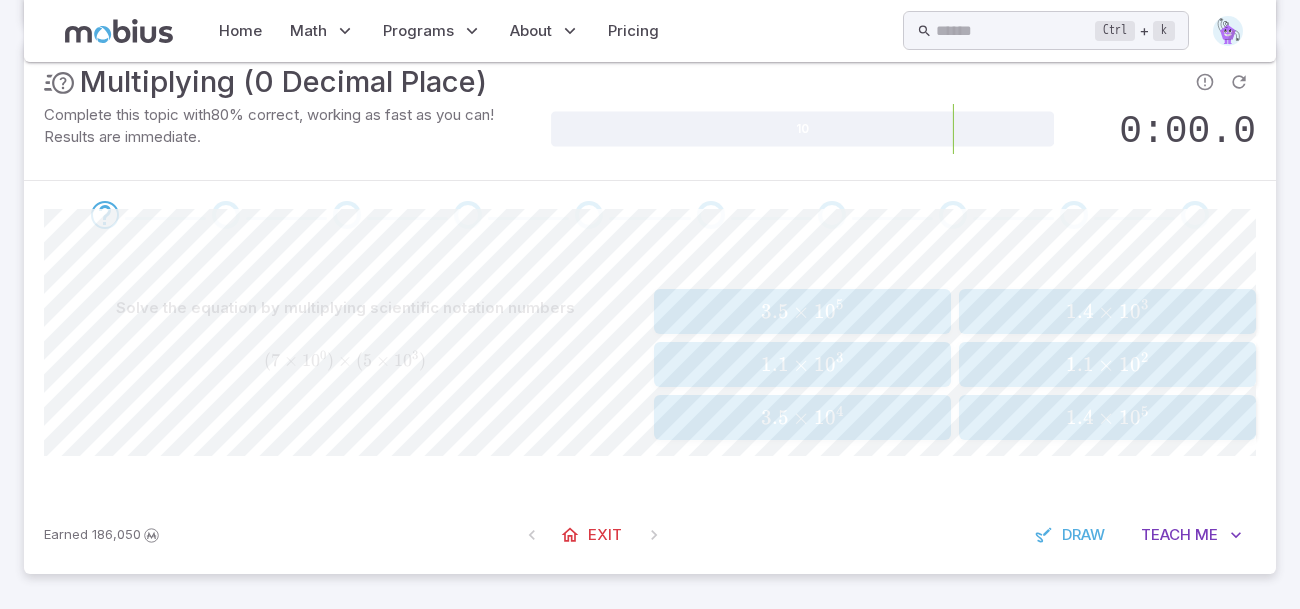 click on "Earned  186,050 Exit Draw Teach Me" at bounding box center [650, 535] 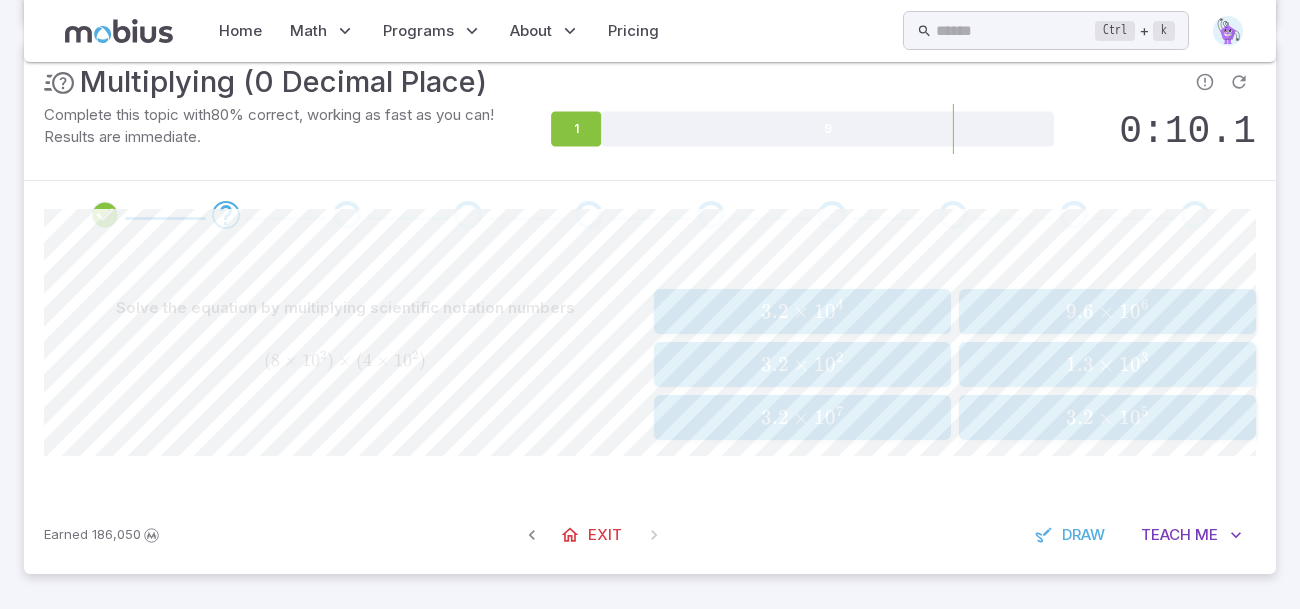 click on "3.2" at bounding box center (1080, 417) 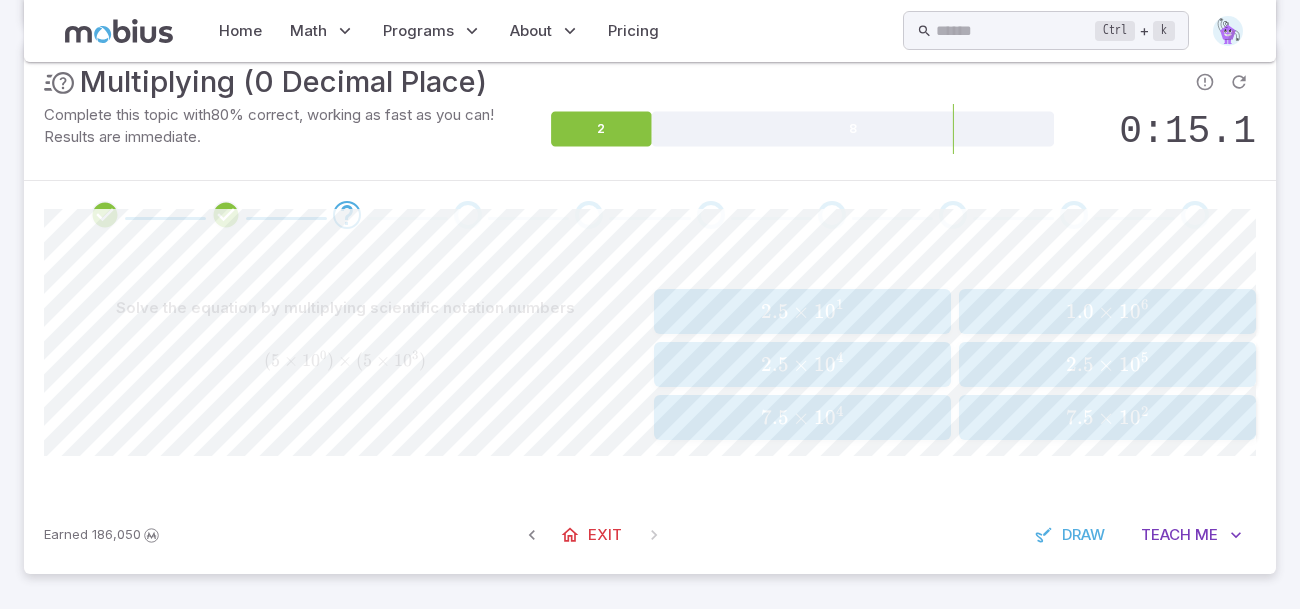 click on "2.5 × 1 0 4" at bounding box center (802, 364) 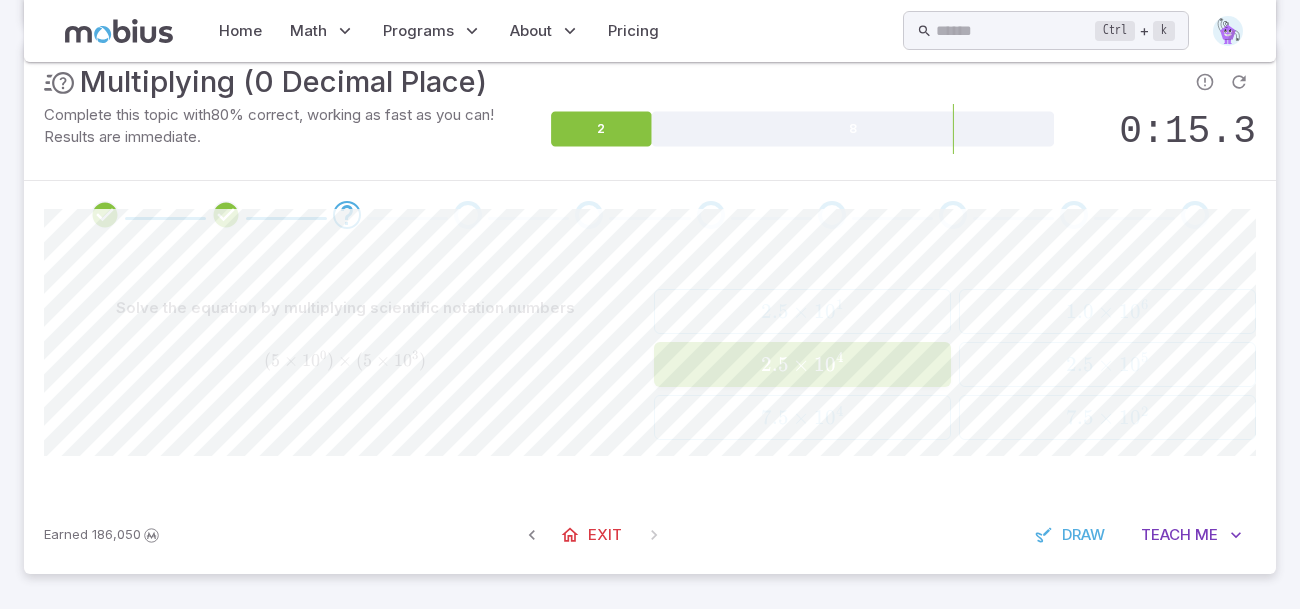 click on "2.5 × 1 0 4" at bounding box center [802, 364] 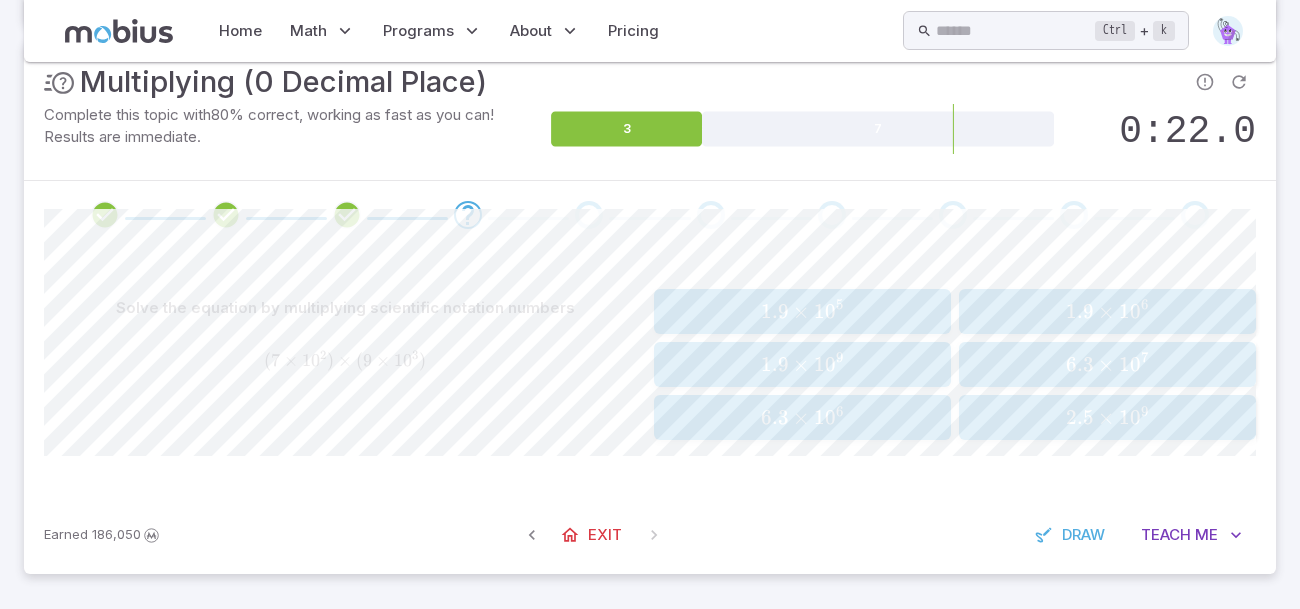 click on "×" at bounding box center [801, 417] 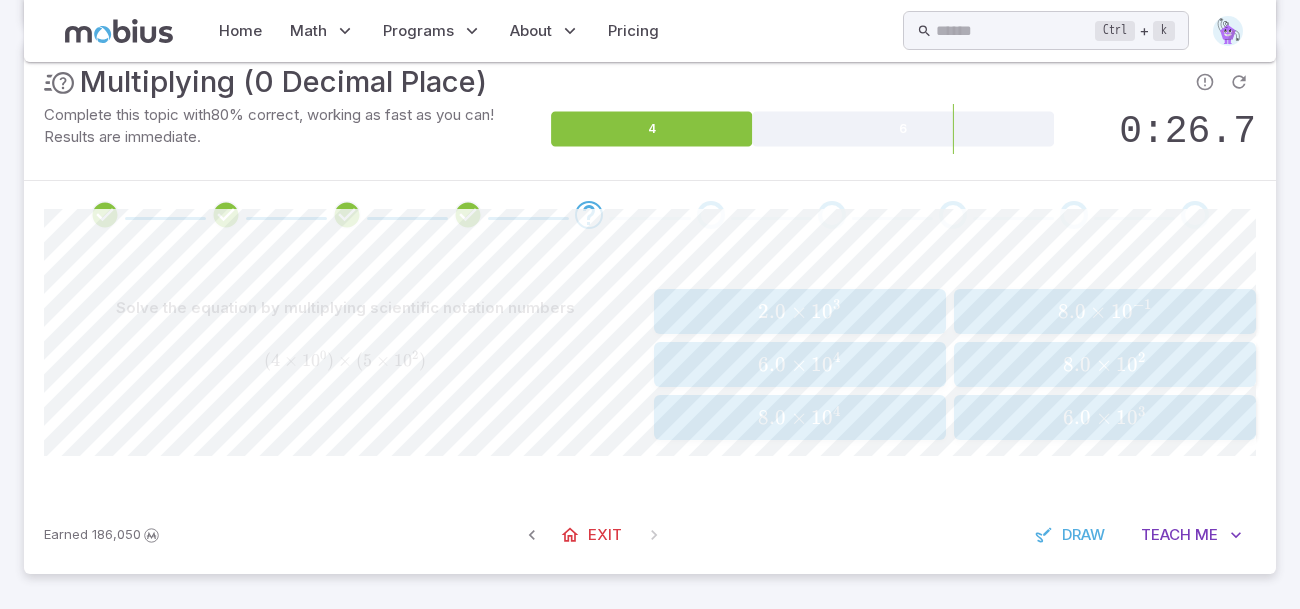 click on "0" at bounding box center [827, 311] 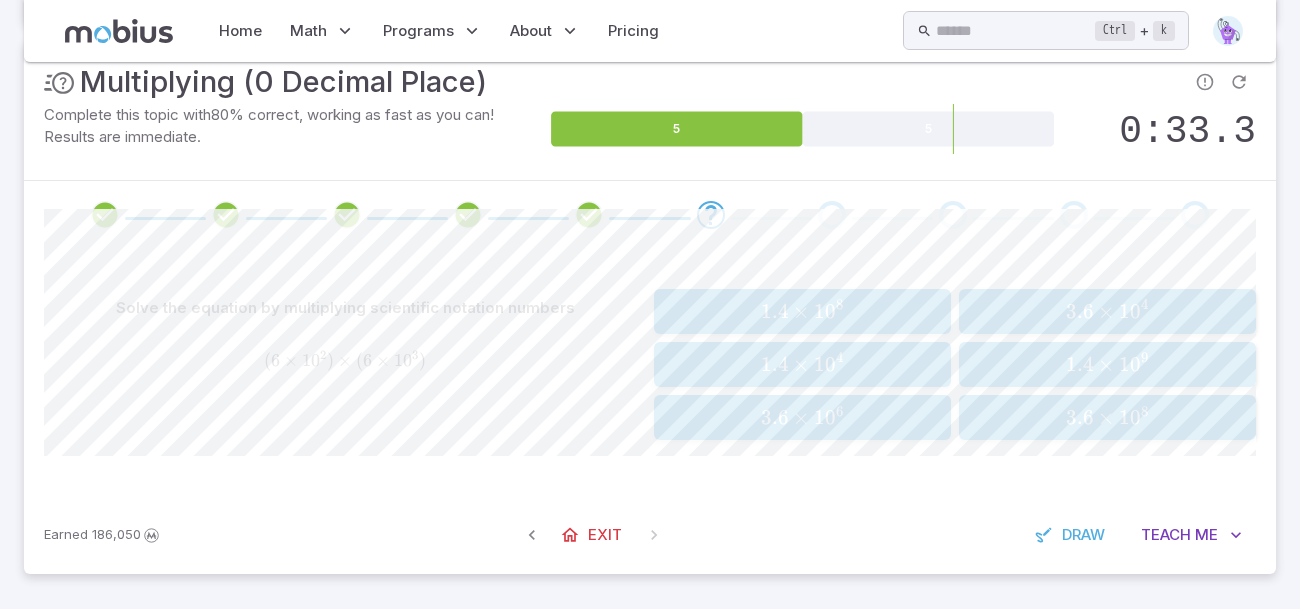 click on "1" at bounding box center [819, 417] 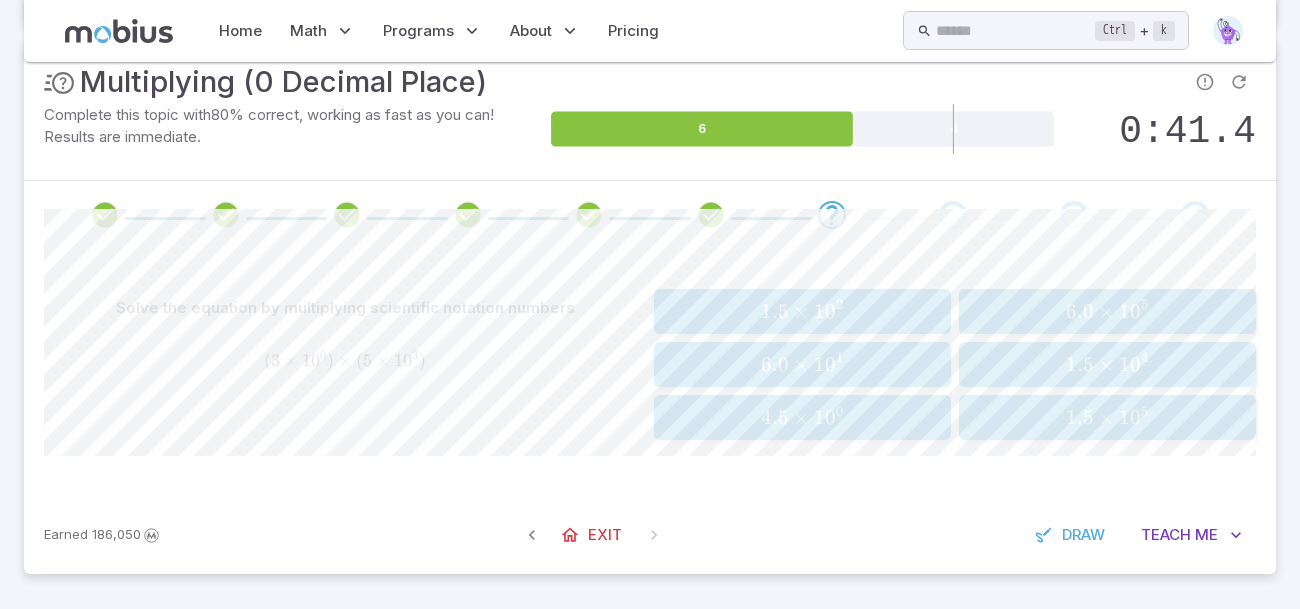 click on "1.5 × 1 0 4" at bounding box center [1107, 364] 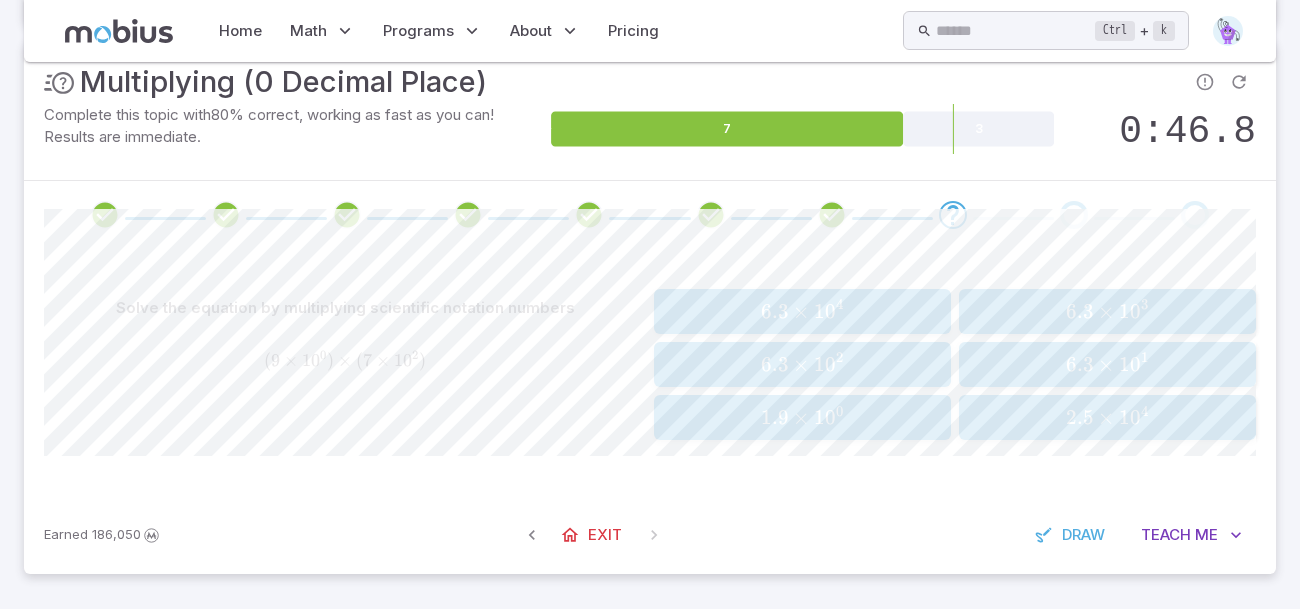 click on "6.3 × 1 0 3" at bounding box center (1107, 311) 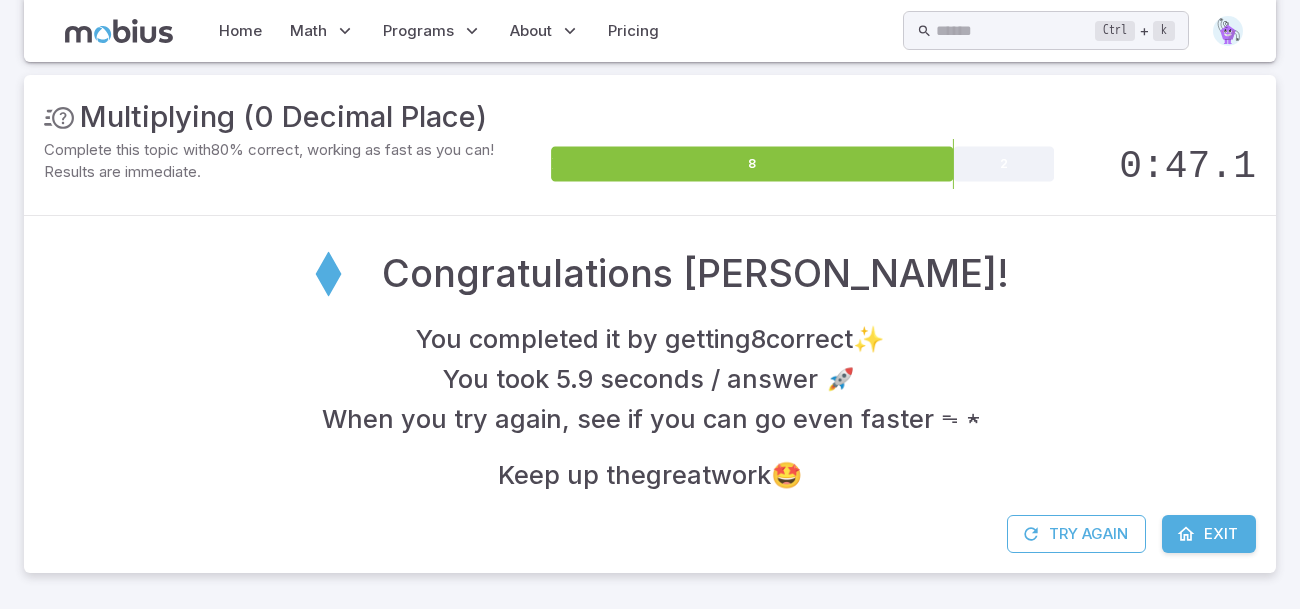 scroll, scrollTop: 221, scrollLeft: 0, axis: vertical 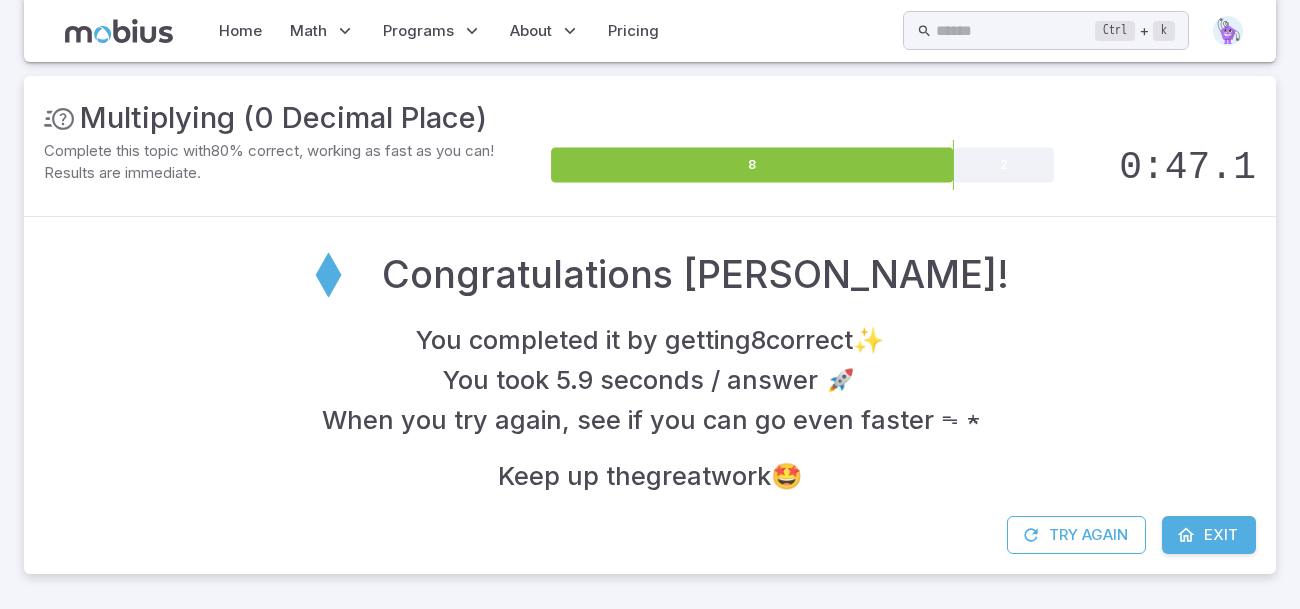 click at bounding box center [1186, 535] 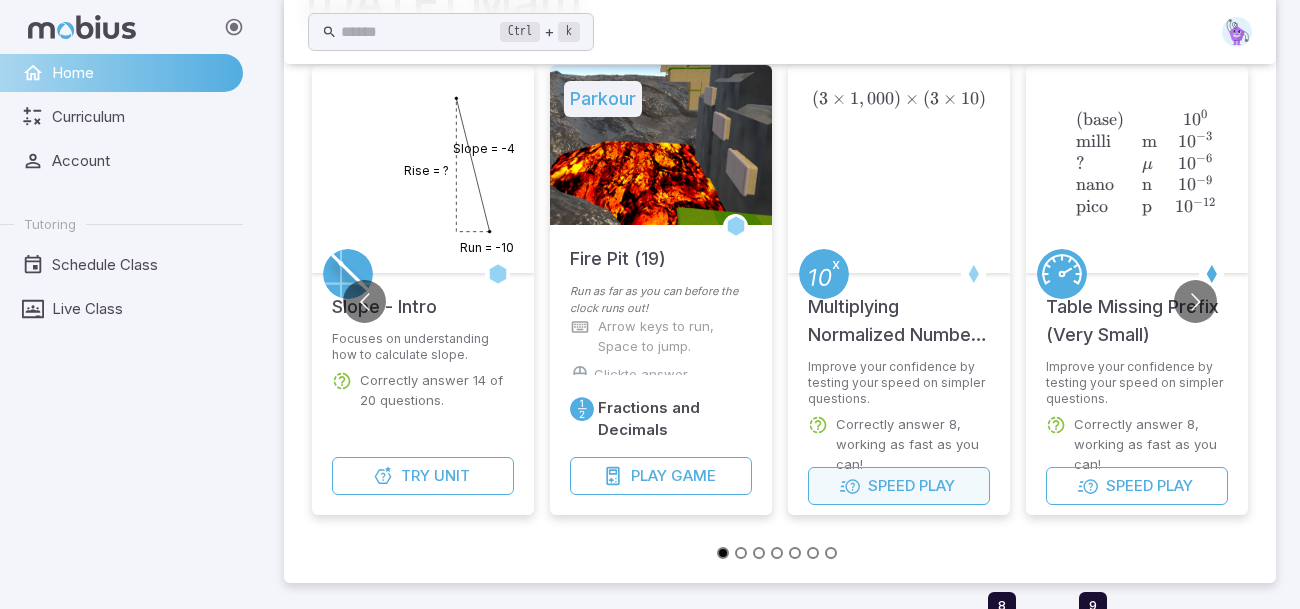 scroll, scrollTop: 104, scrollLeft: 0, axis: vertical 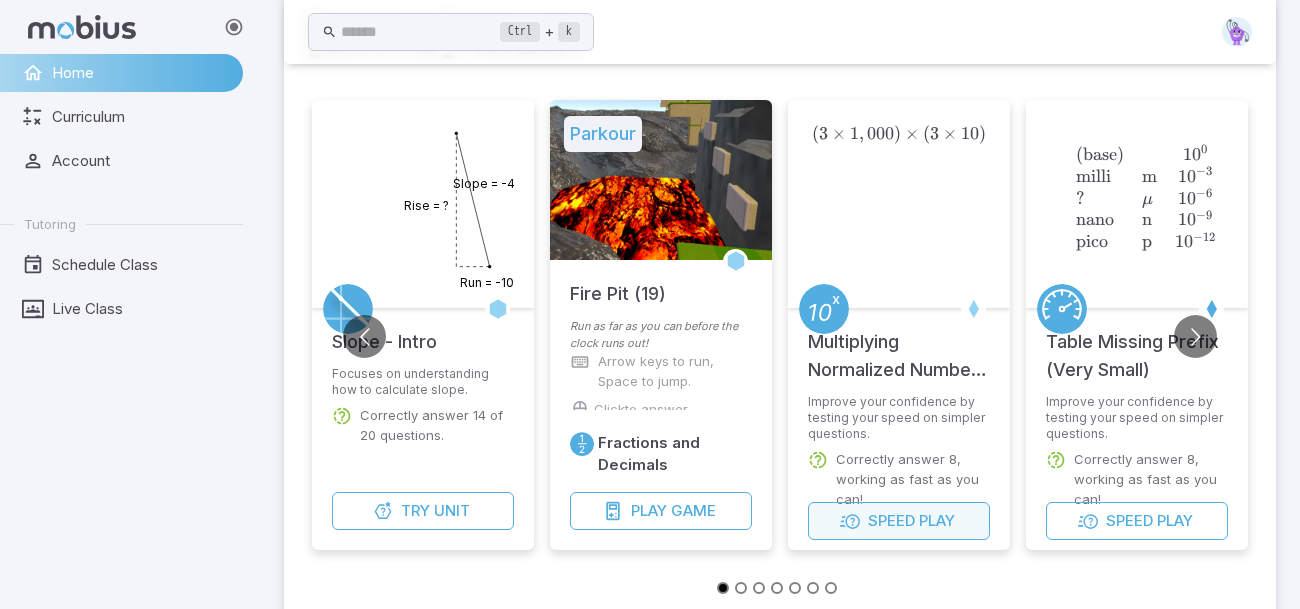 click on "Speed Play" at bounding box center [899, 521] 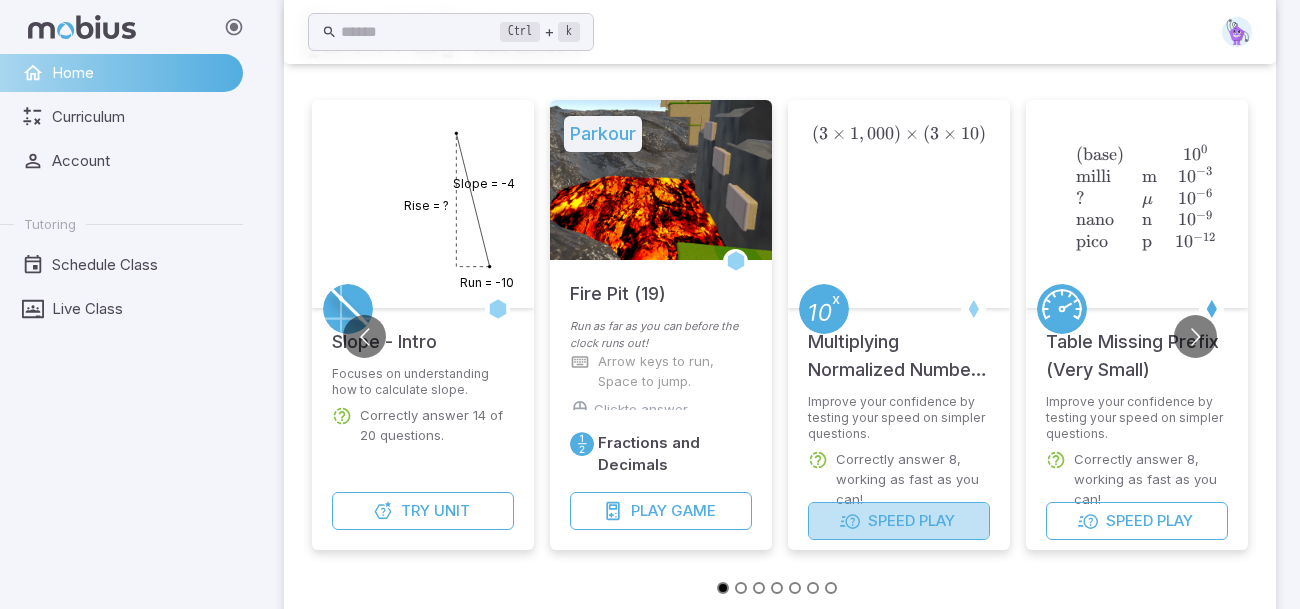 click on "Speed Play" at bounding box center (899, 521) 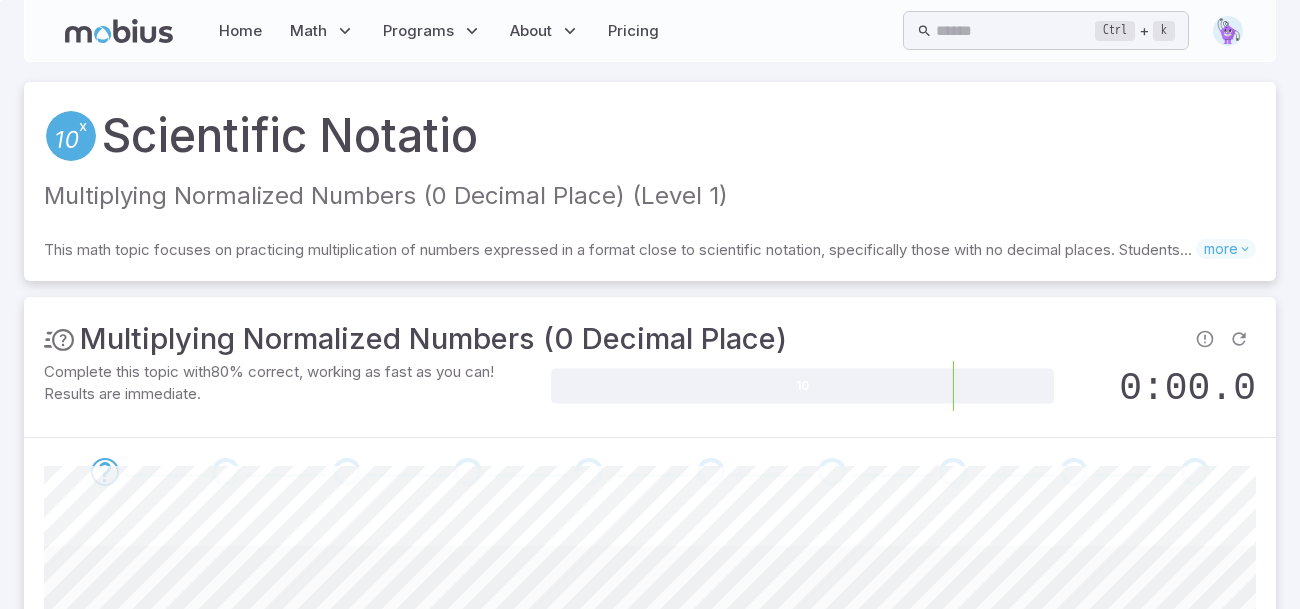 scroll, scrollTop: 95, scrollLeft: 0, axis: vertical 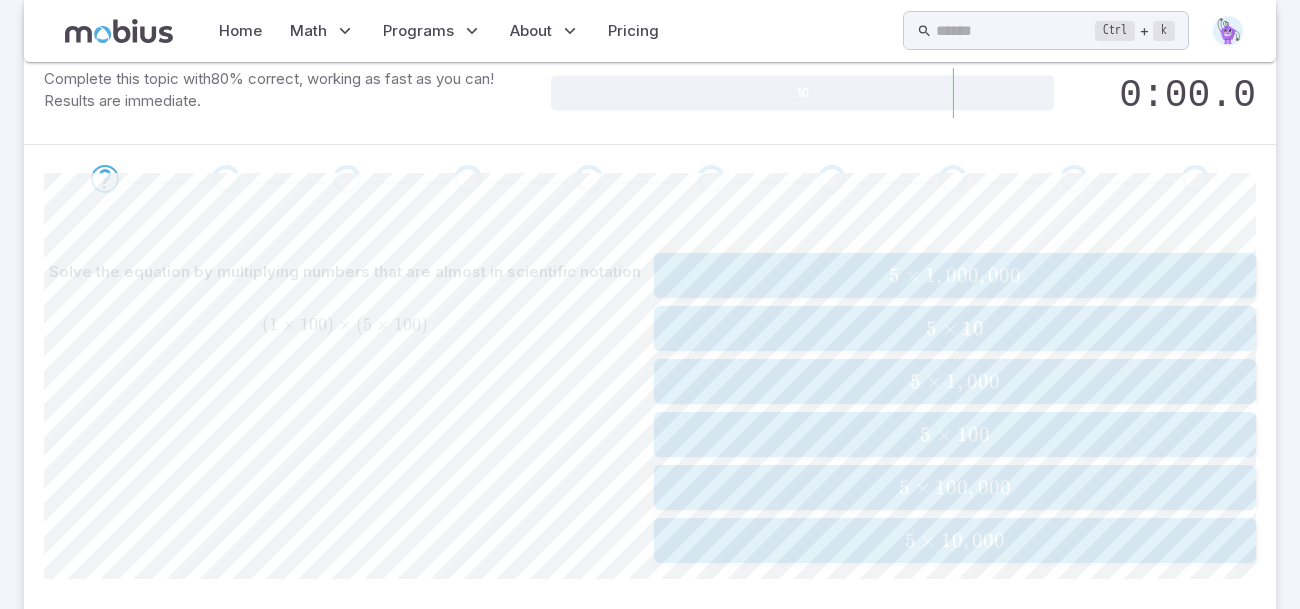 click on "Solve the equation by multiplying numbers that are almost in scientific notation ( 1 × 100 ) × ( 5 × 100 ) (1\times {100}) \times (5\times {100}) ( 1 × 100 ) × ( 5 × 100 )" at bounding box center [345, 408] 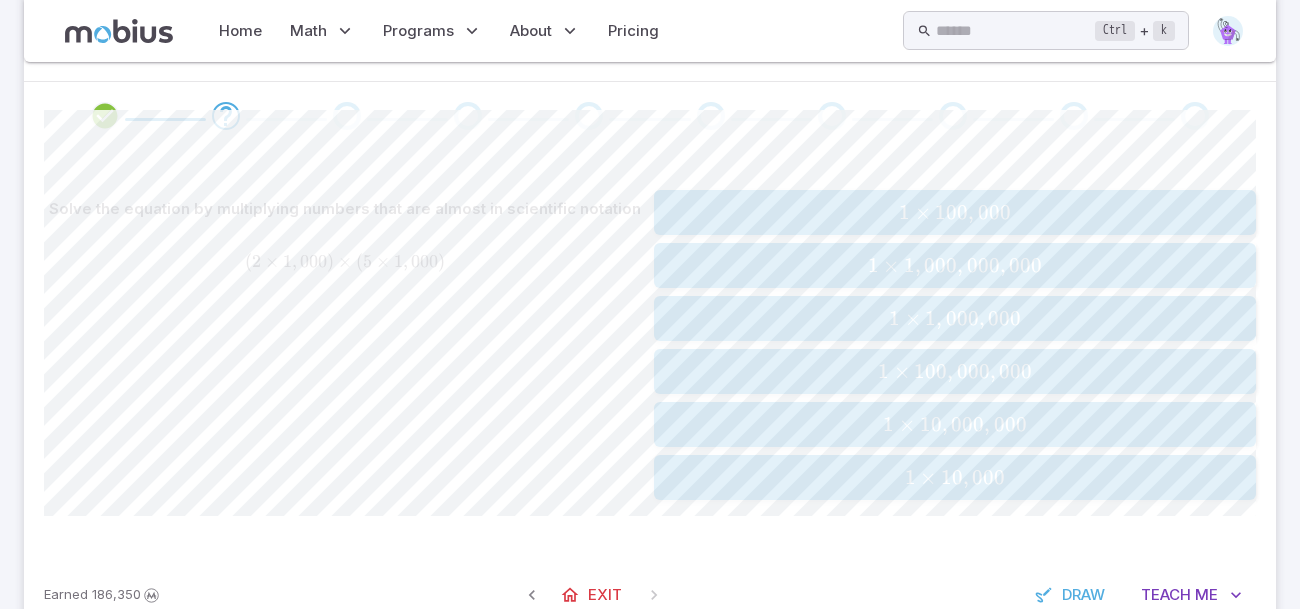 scroll, scrollTop: 361, scrollLeft: 0, axis: vertical 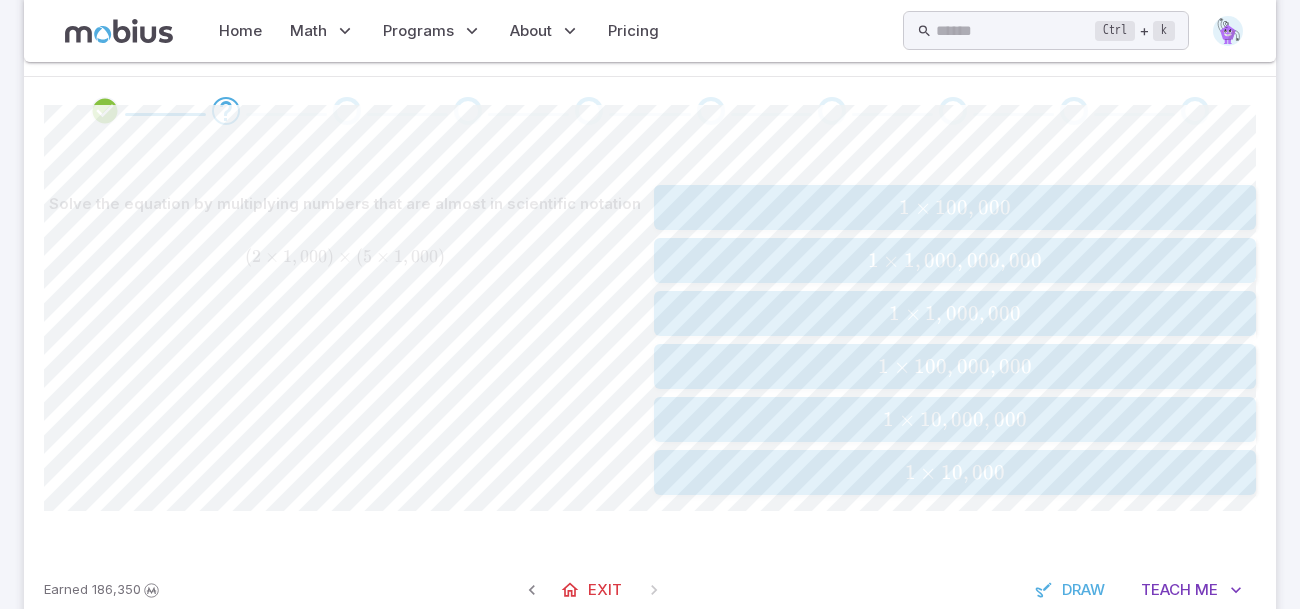 click on "1 × 10 , 000 , 000" at bounding box center (954, 419) 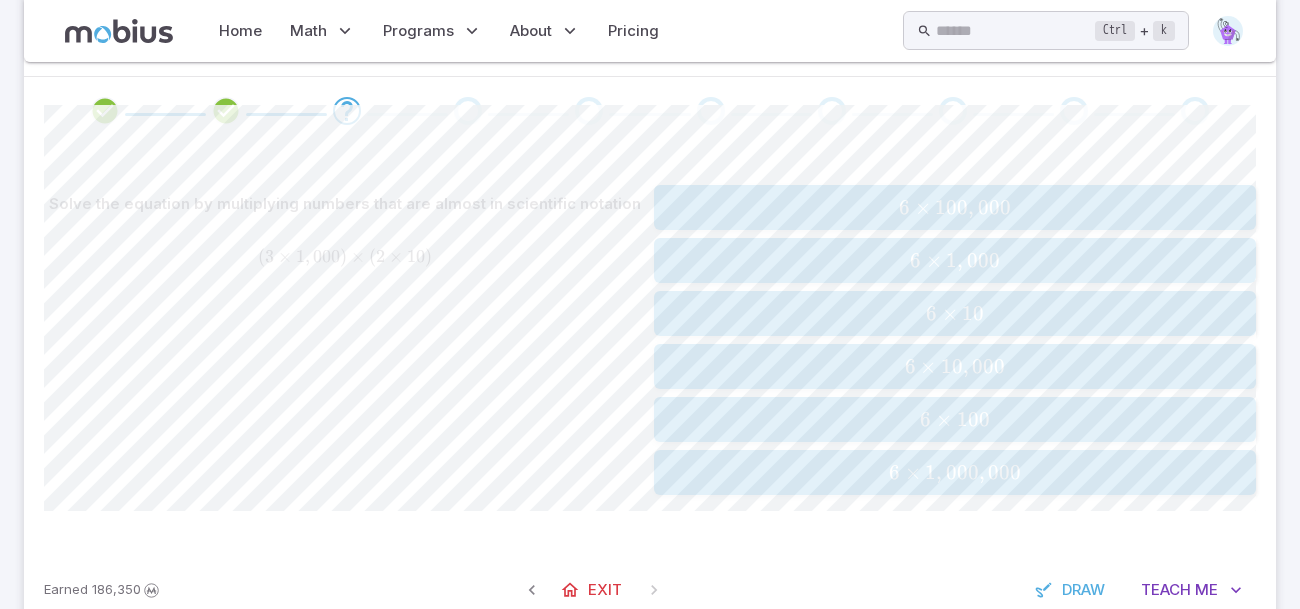 click on "6 × 10 , 000" at bounding box center [954, 366] 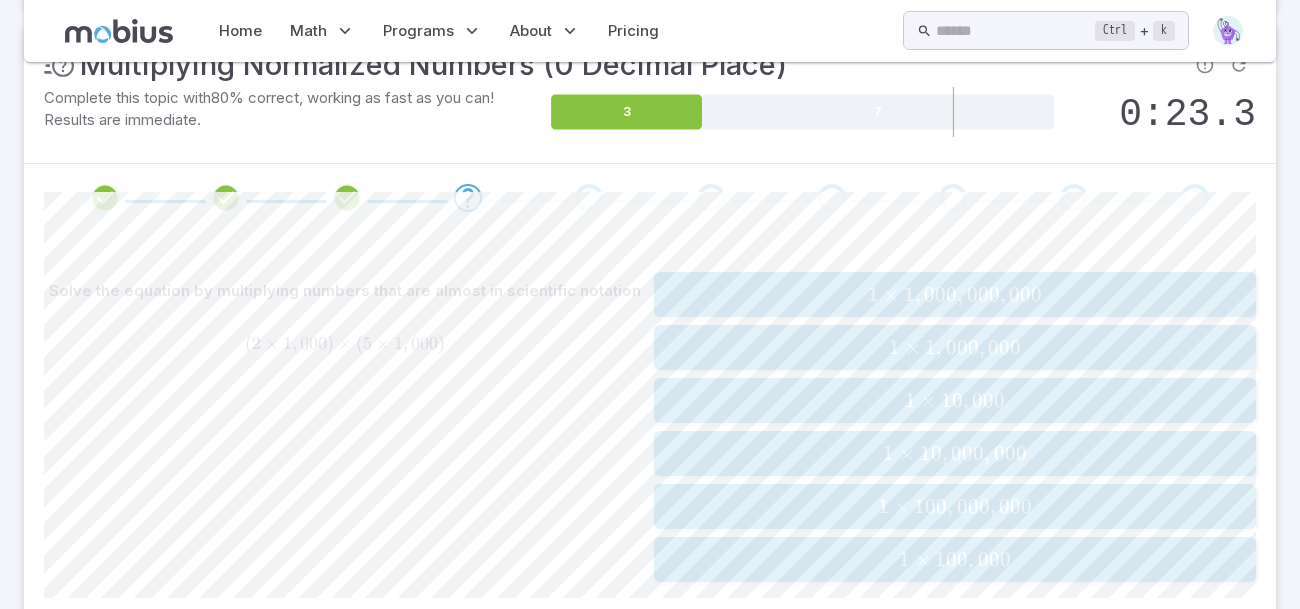 scroll, scrollTop: 305, scrollLeft: 0, axis: vertical 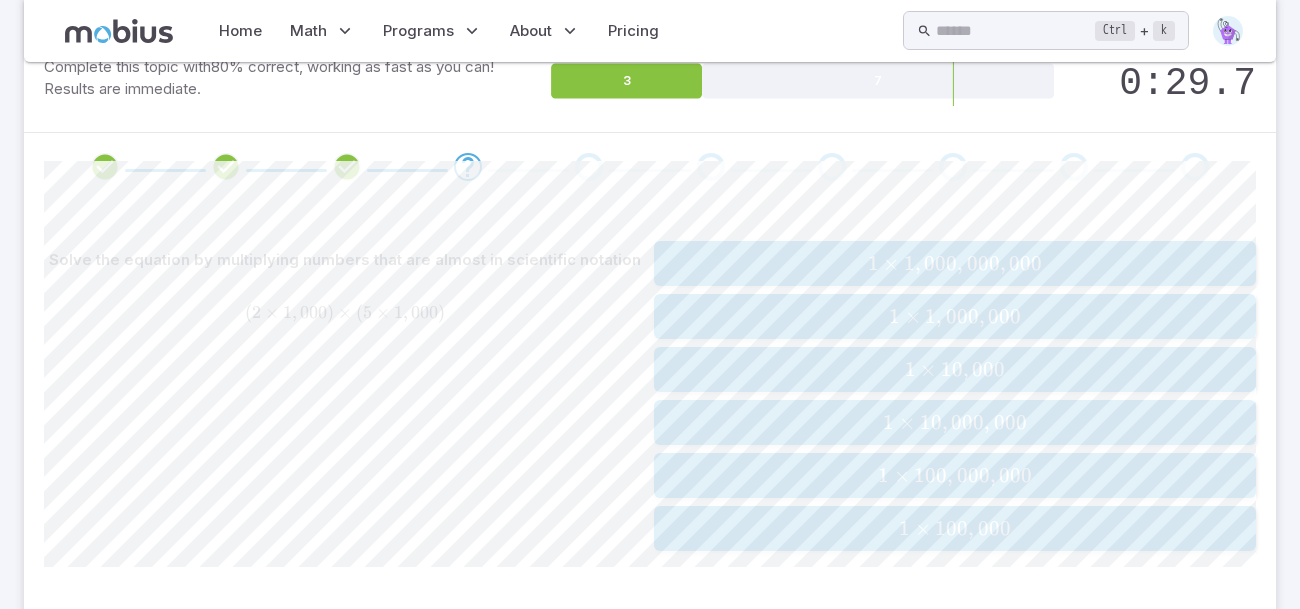 click on "1 × 10 , 000 , 000" at bounding box center (954, 422) 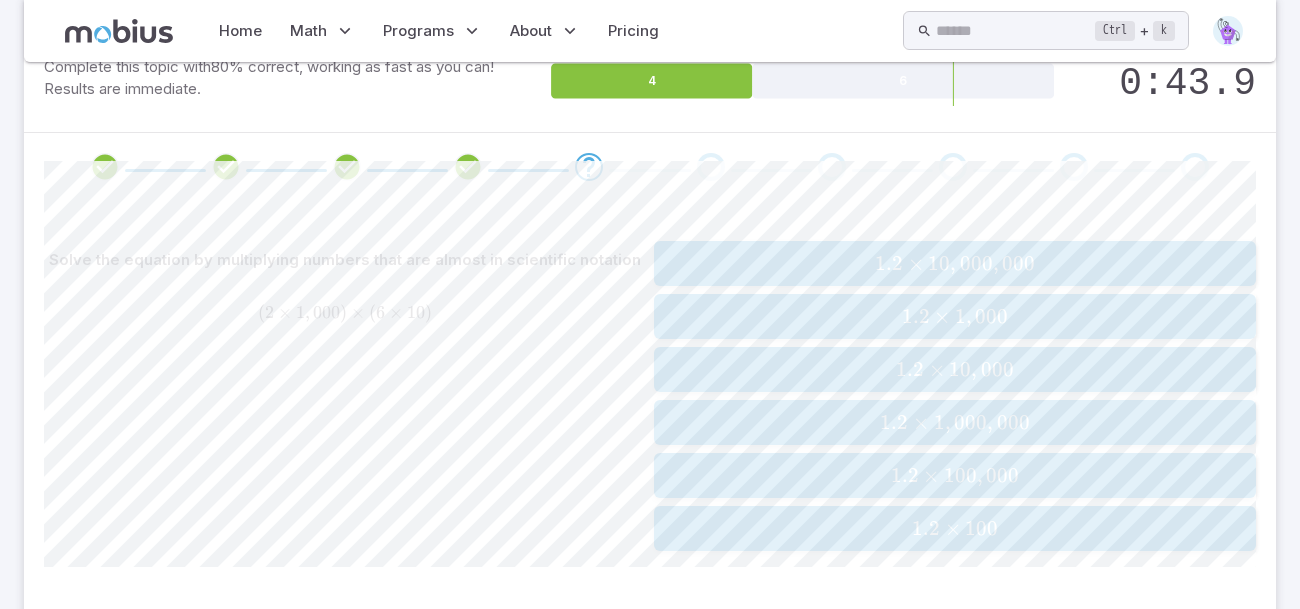 click on "1.2 × 100 , 000" at bounding box center (954, 475) 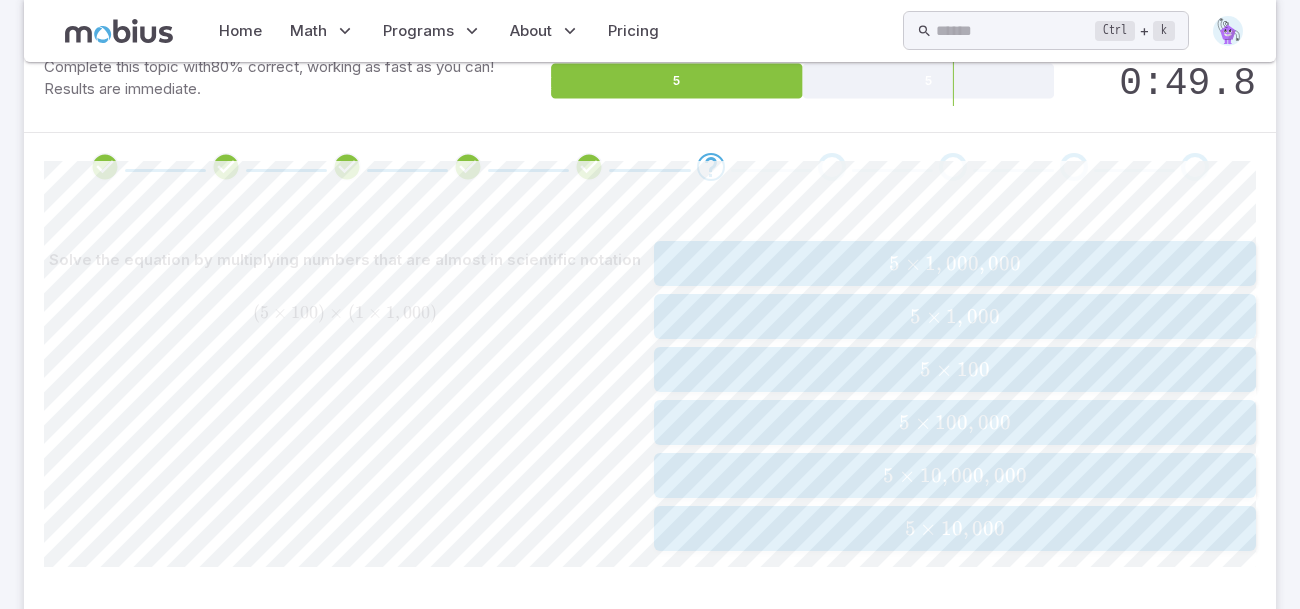 click on "5 × 100 , 000" at bounding box center (954, 422) 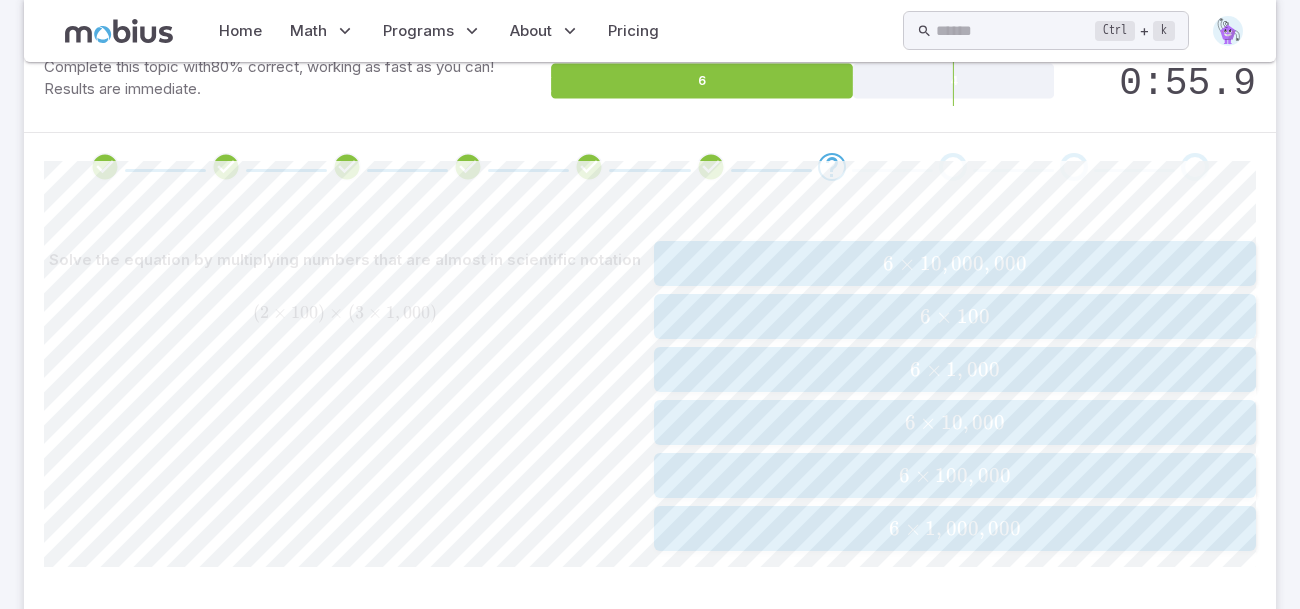click on "6 × 10 , 000" at bounding box center (954, 422) 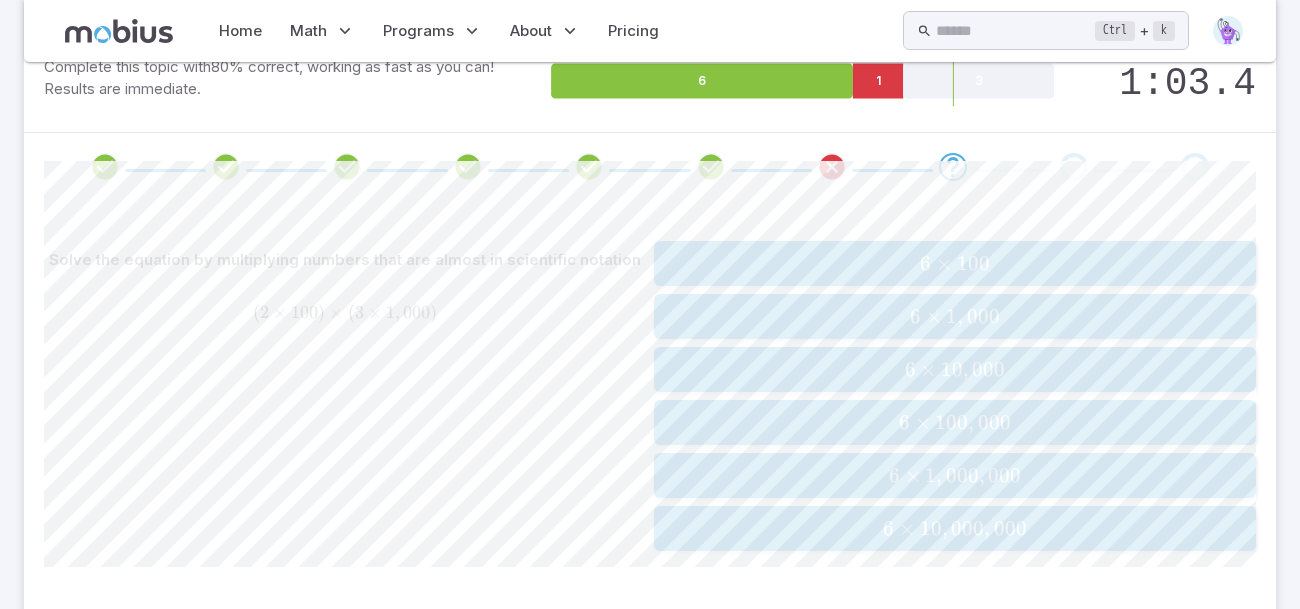 click on "6 × 100 , 000" at bounding box center (954, 422) 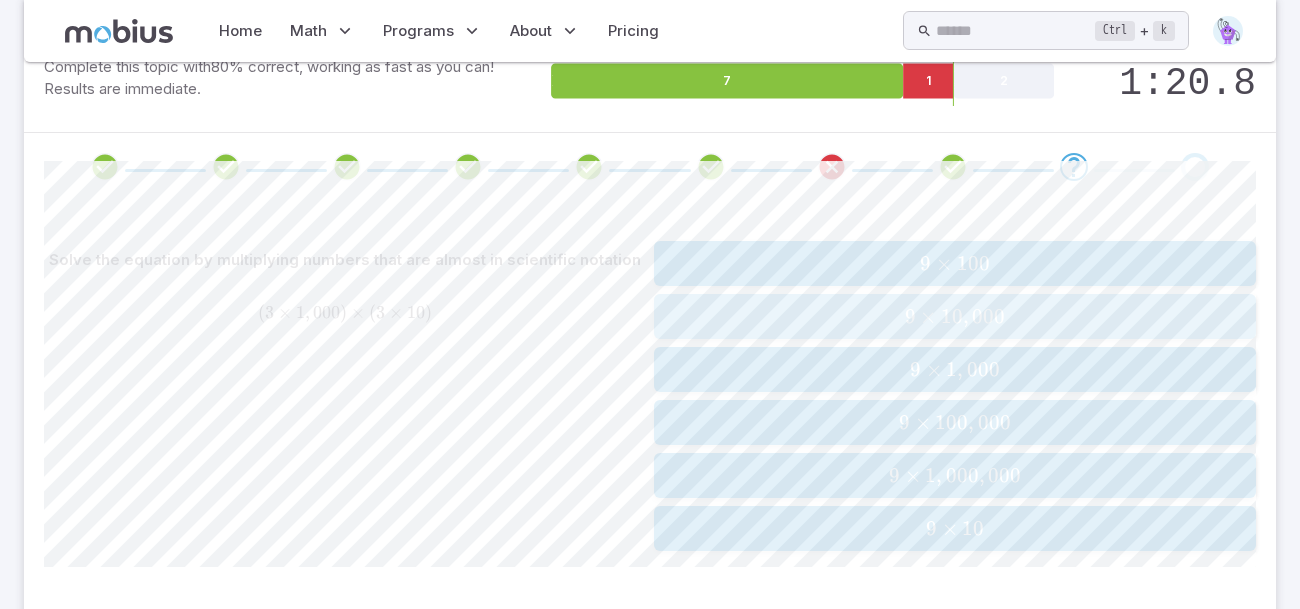 click on "9 × 10 , 000" at bounding box center [954, 316] 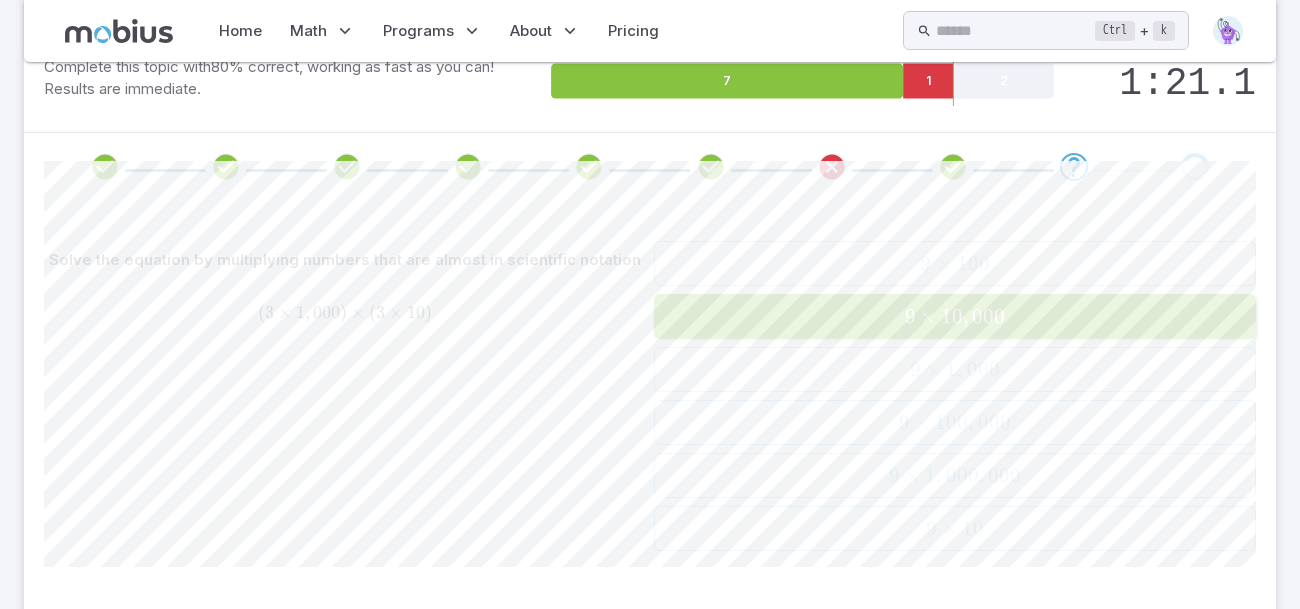 scroll, scrollTop: 221, scrollLeft: 0, axis: vertical 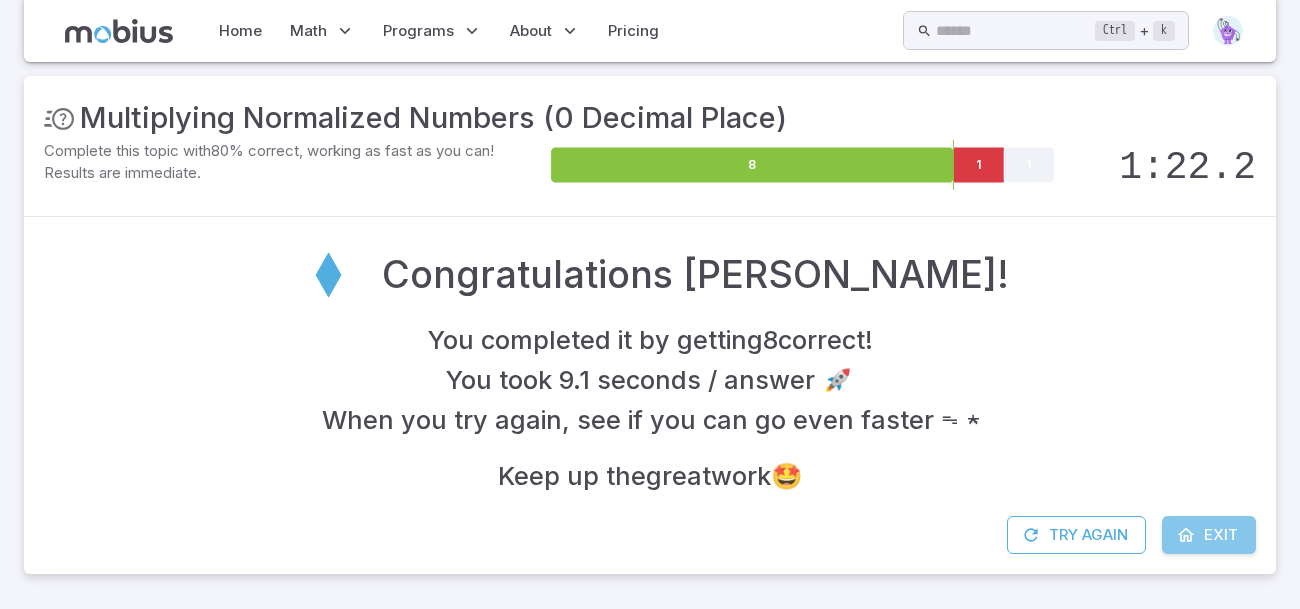 click on "Exit" at bounding box center (1209, 535) 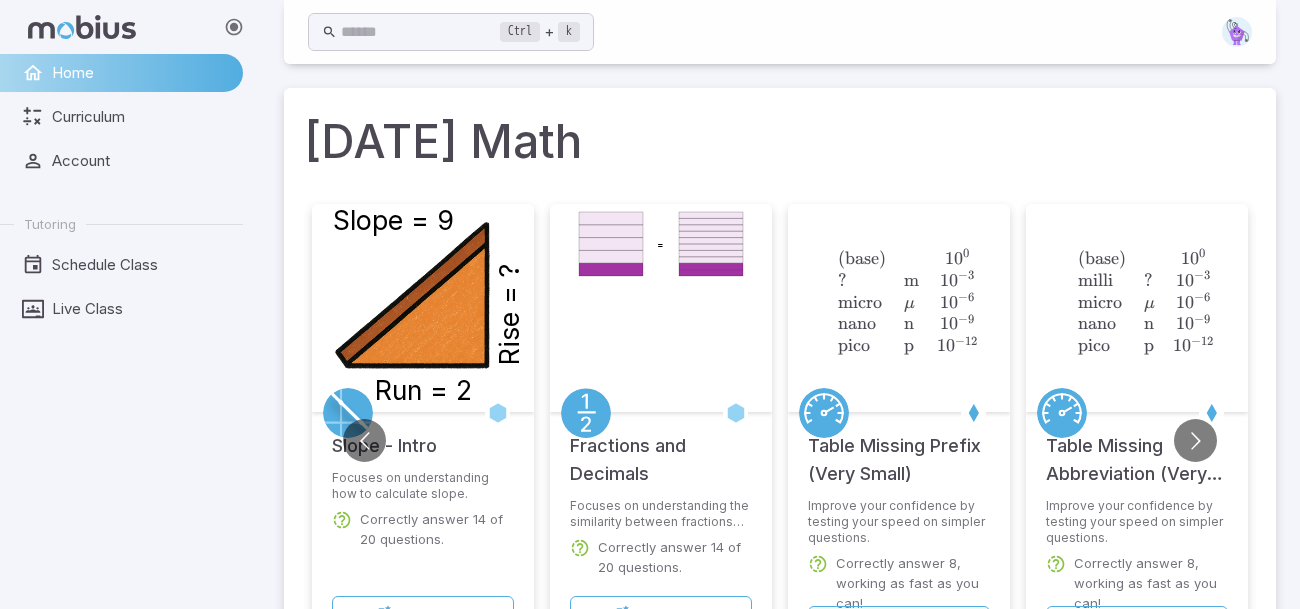 scroll, scrollTop: 149, scrollLeft: 0, axis: vertical 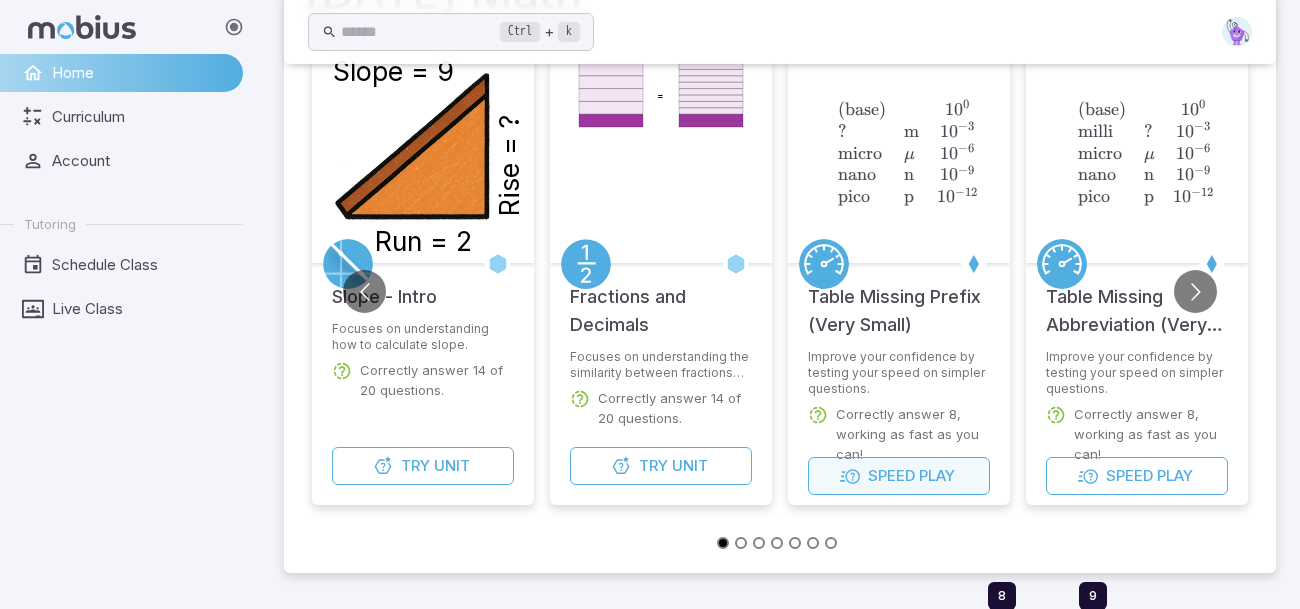 click at bounding box center [850, 476] 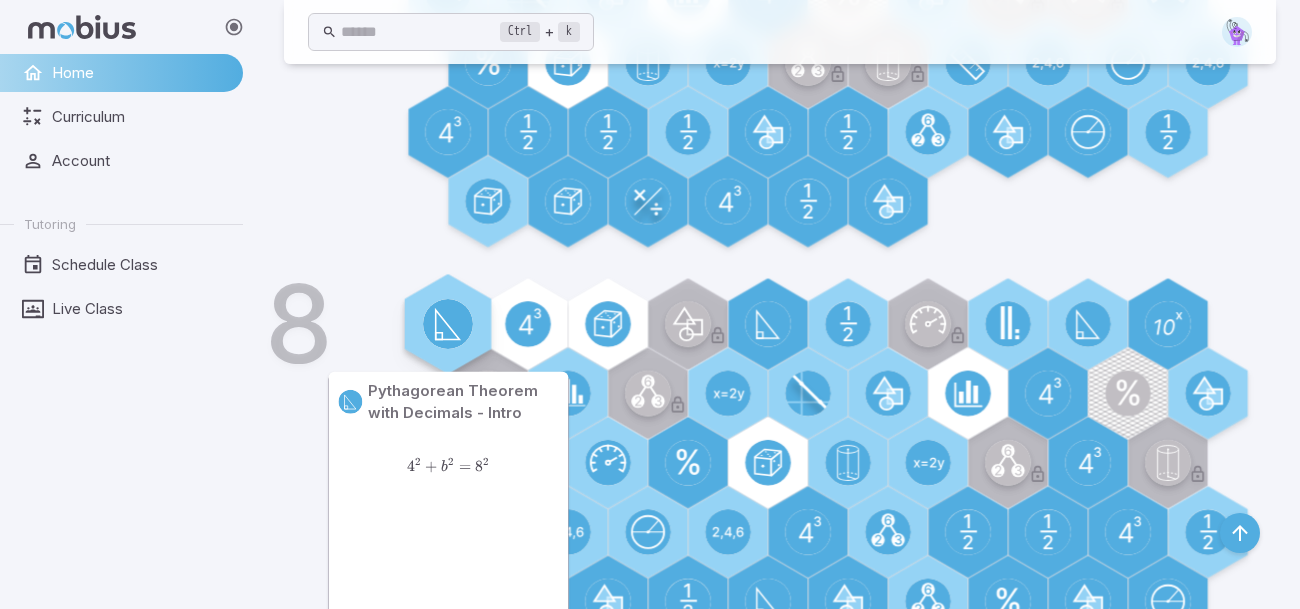 scroll, scrollTop: 0, scrollLeft: 0, axis: both 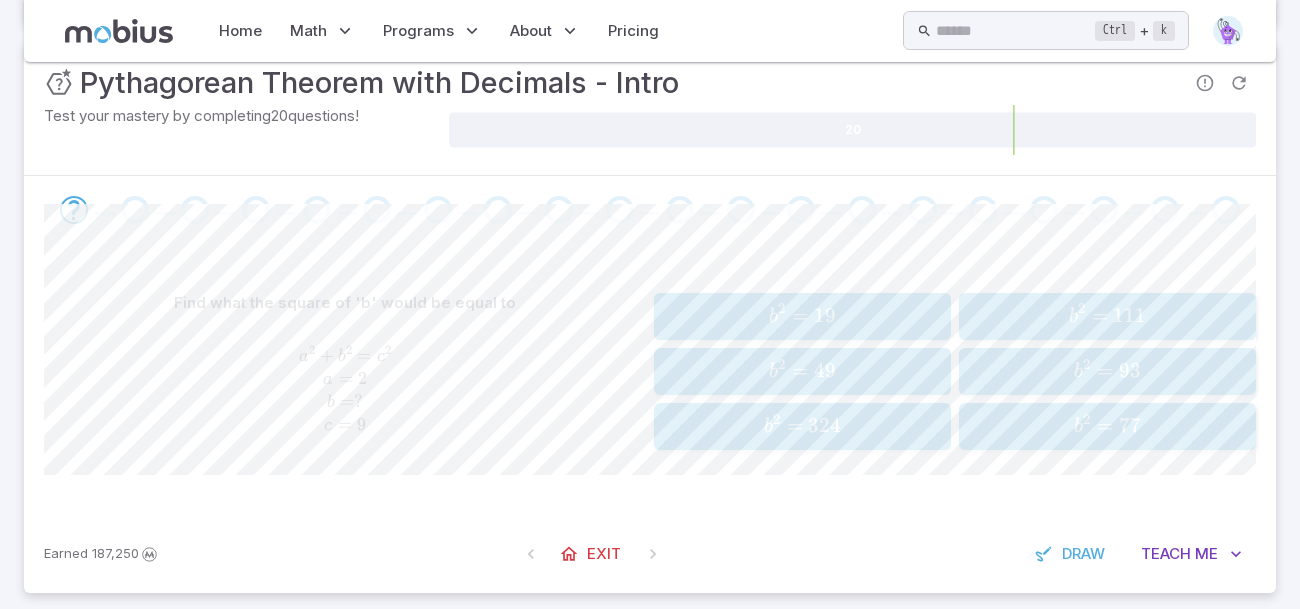 click on "Find what the square of 'b' would be equal to" at bounding box center (345, 303) 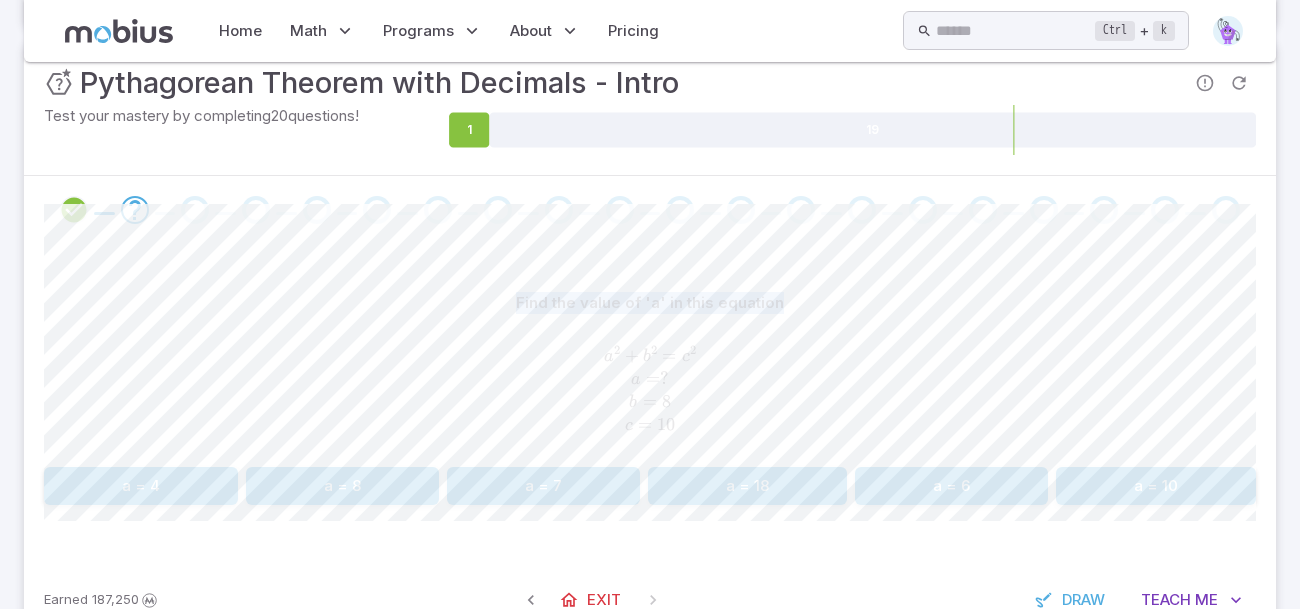click on "a = 6" at bounding box center (951, 486) 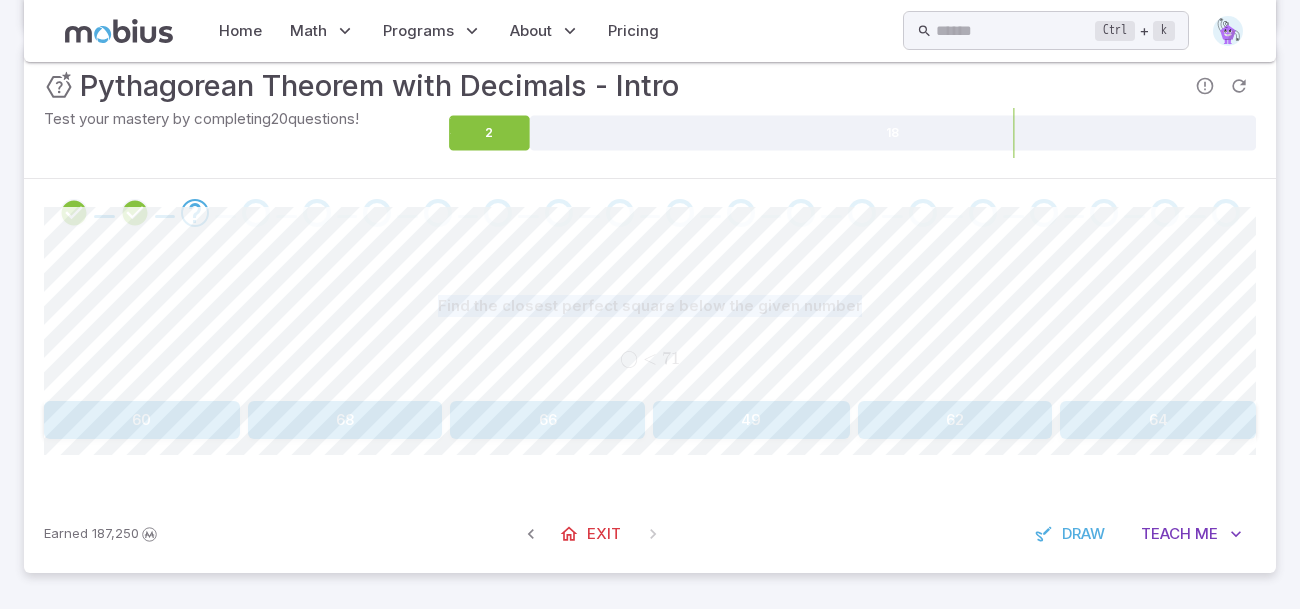 scroll, scrollTop: 265, scrollLeft: 0, axis: vertical 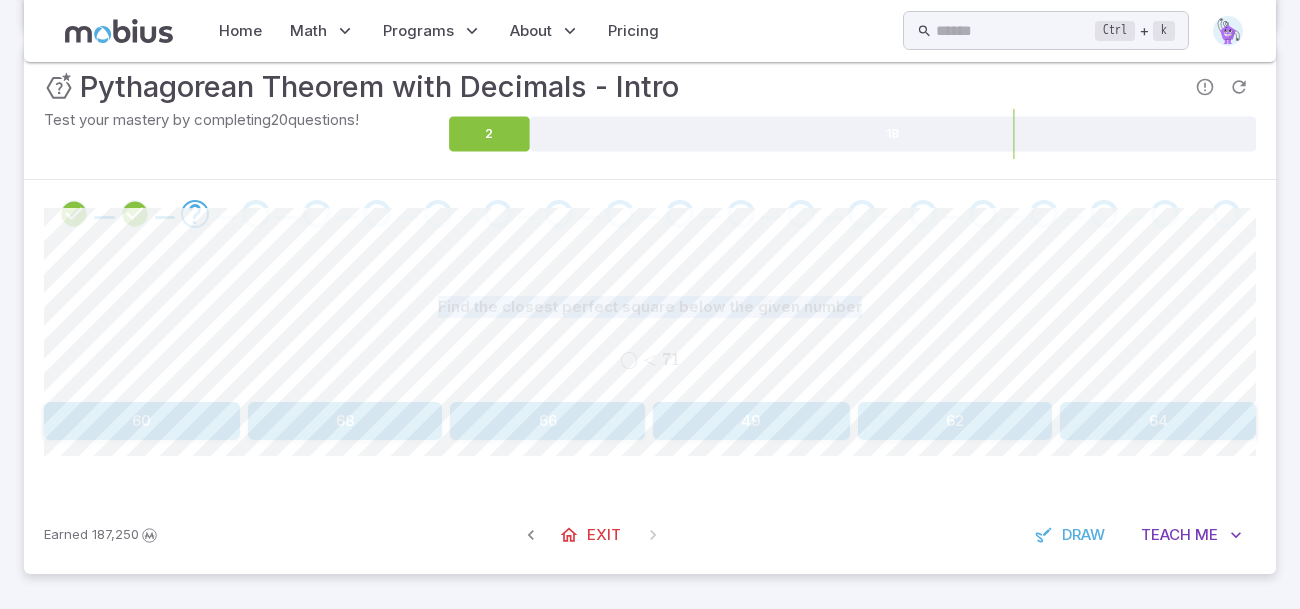 click on "64" at bounding box center (1158, 421) 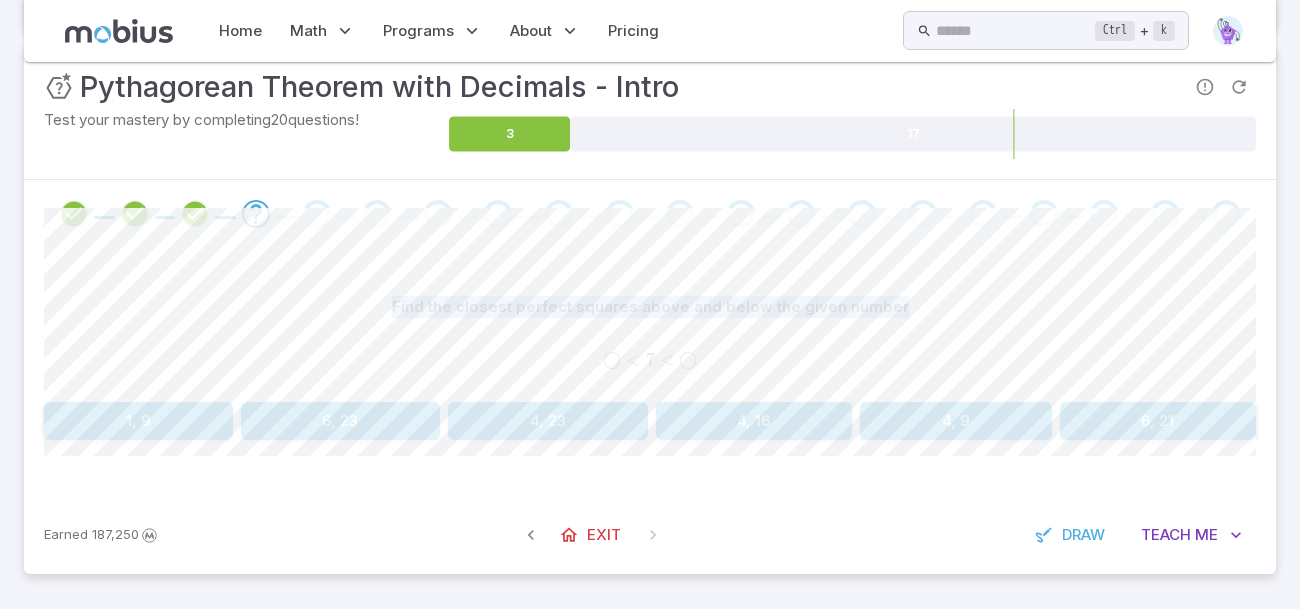 click on "4, 9" at bounding box center [956, 421] 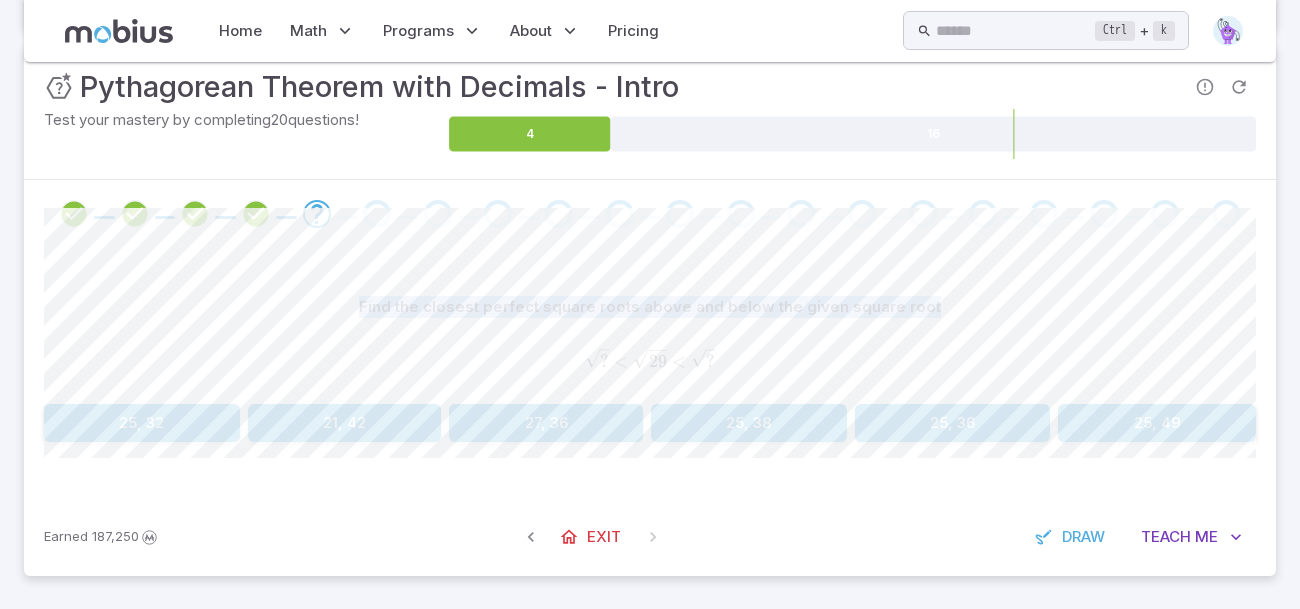 click on "25, 36" at bounding box center (953, 423) 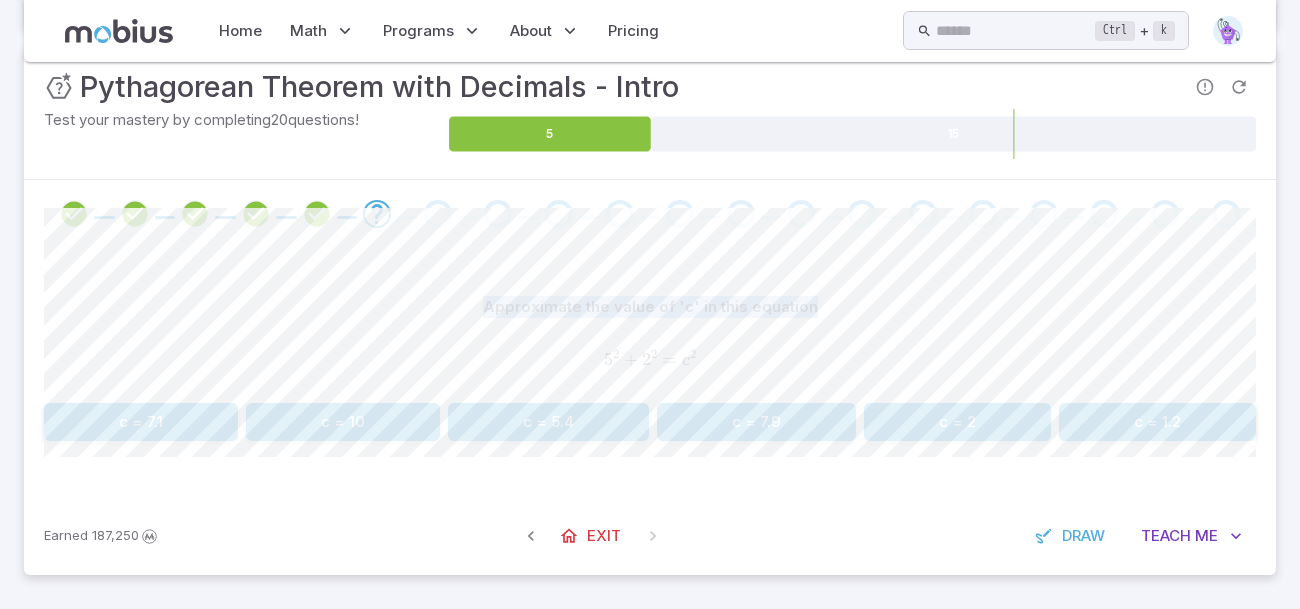 click on "c = 5.4" at bounding box center [548, 422] 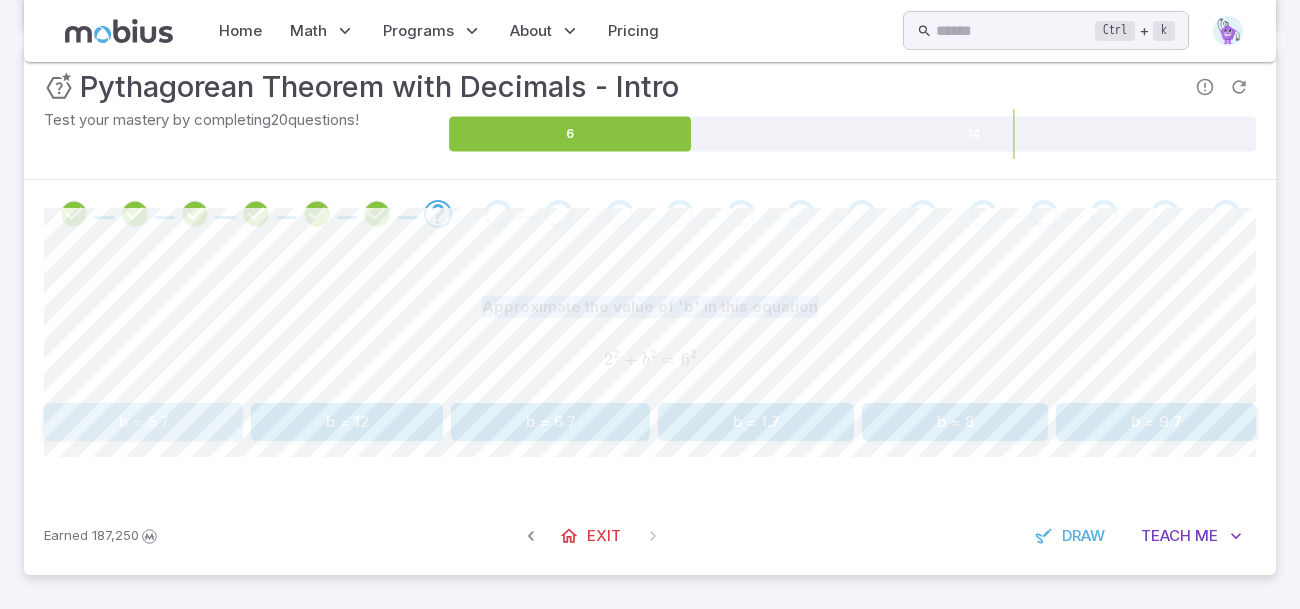 click on "b = 5.7" at bounding box center (143, 422) 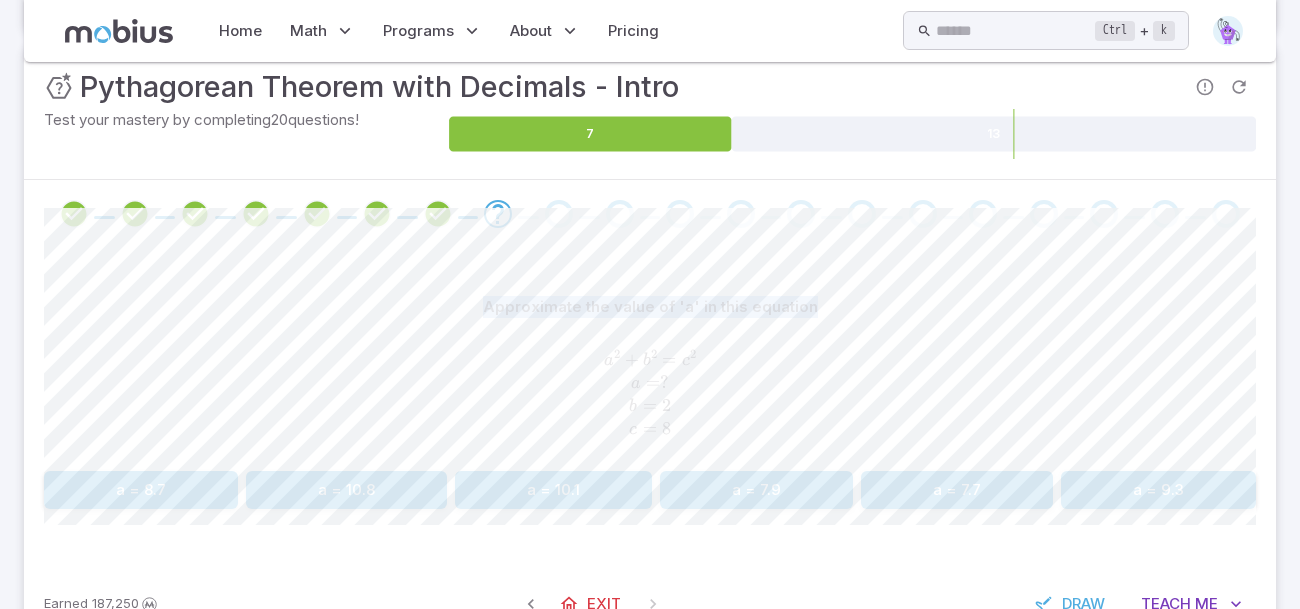 click on "a = 7.9" at bounding box center (756, 490) 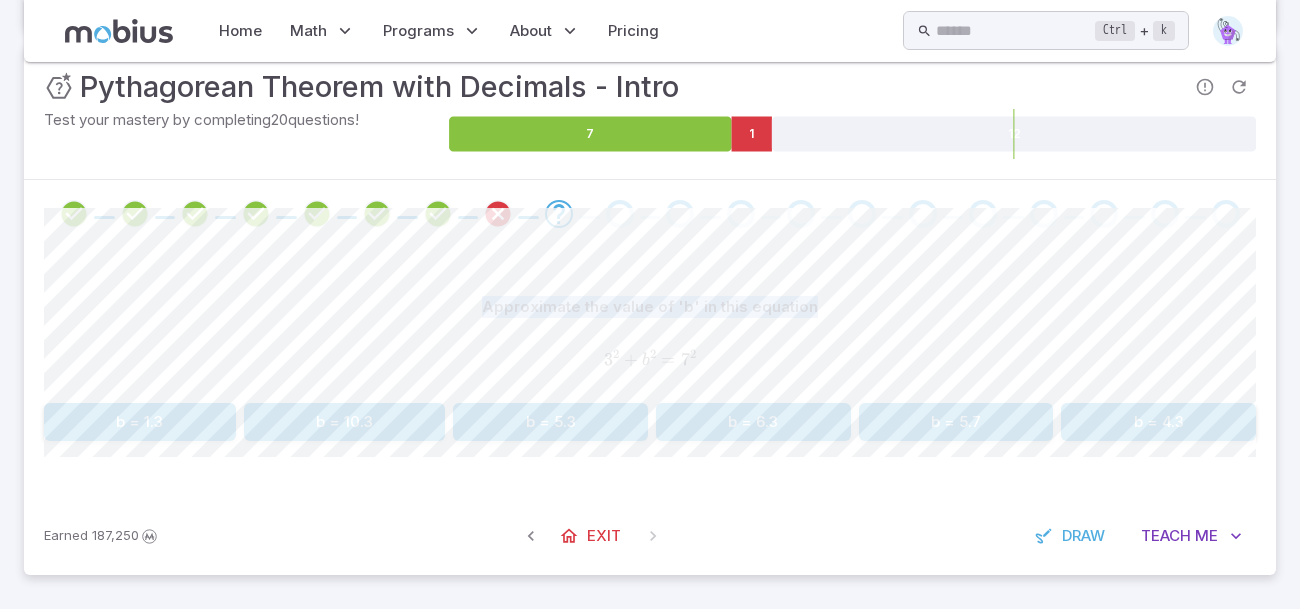 click on "b = 6.3" at bounding box center (753, 422) 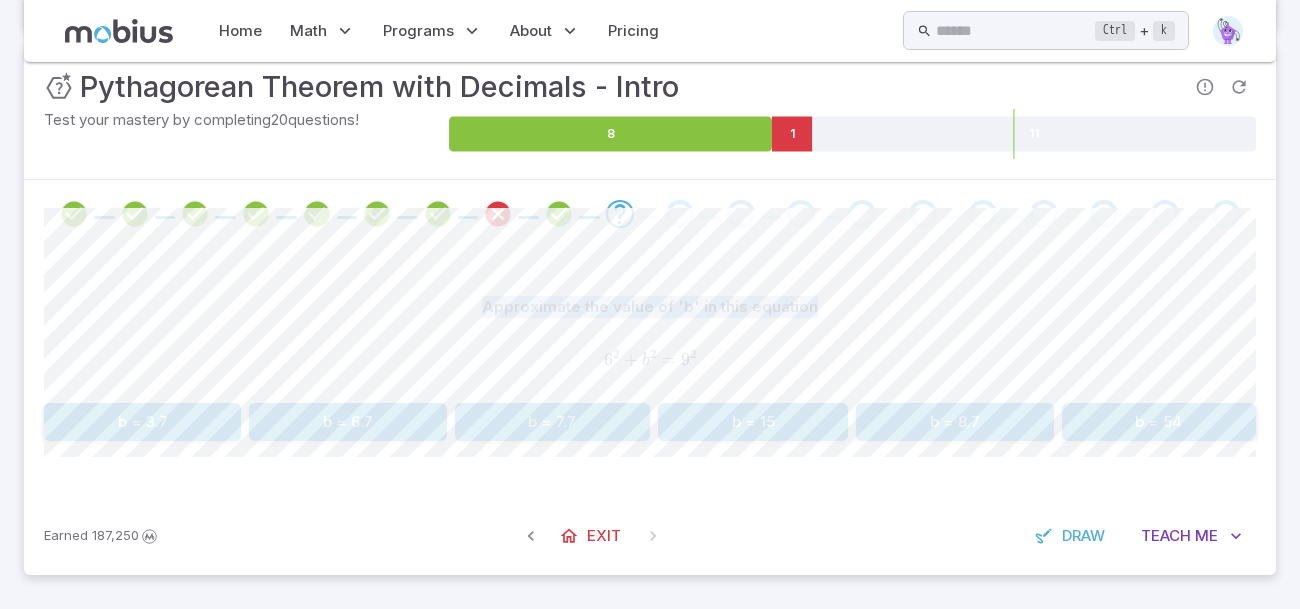 click on "b = 6.7" at bounding box center (347, 422) 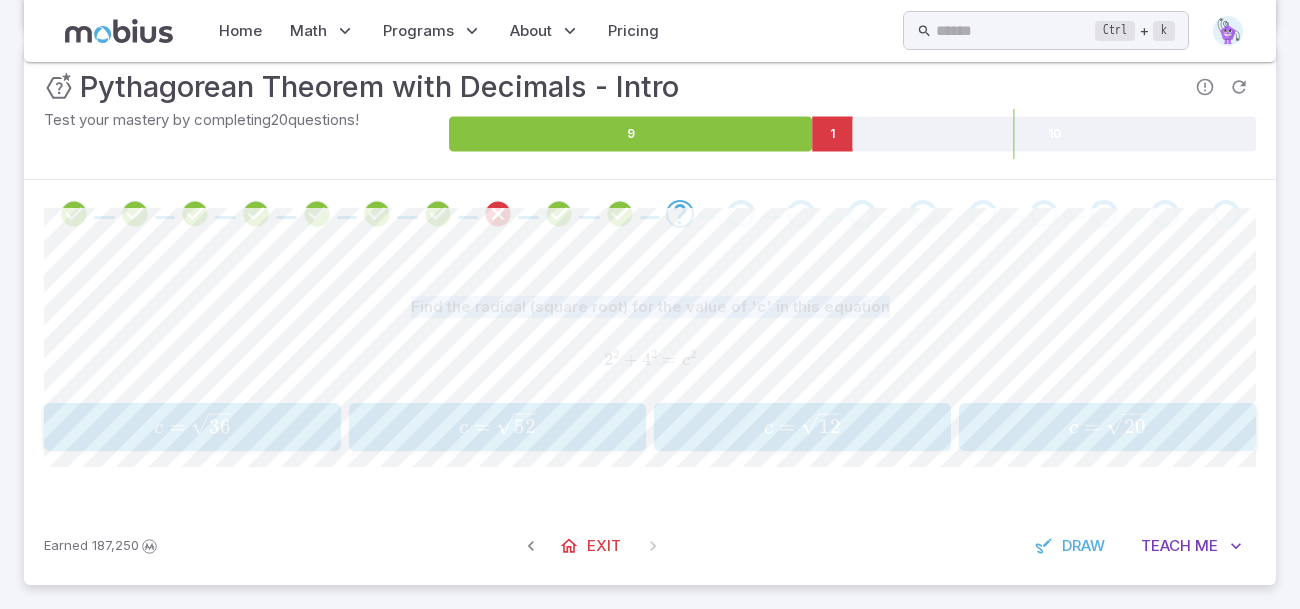 click on "c = 20 ​" at bounding box center (1107, 427) 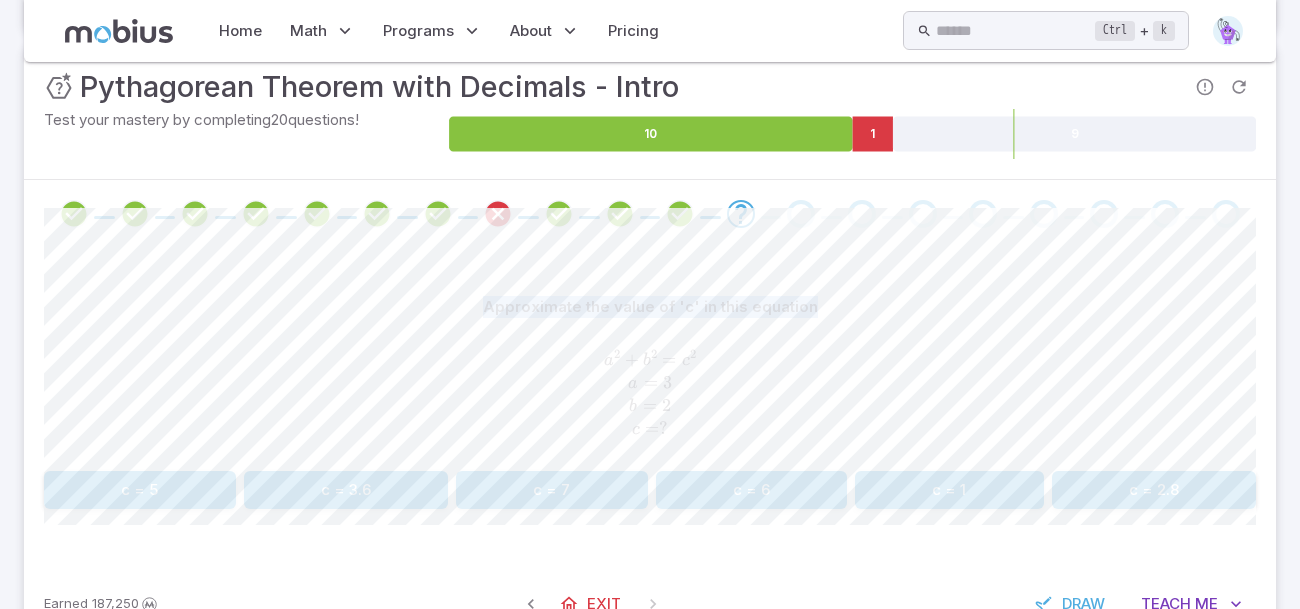 click on "a 2 + b 2 = c 2 a = 3 b = 2 c = ?" at bounding box center [650, 394] 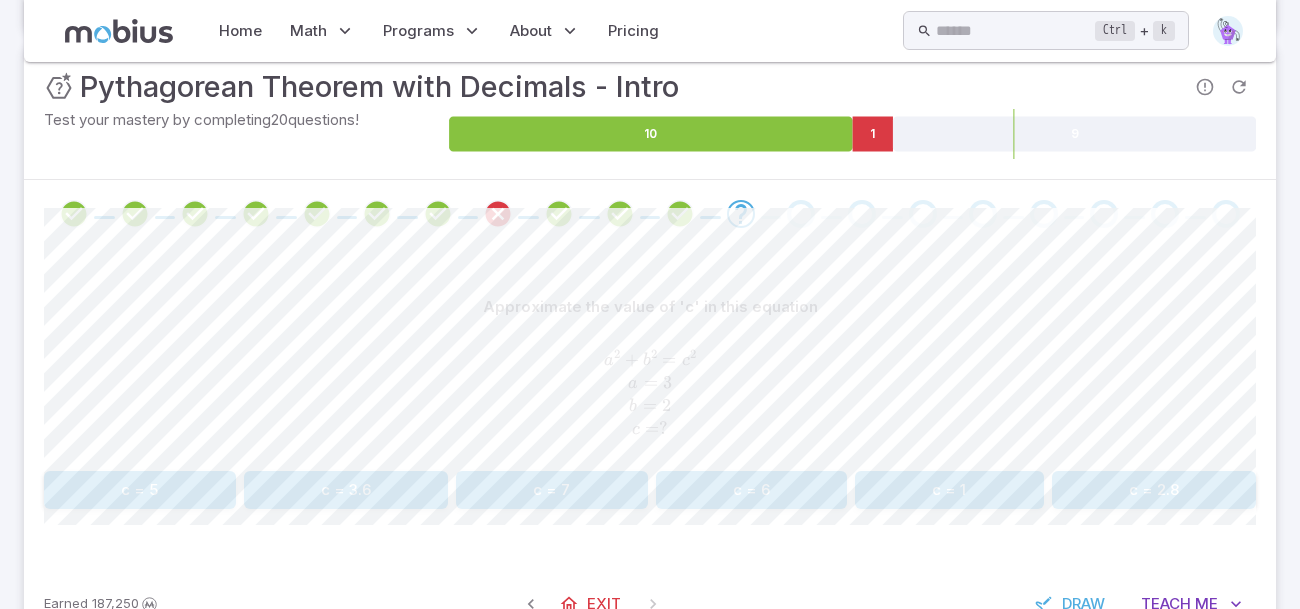 click on "c = 3.6" at bounding box center (346, 490) 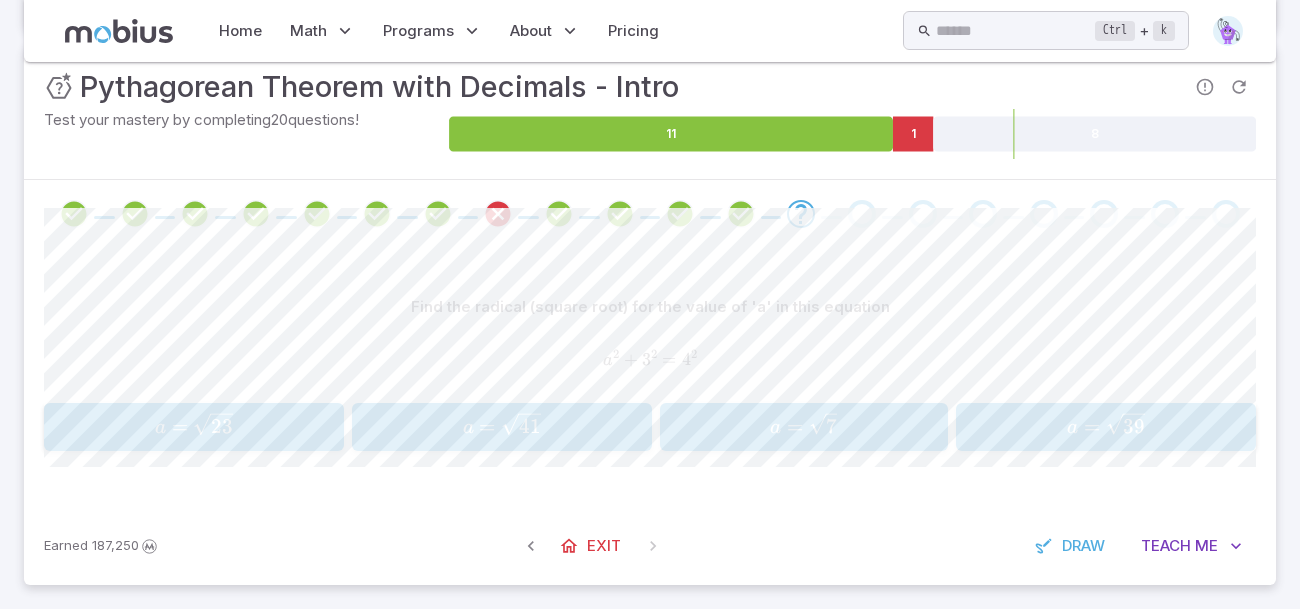 click on "a = 7 a = \sqrt{7} a = 7 ​" at bounding box center (804, 427) 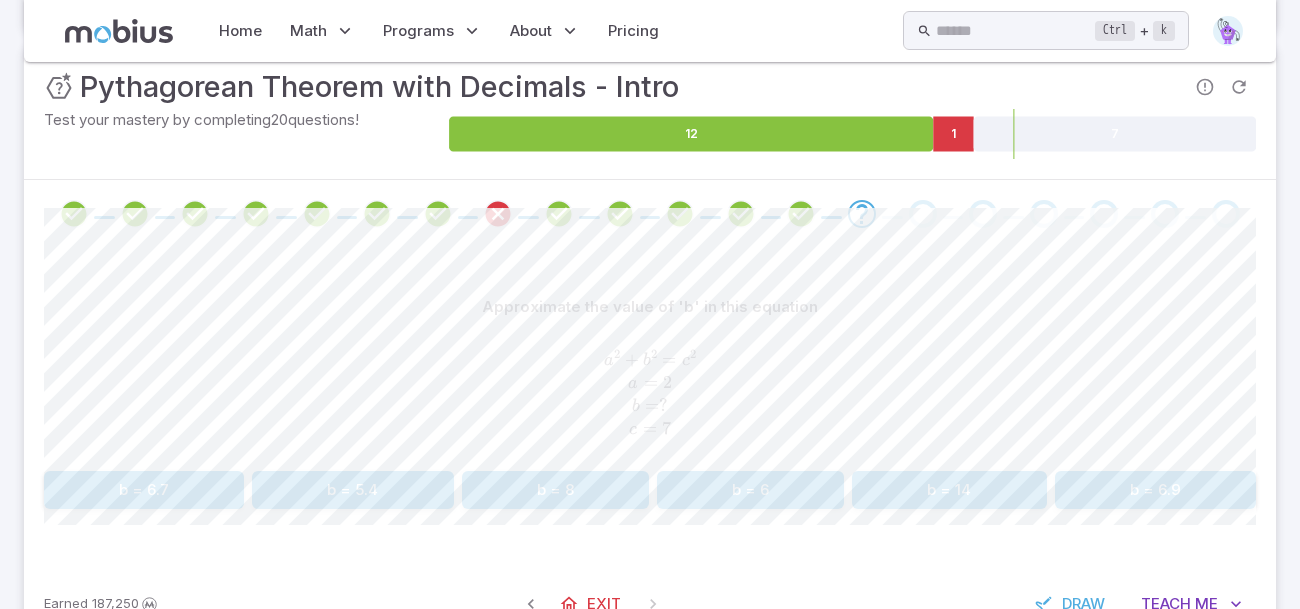 click on "b = 6.7" at bounding box center (144, 490) 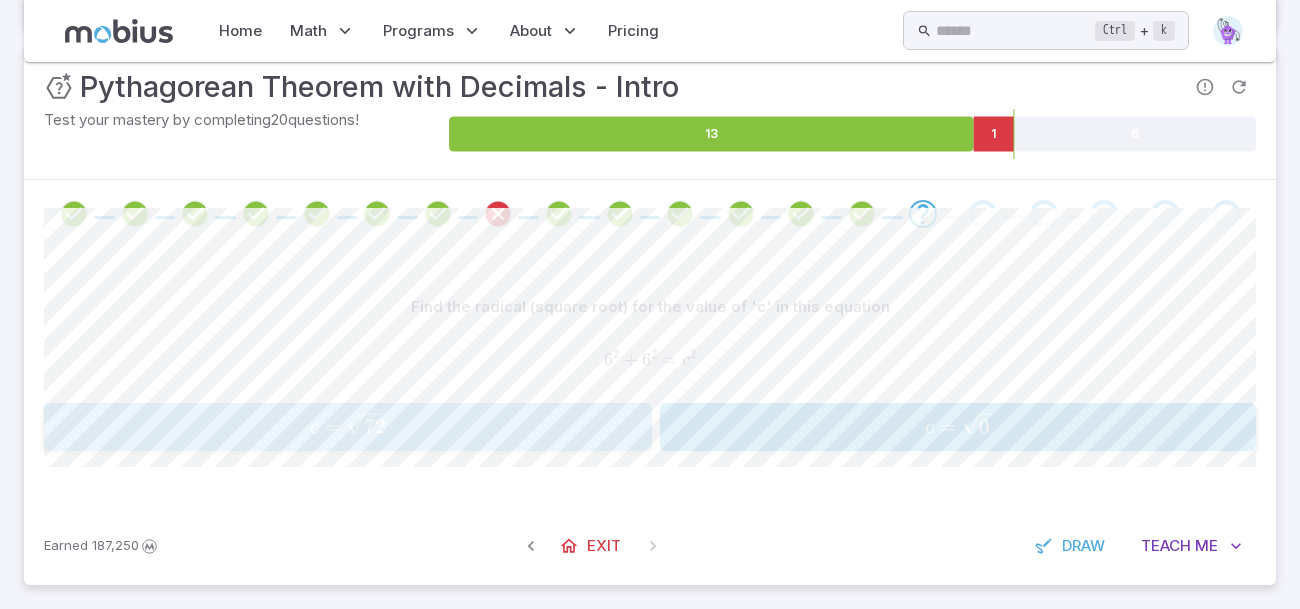 click on "c = 72 ​" at bounding box center [347, 427] 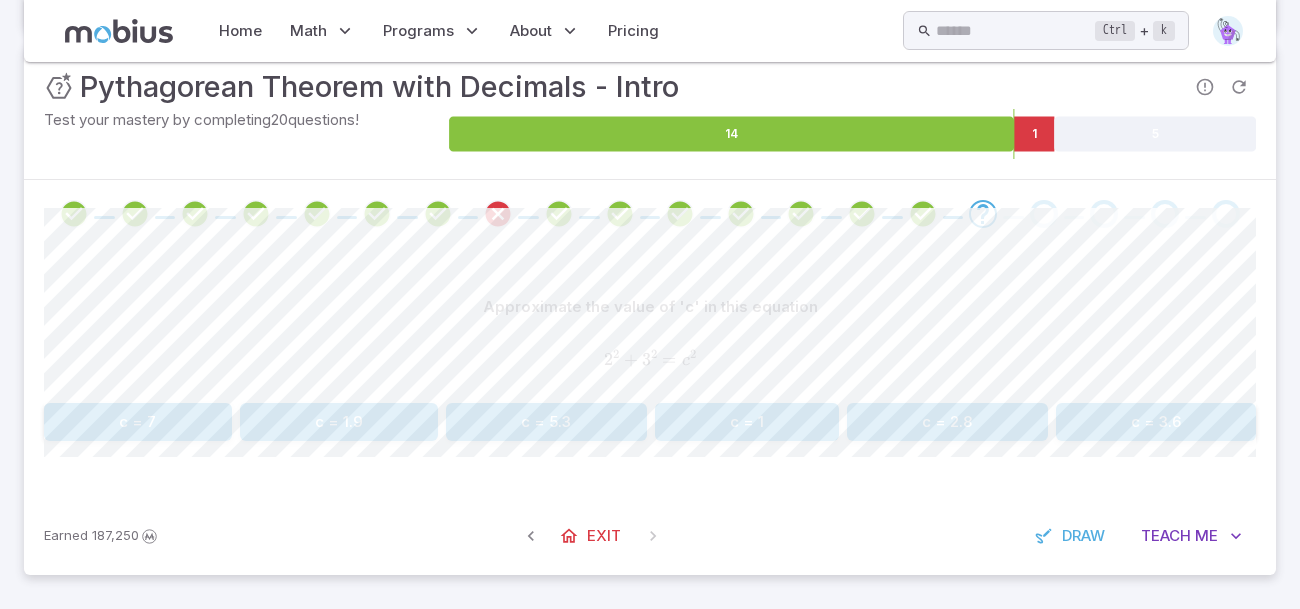 click on "c = 3.6" at bounding box center [1156, 422] 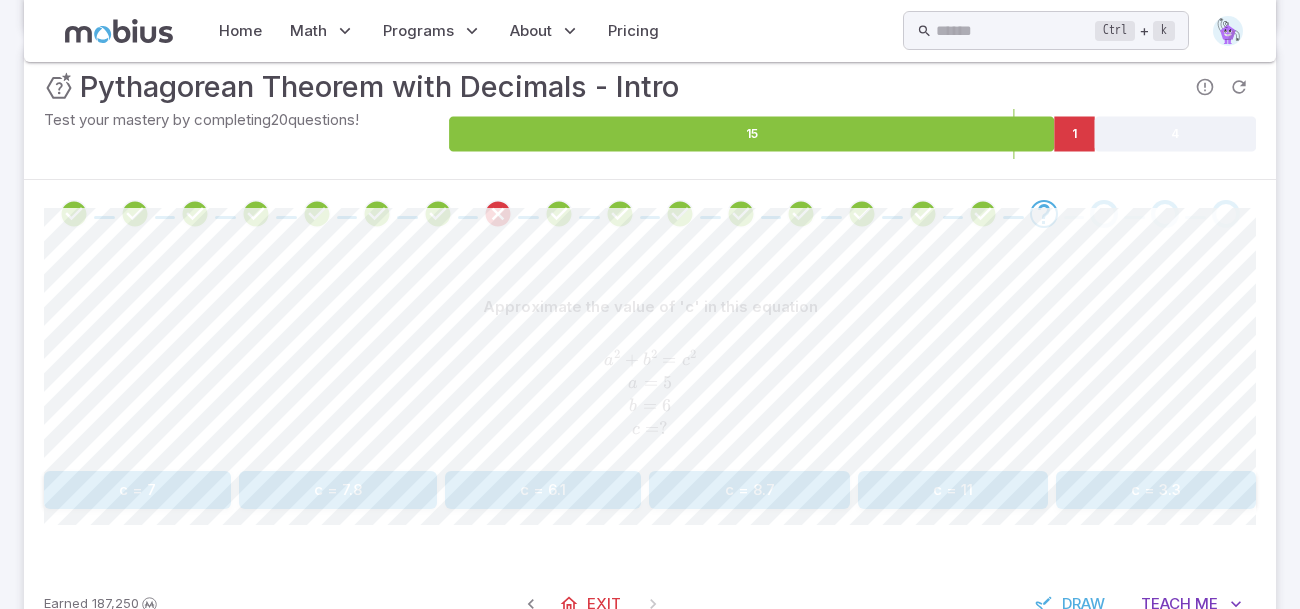 click on "c = 7.8" at bounding box center [338, 490] 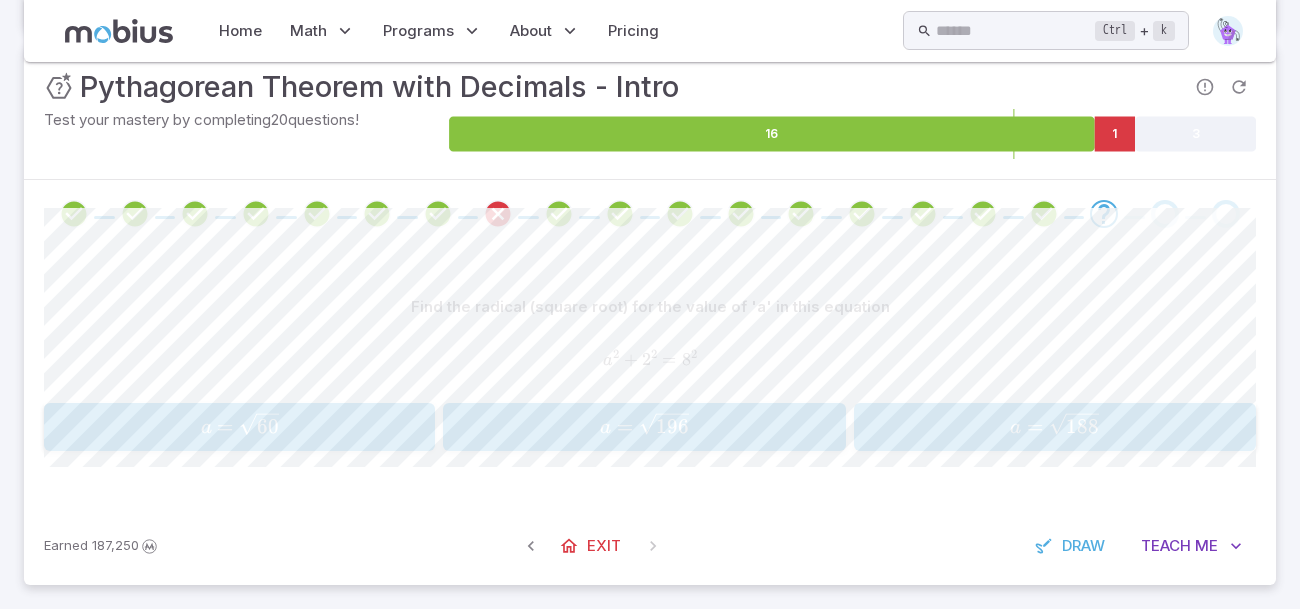 click on "=" at bounding box center [225, 426] 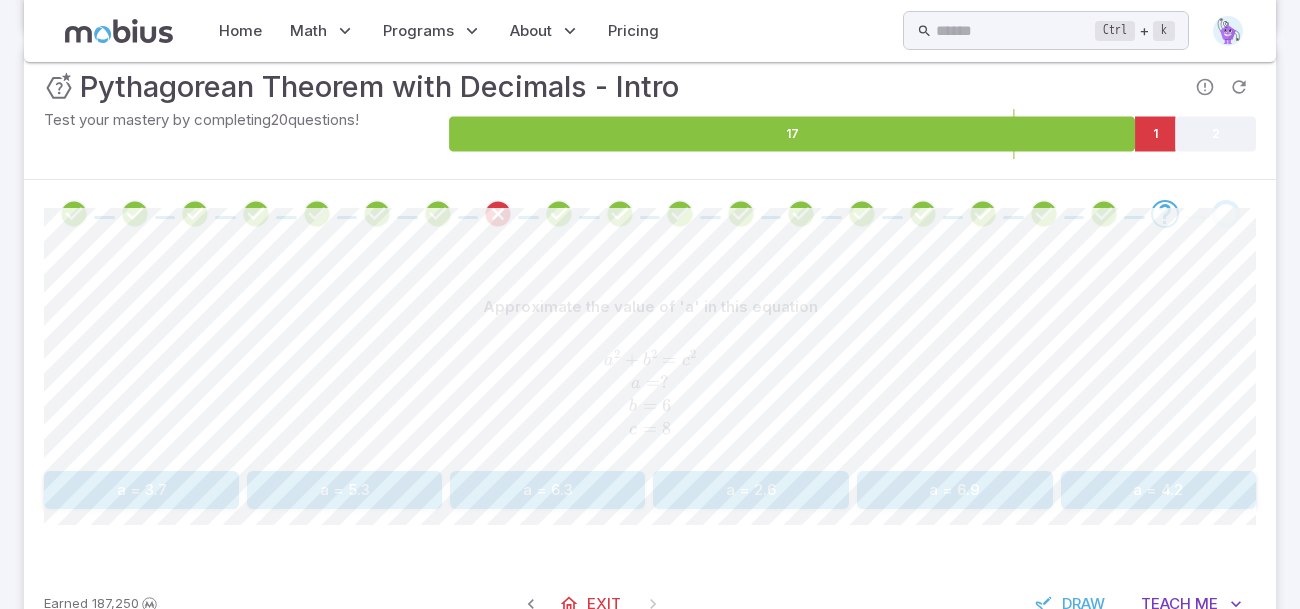 click on "a 2 + b 2 = c 2 a = ? b = 6 c = 8" at bounding box center [650, 394] 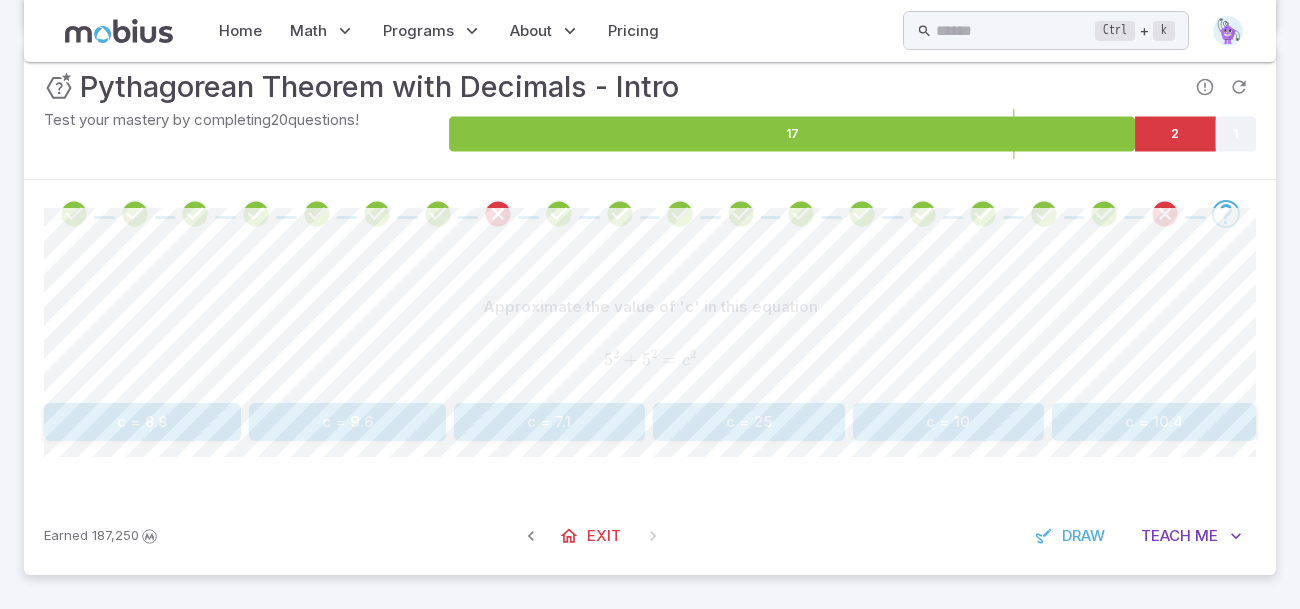 click on "c = 7.1" at bounding box center [549, 422] 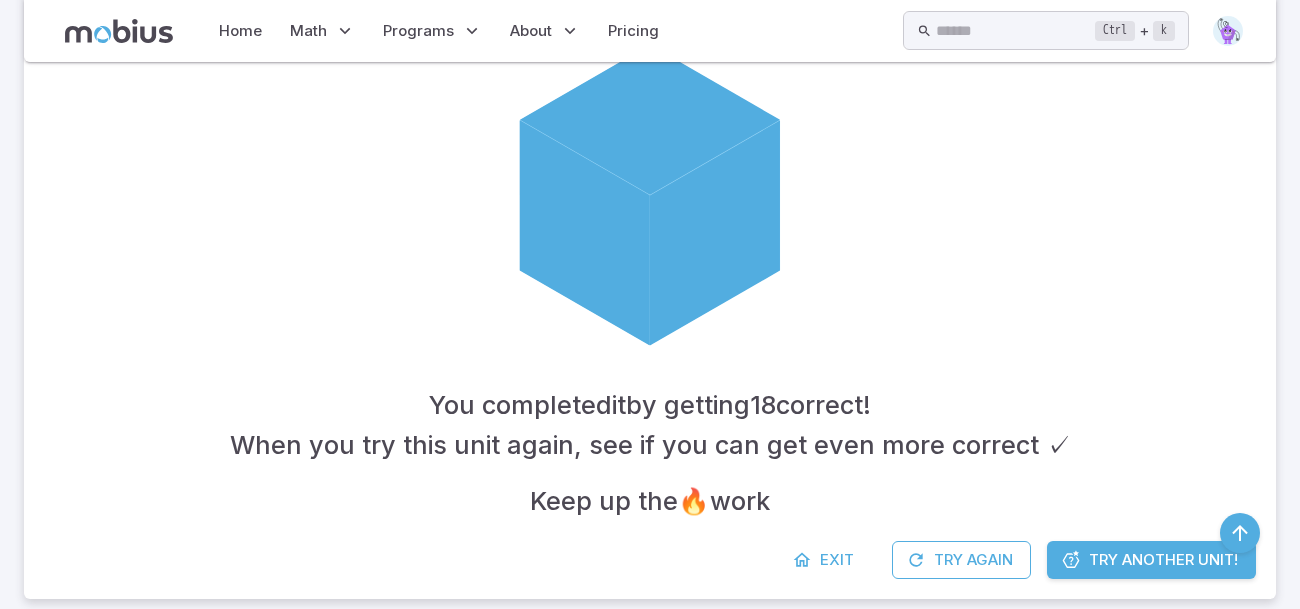 scroll, scrollTop: 502, scrollLeft: 0, axis: vertical 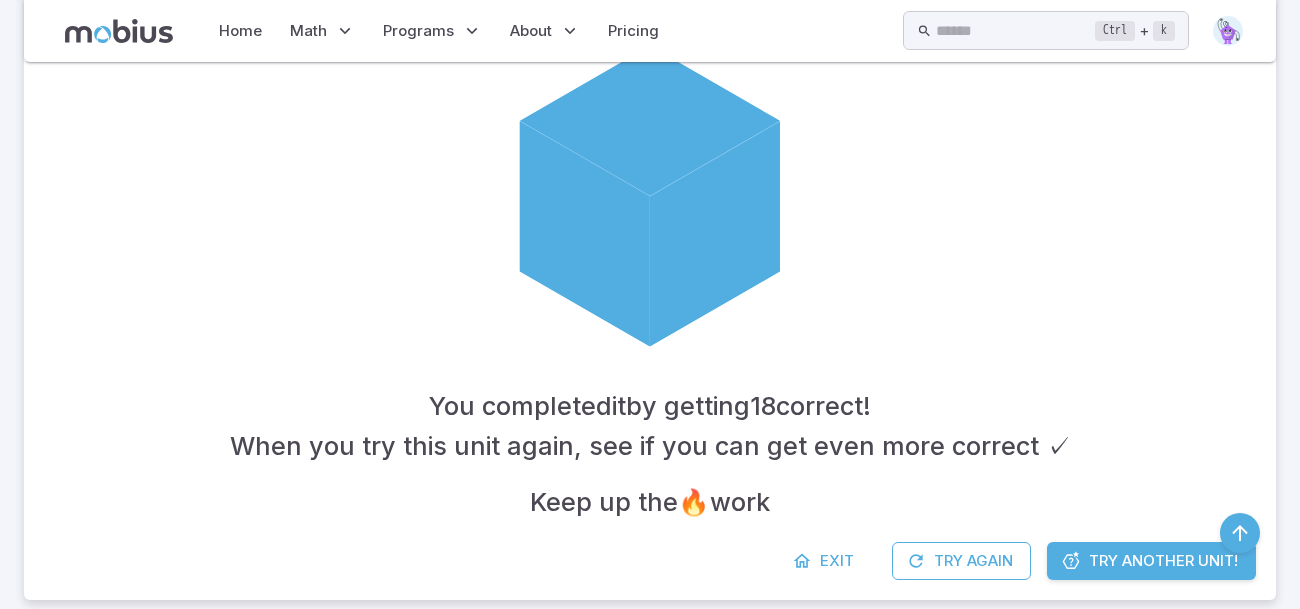 click on "Try Another Unit!" at bounding box center (1163, 561) 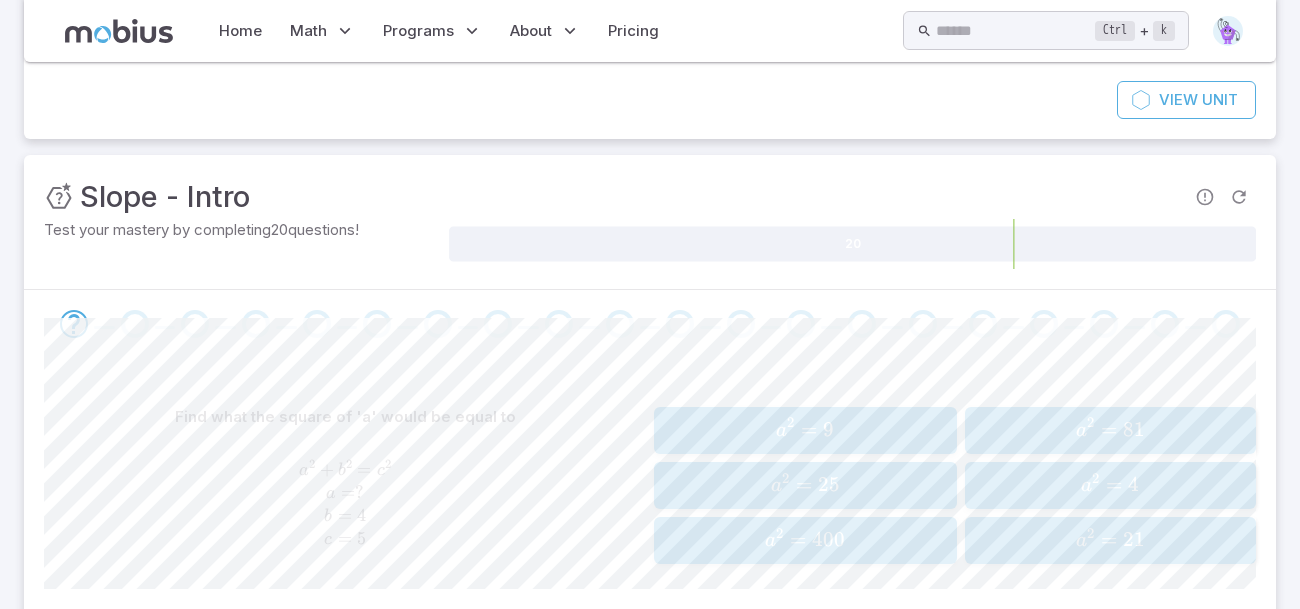 scroll, scrollTop: 0, scrollLeft: 0, axis: both 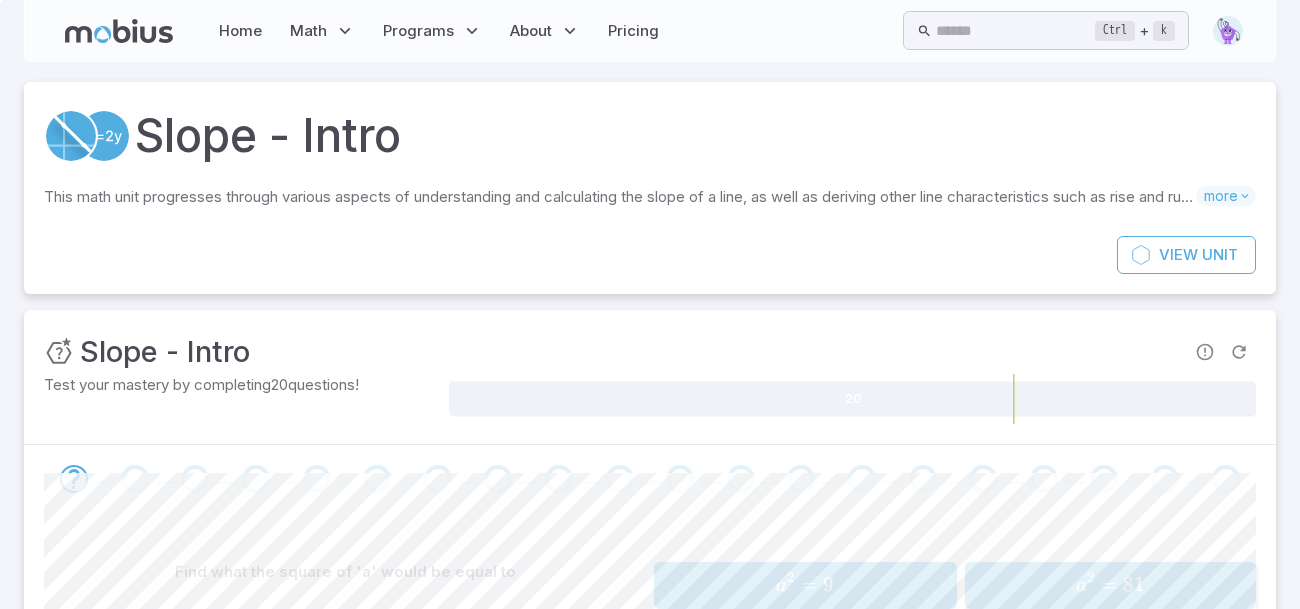 click at bounding box center [119, 31] 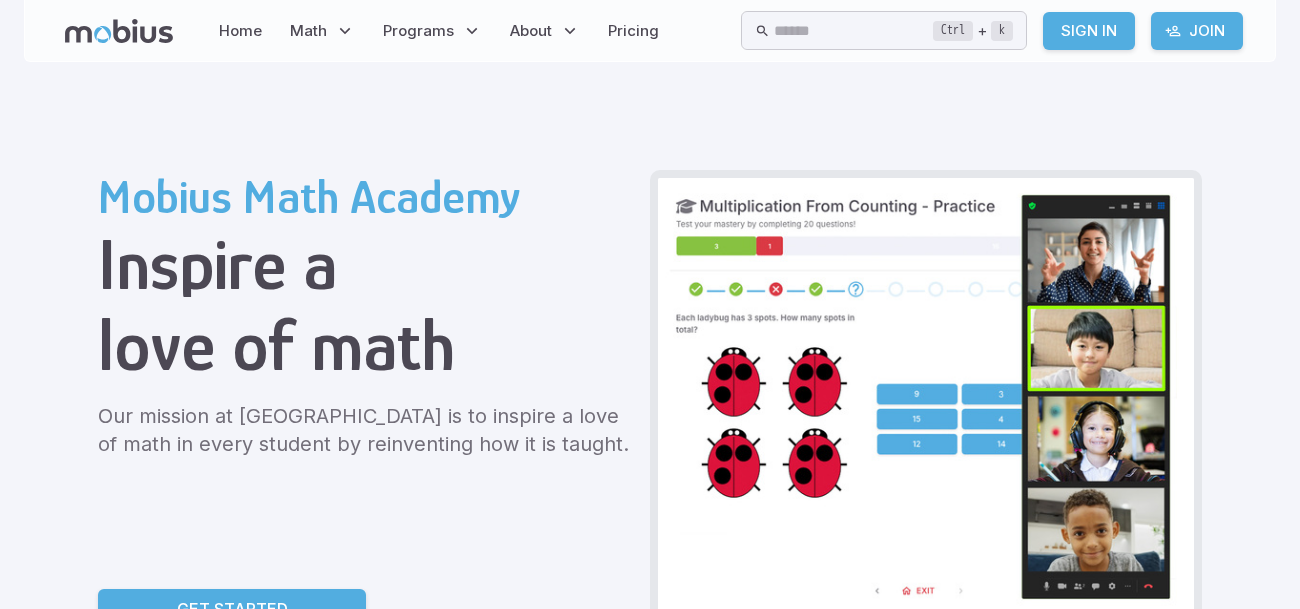 scroll, scrollTop: 0, scrollLeft: 0, axis: both 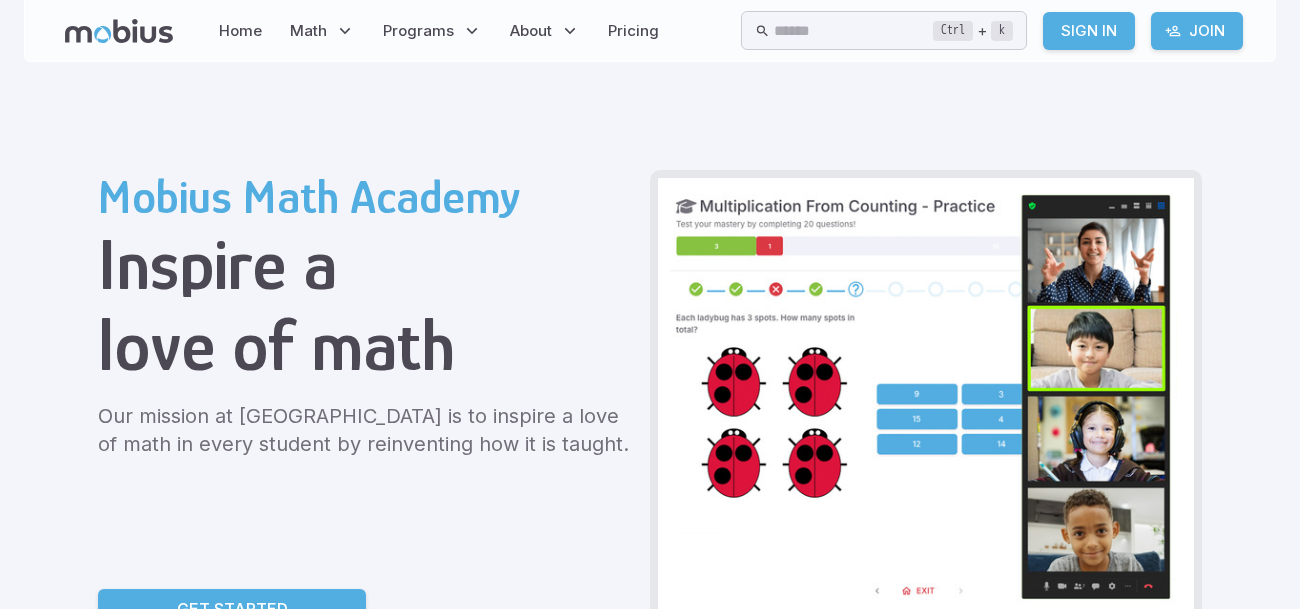 click on "Home" at bounding box center [240, 31] 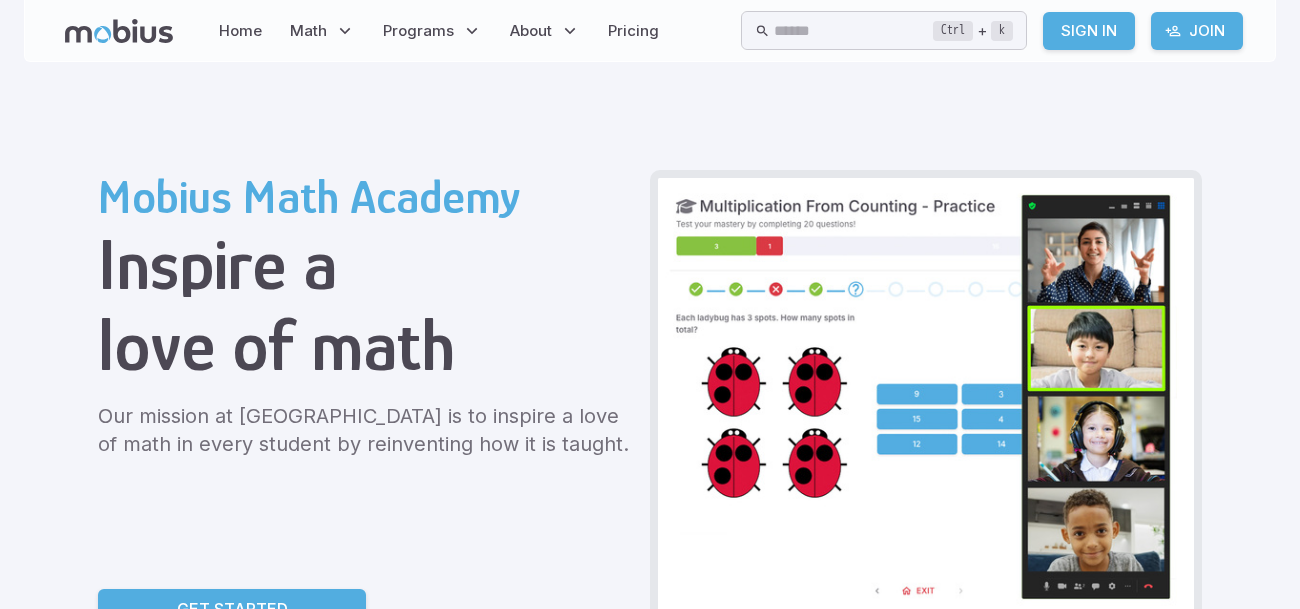click on "Home" at bounding box center [240, 31] 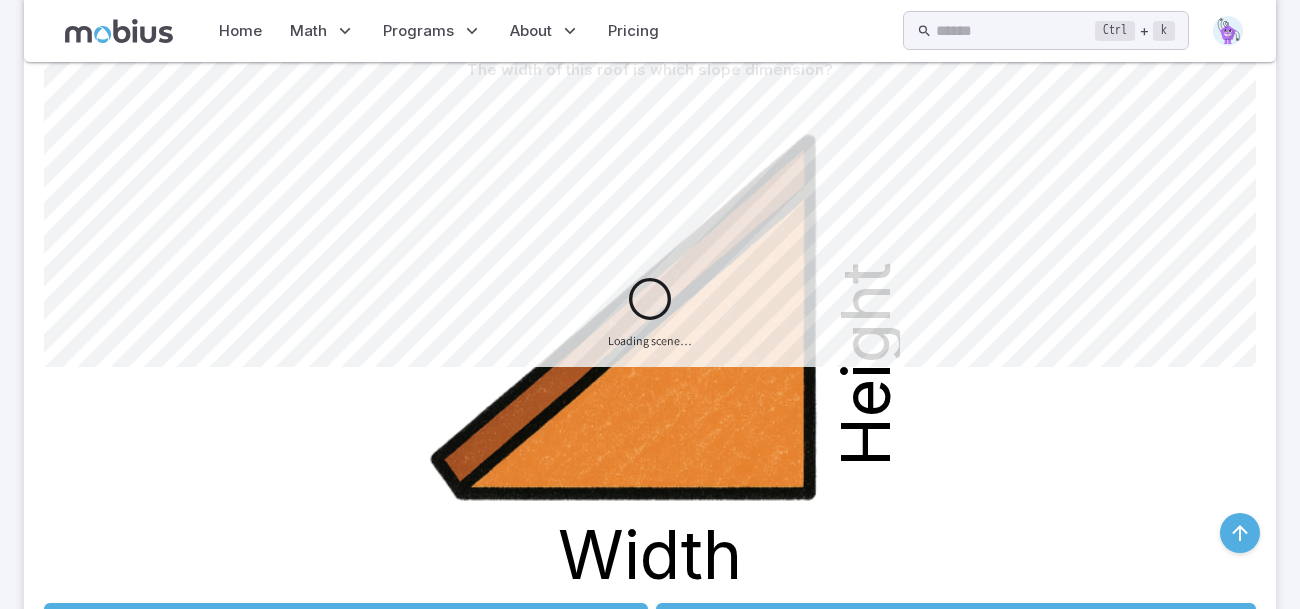 scroll, scrollTop: 502, scrollLeft: 0, axis: vertical 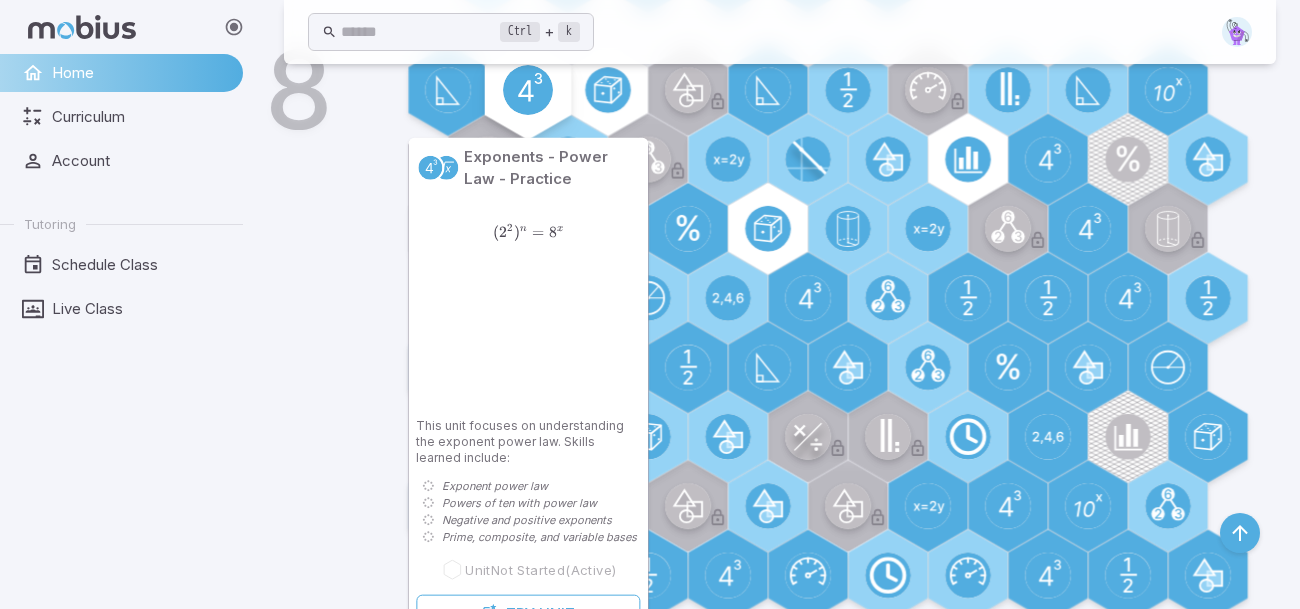 click 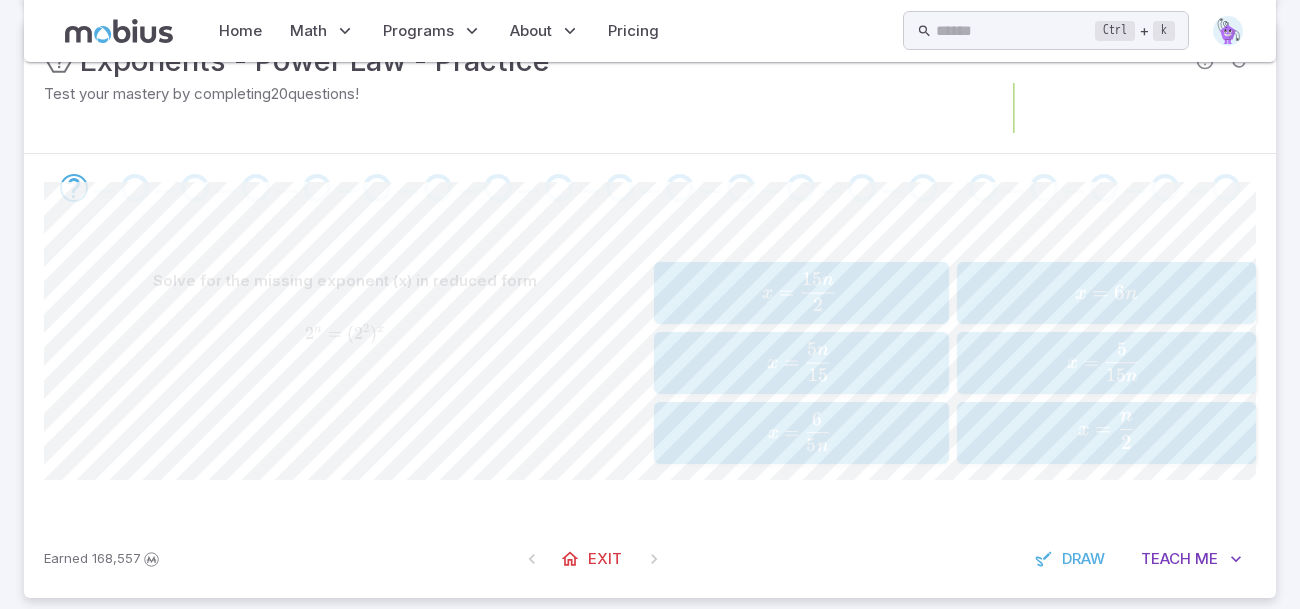 scroll, scrollTop: 300, scrollLeft: 0, axis: vertical 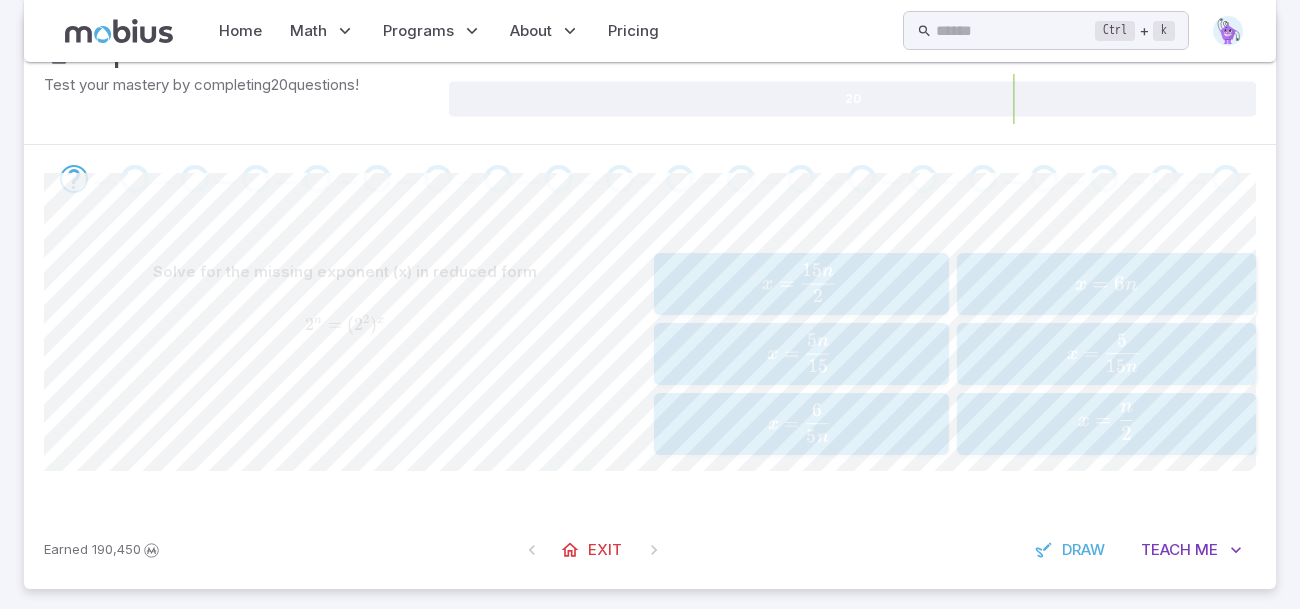 click on "x = 2 n ​" at bounding box center [1106, 422] 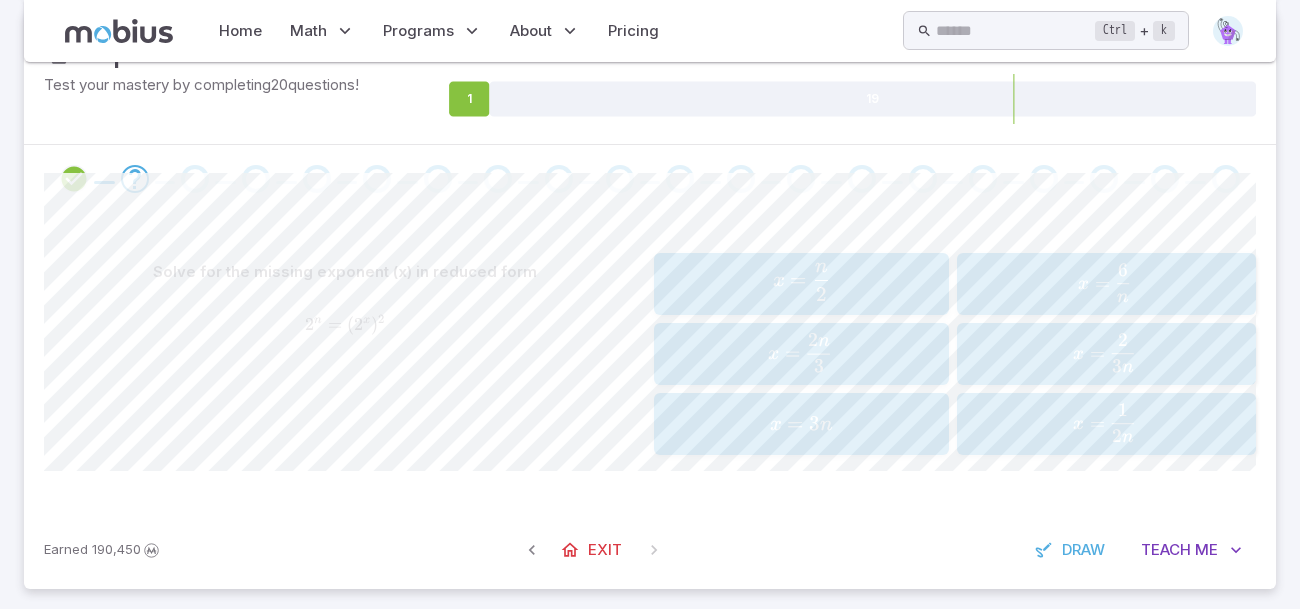 click on "x = 2 n ​" at bounding box center (801, 282) 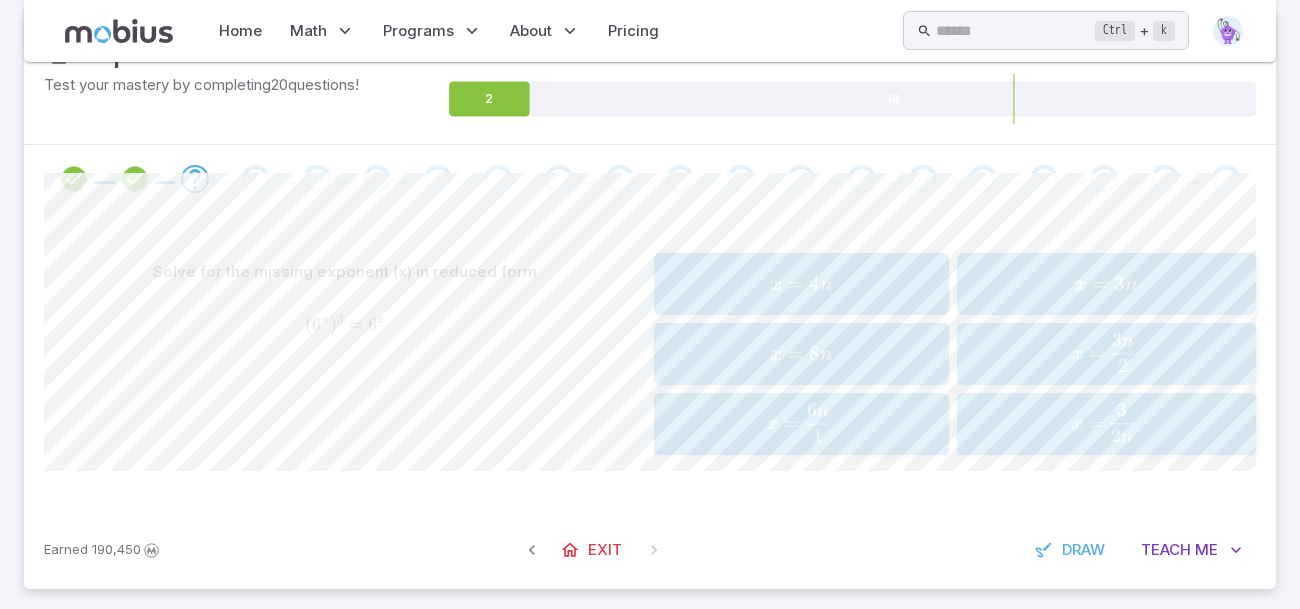 click on "x = 1 6 n ​" at bounding box center (799, 423) 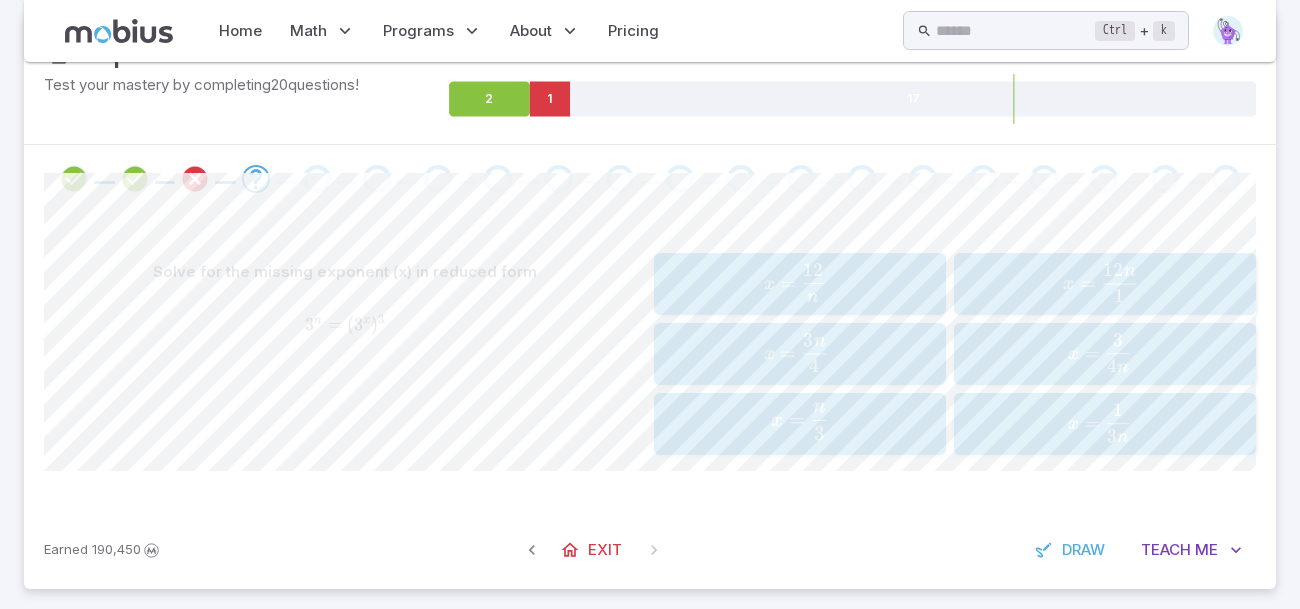 click on "x = 3 n ​" at bounding box center (799, 422) 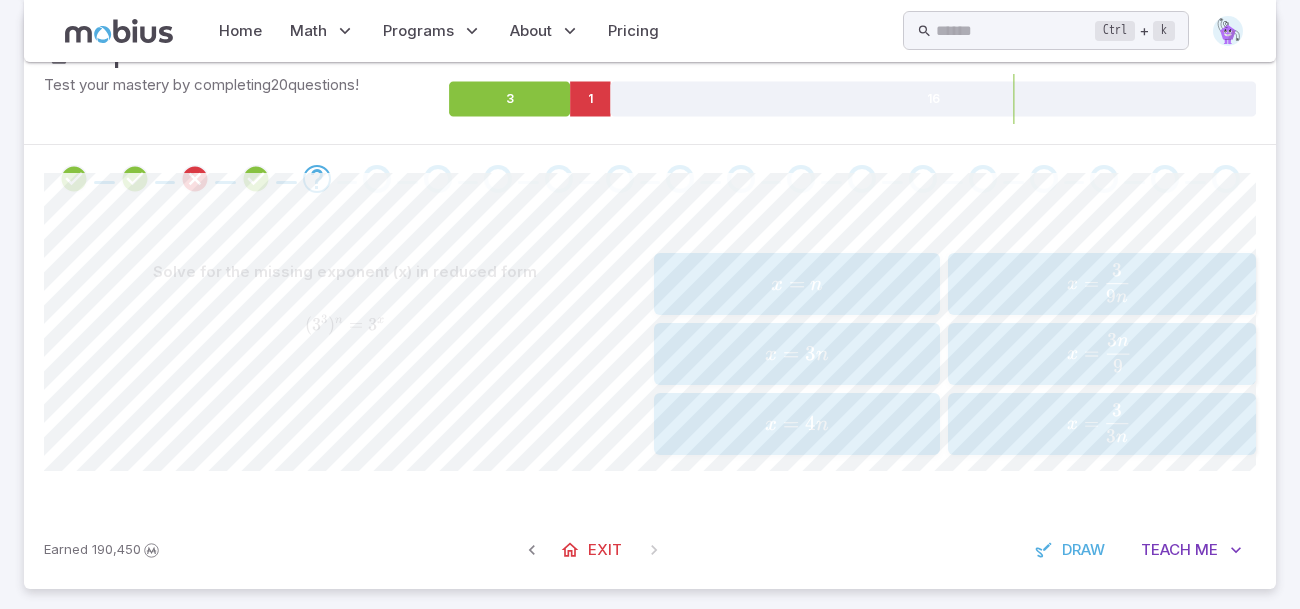 click on "x = 3 n 3 ​" at bounding box center (1099, 422) 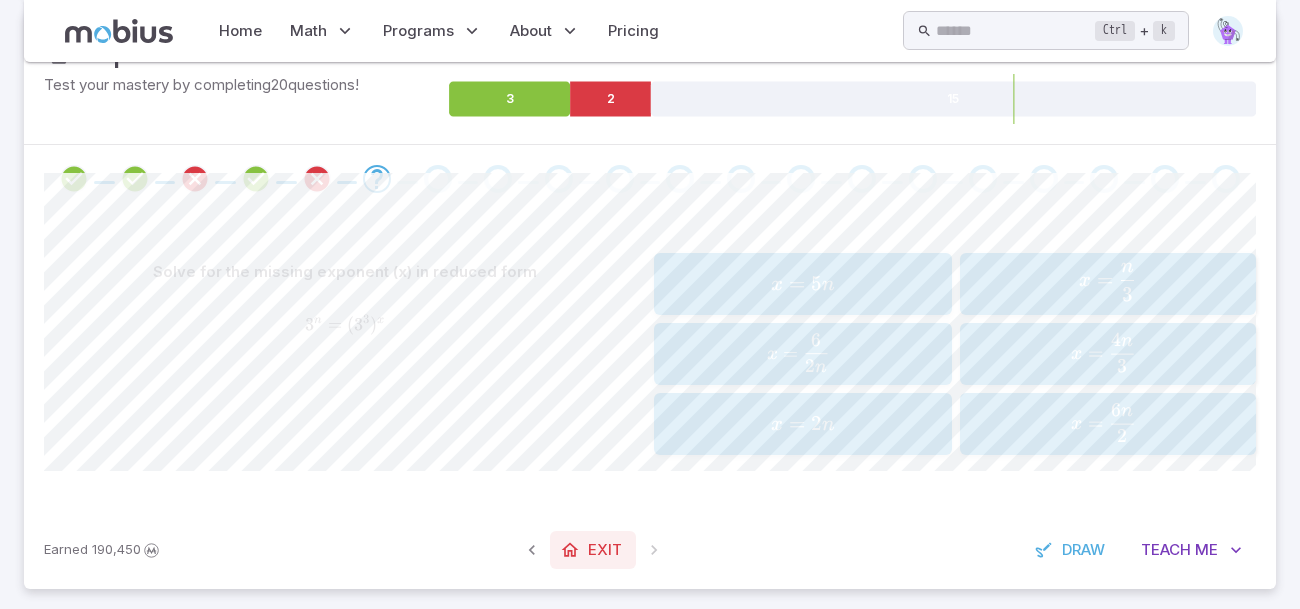 click on "Exit" at bounding box center [593, 550] 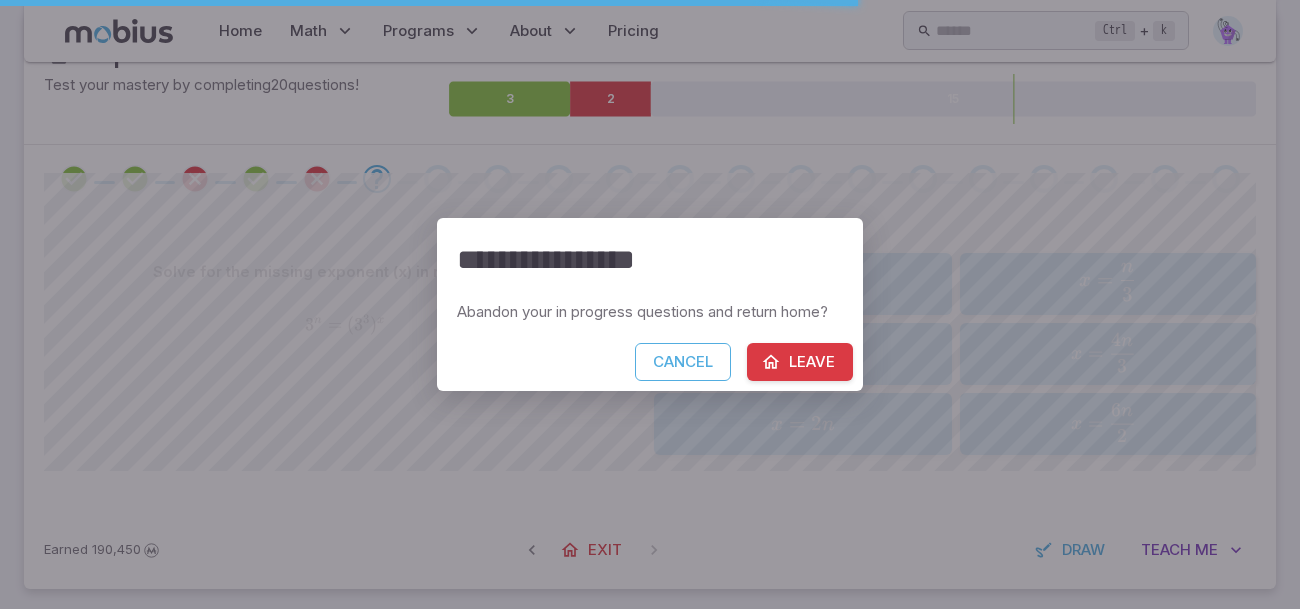 click on "Leave" at bounding box center (800, 362) 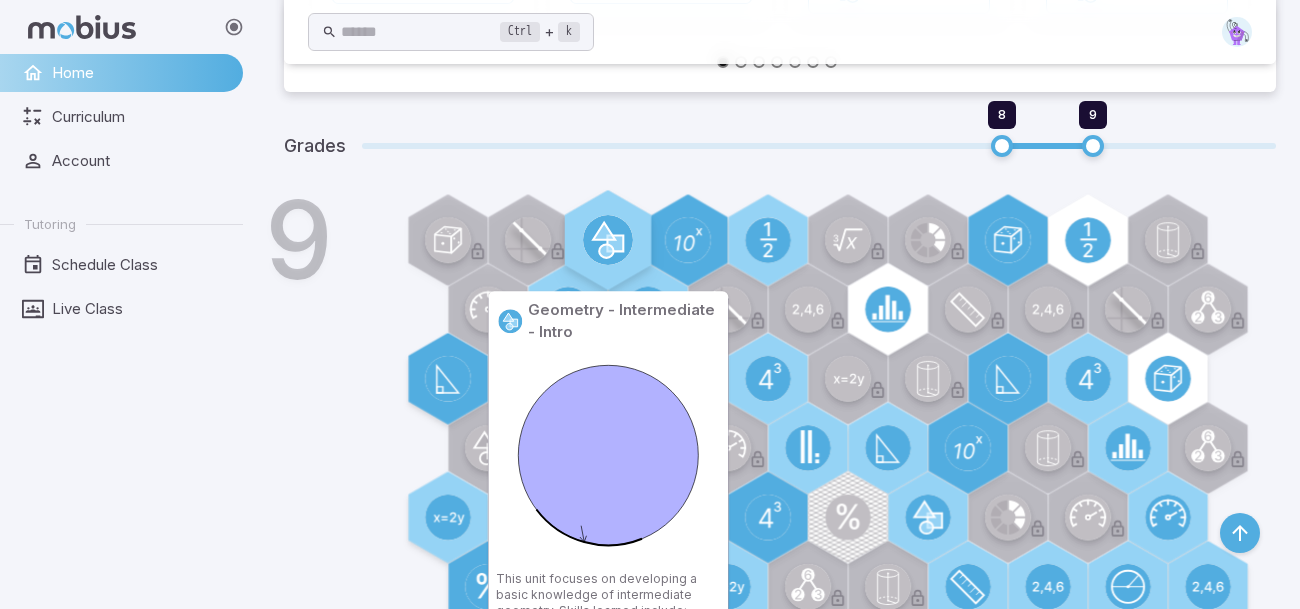 scroll, scrollTop: 1105, scrollLeft: 0, axis: vertical 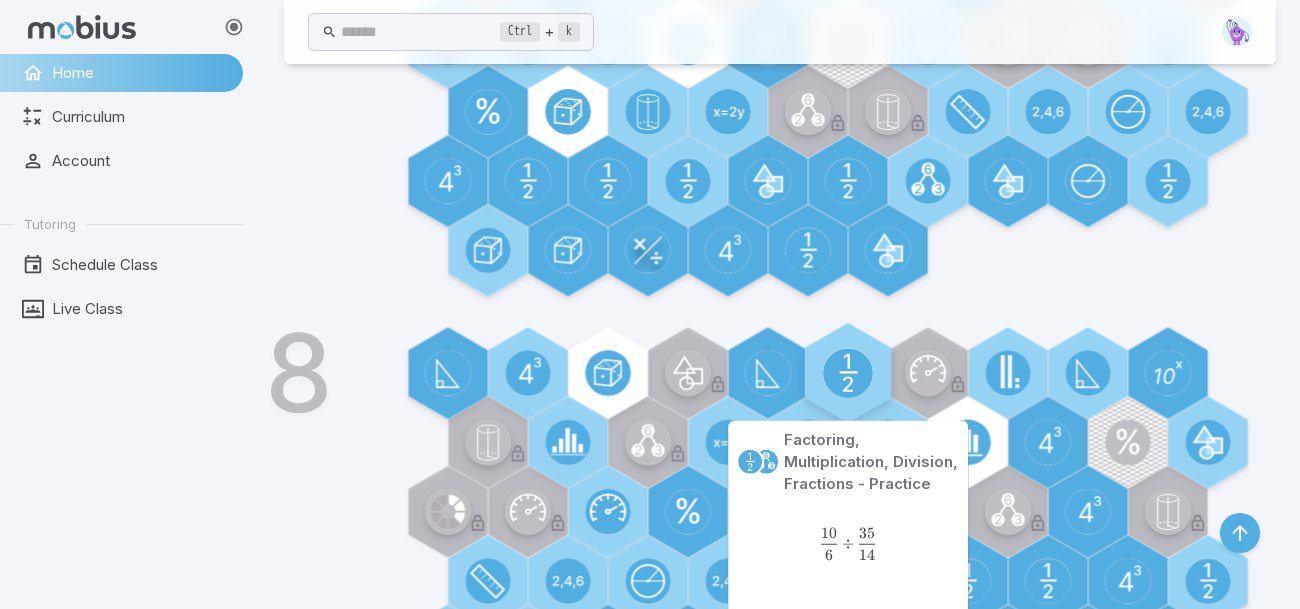 click 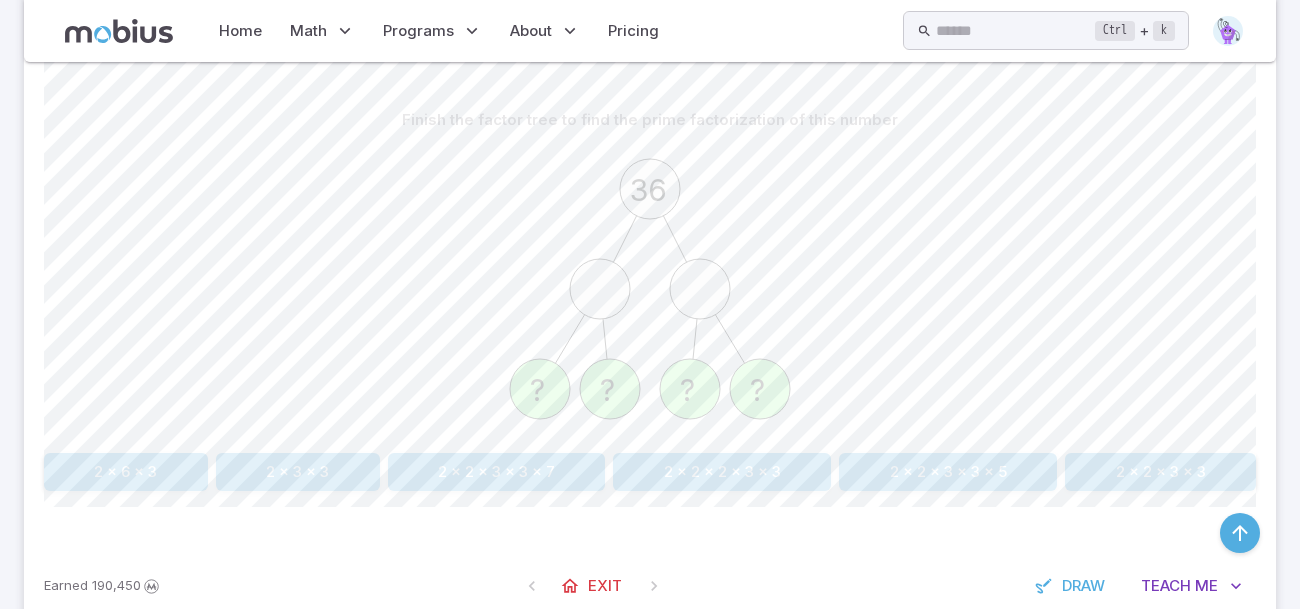 scroll, scrollTop: 521, scrollLeft: 0, axis: vertical 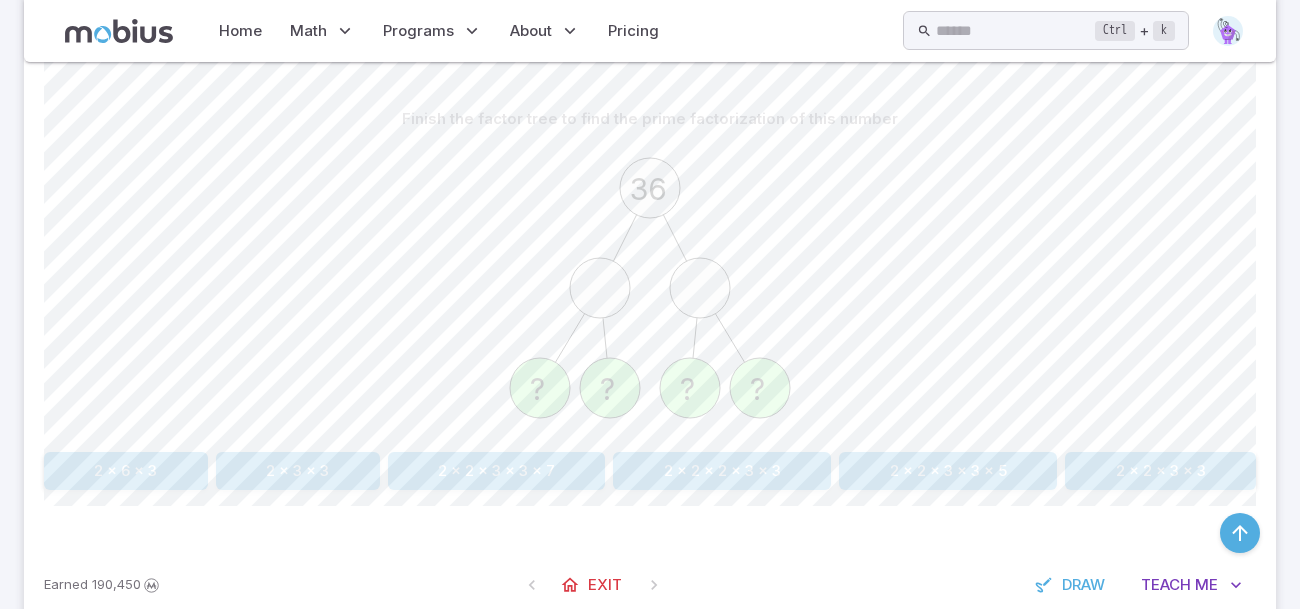 click on "2 x 2 x 3 x 3" at bounding box center [1160, 471] 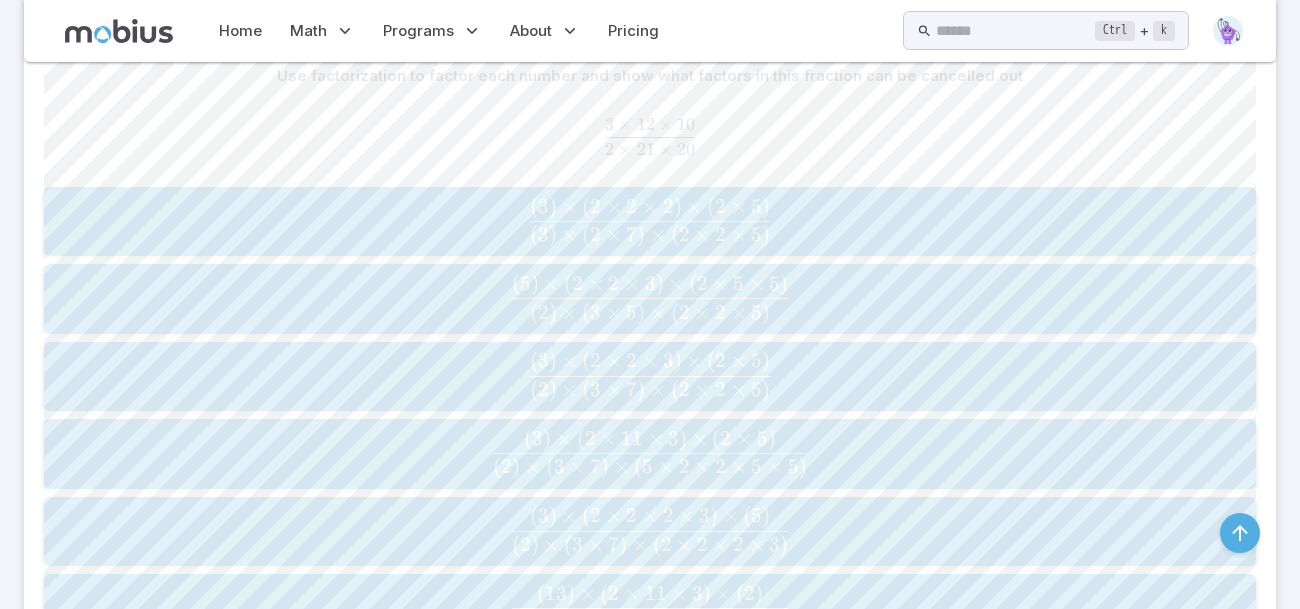 scroll, scrollTop: 573, scrollLeft: 0, axis: vertical 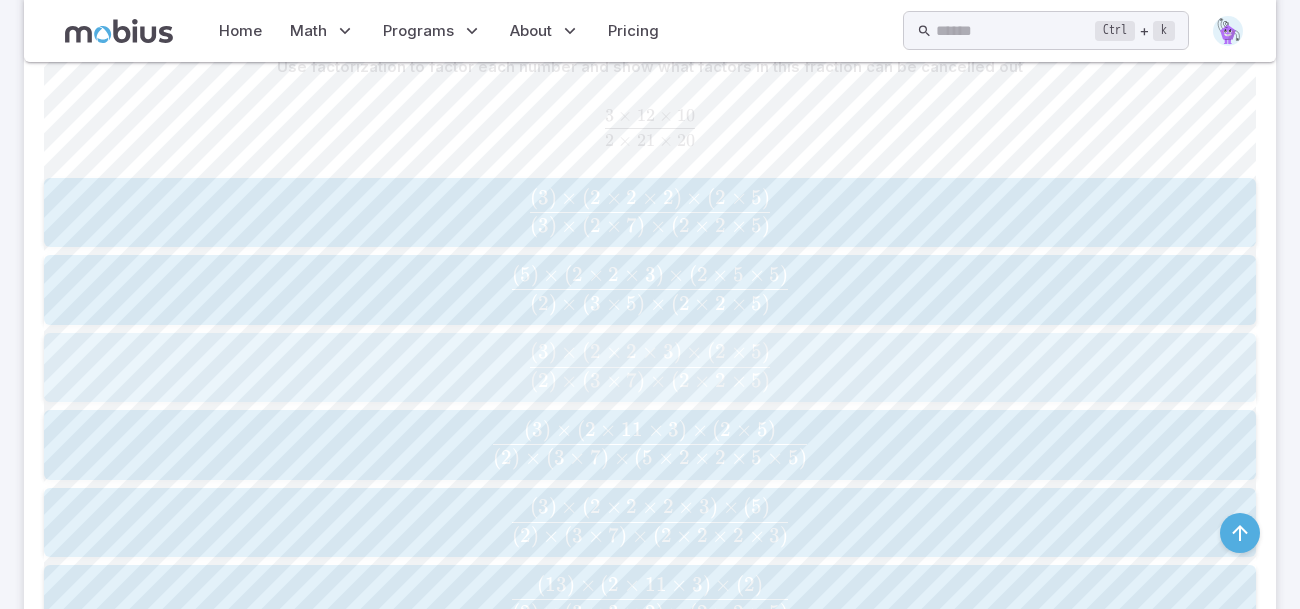 click on "×" at bounding box center (614, 380) 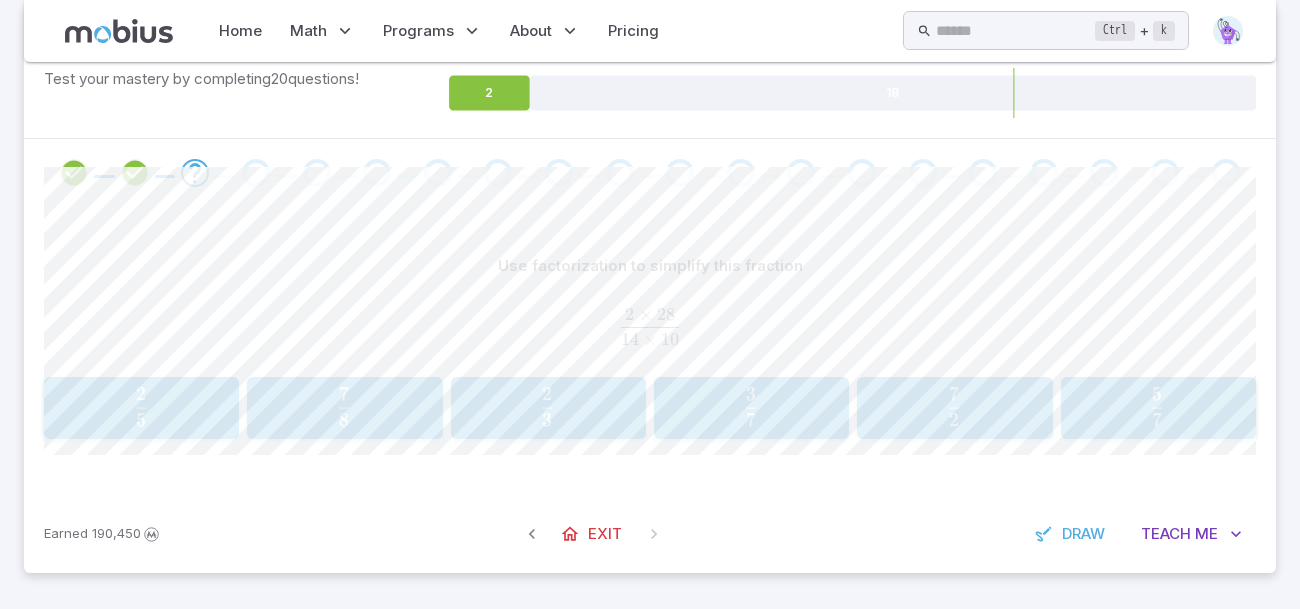 scroll, scrollTop: 373, scrollLeft: 0, axis: vertical 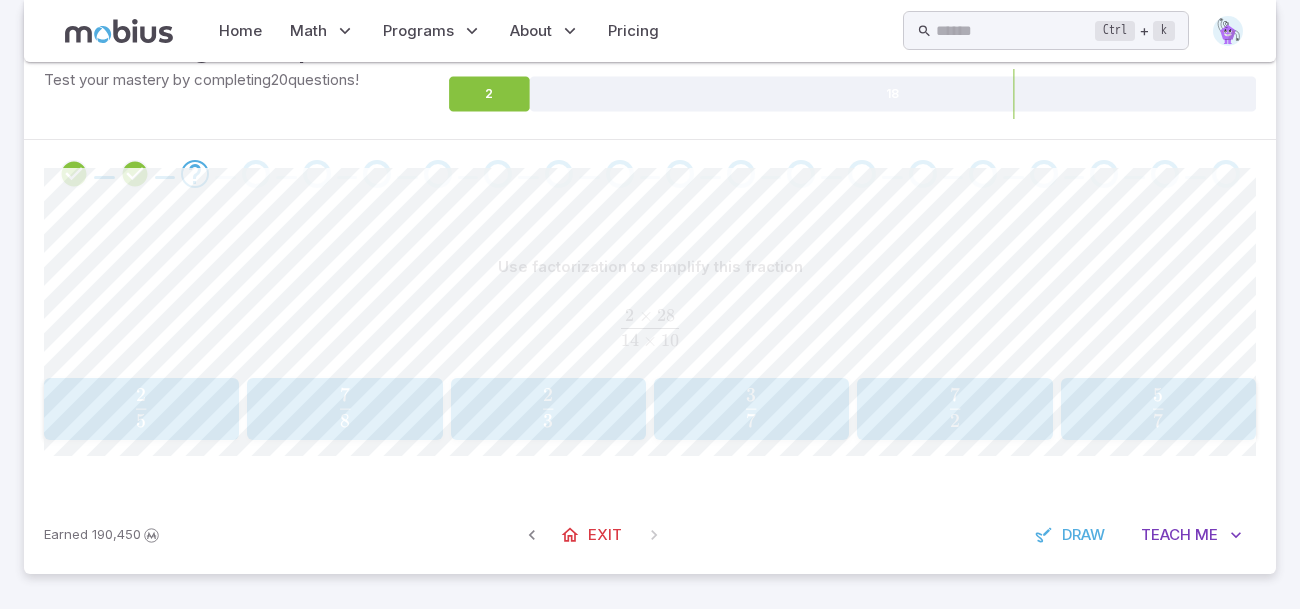click on "5 2 ​" at bounding box center (141, 408) 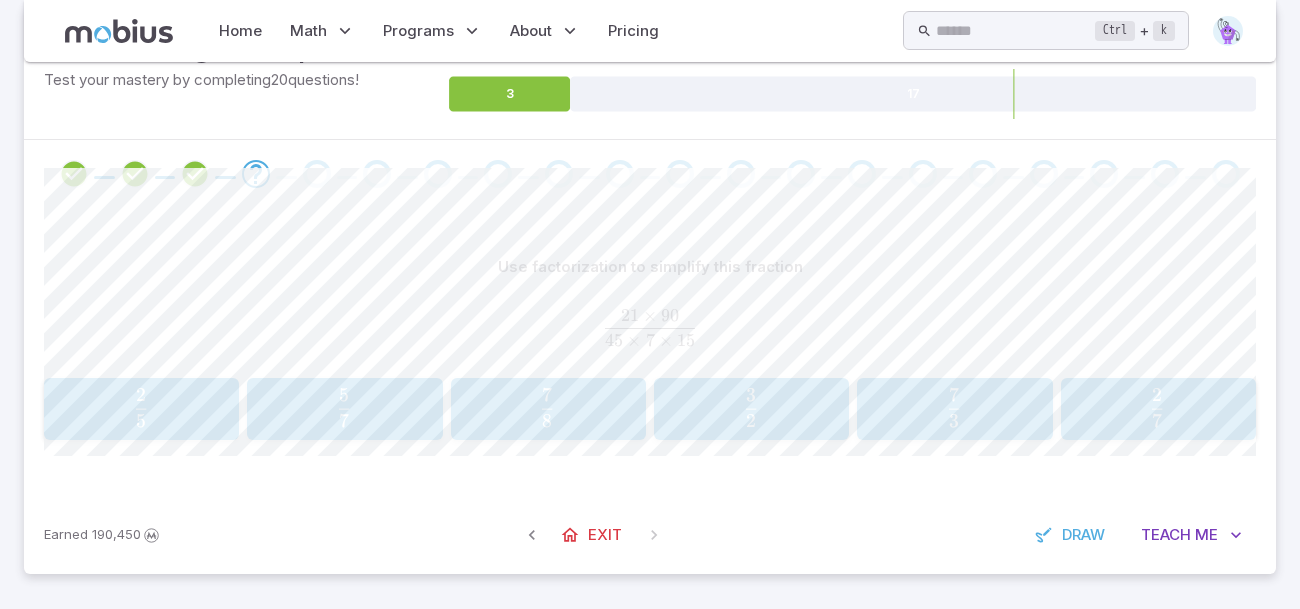 click on "5 2 ​" at bounding box center [140, 408] 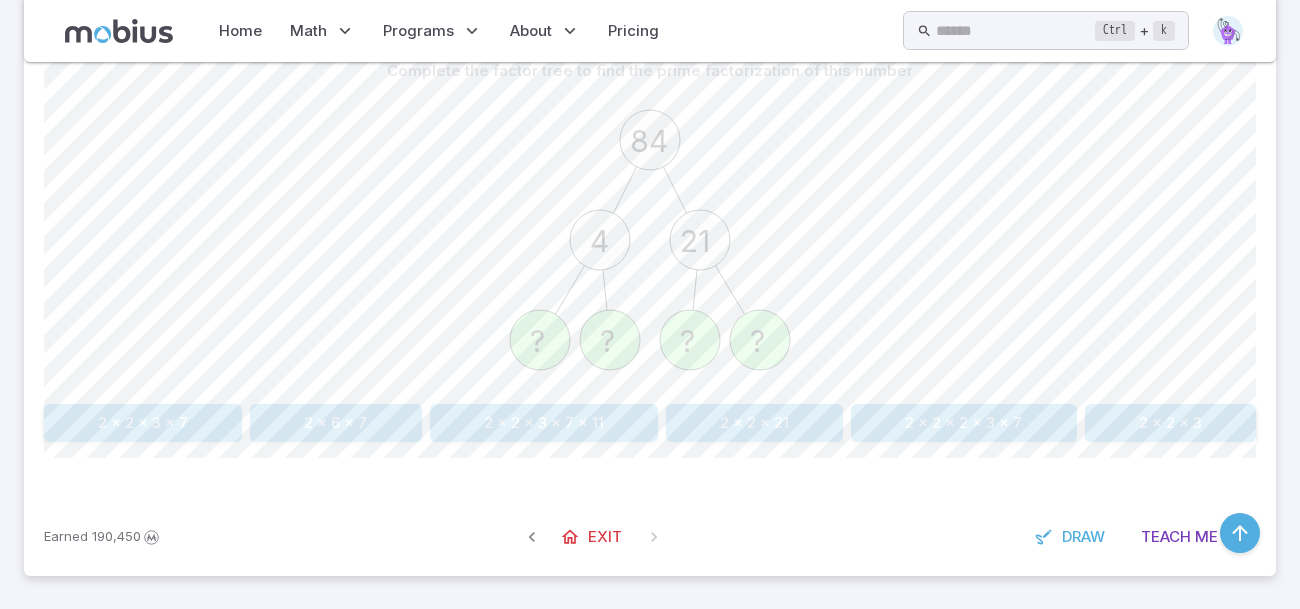 scroll, scrollTop: 571, scrollLeft: 0, axis: vertical 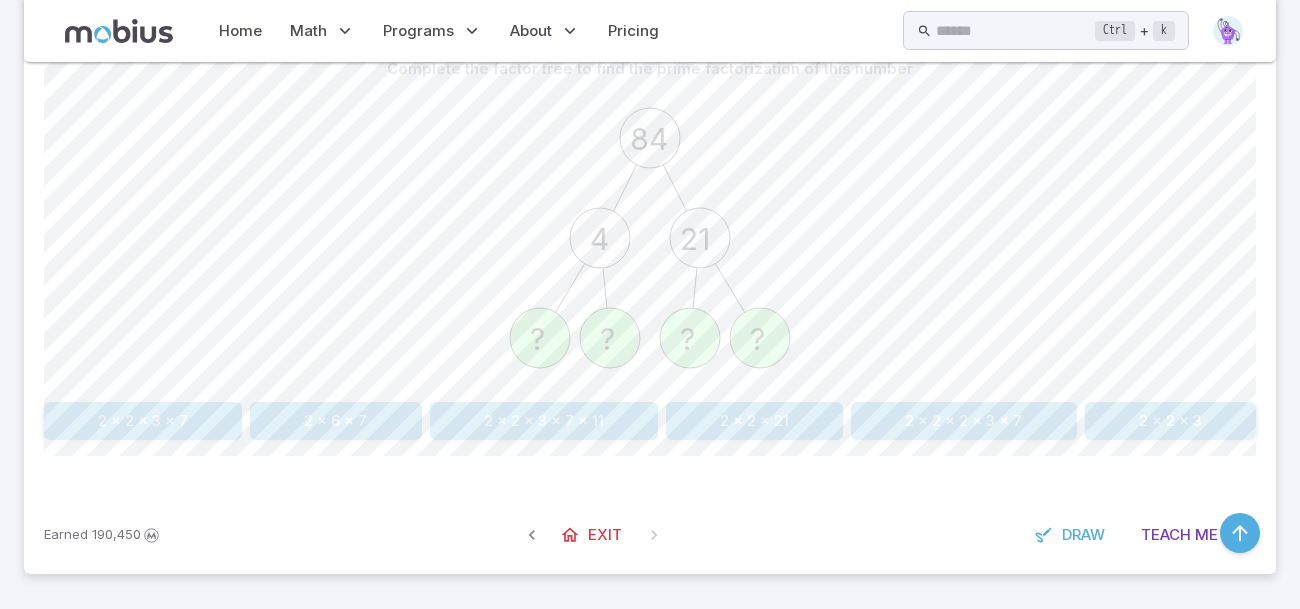 click on "2 x 2 x 3 x 7" at bounding box center (143, 421) 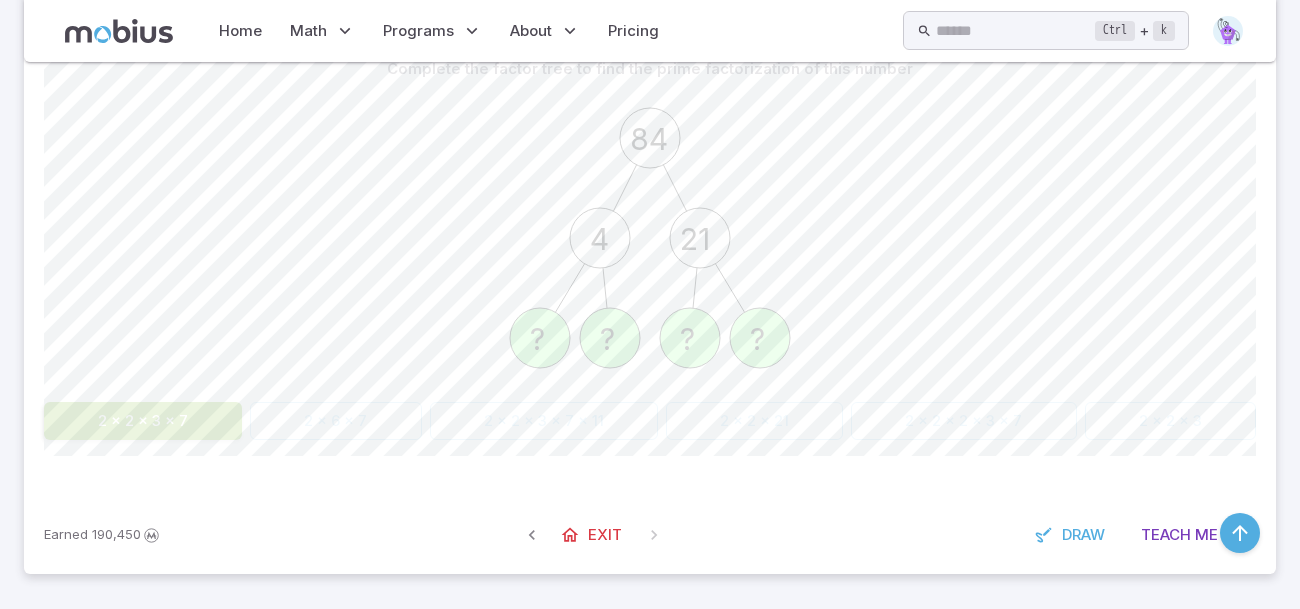 scroll, scrollTop: 325, scrollLeft: 0, axis: vertical 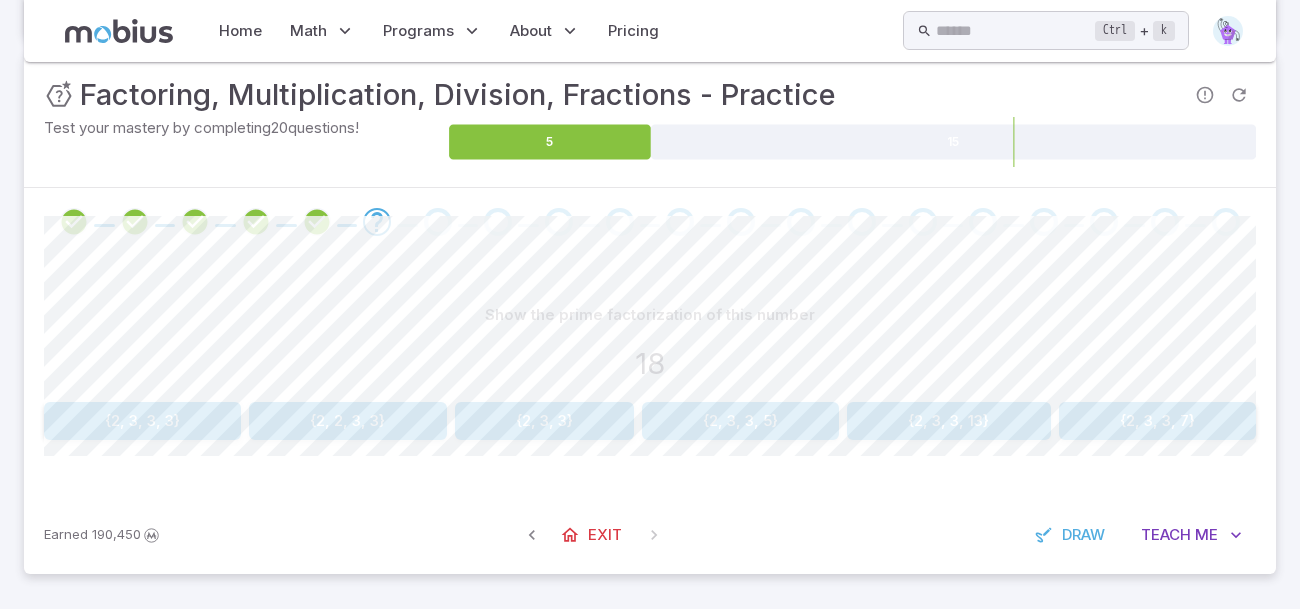 click on "{2, 3, 3}" at bounding box center [544, 421] 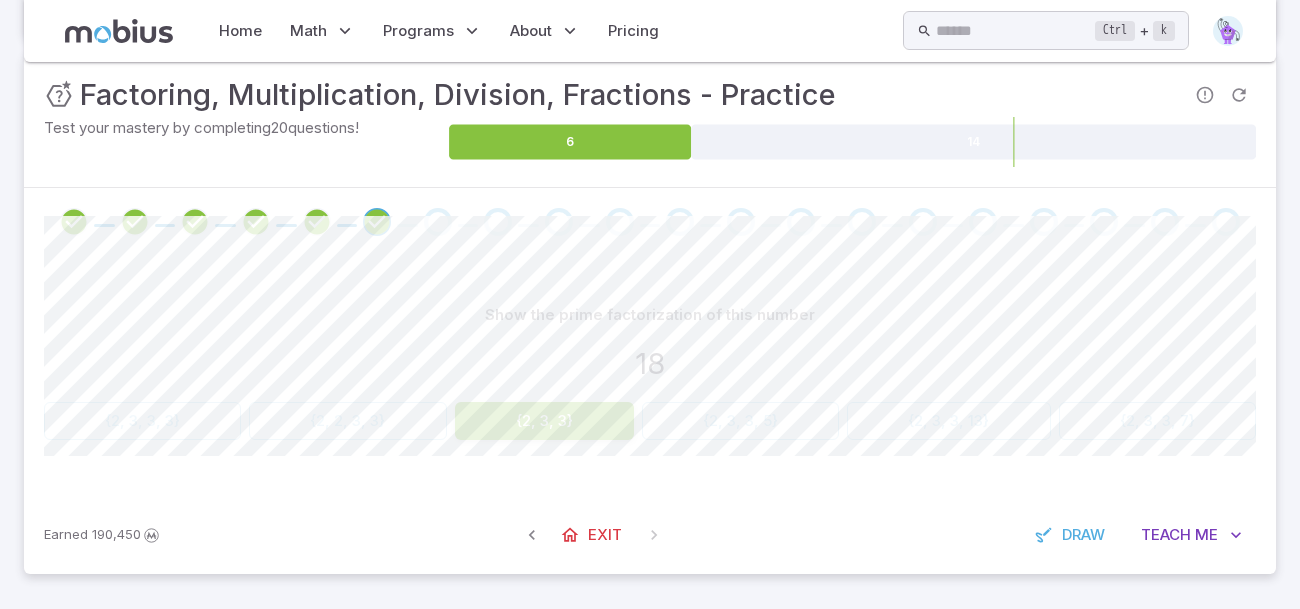 click on "Show the prime factorization of this number" at bounding box center (650, 315) 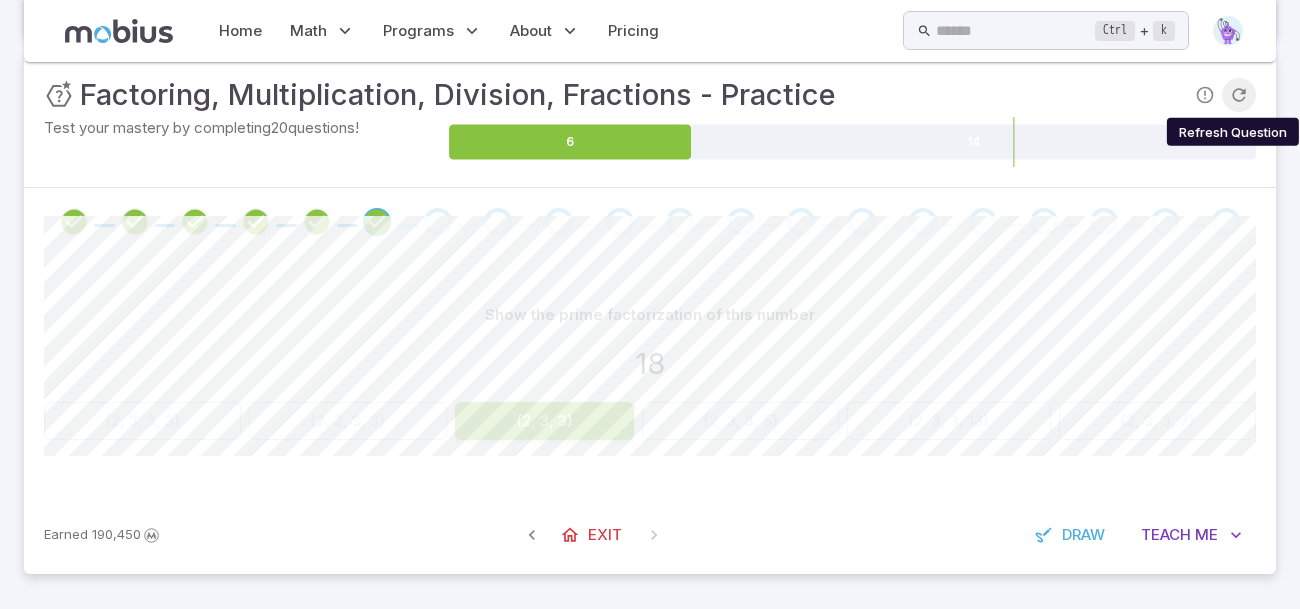 click at bounding box center [1239, 95] 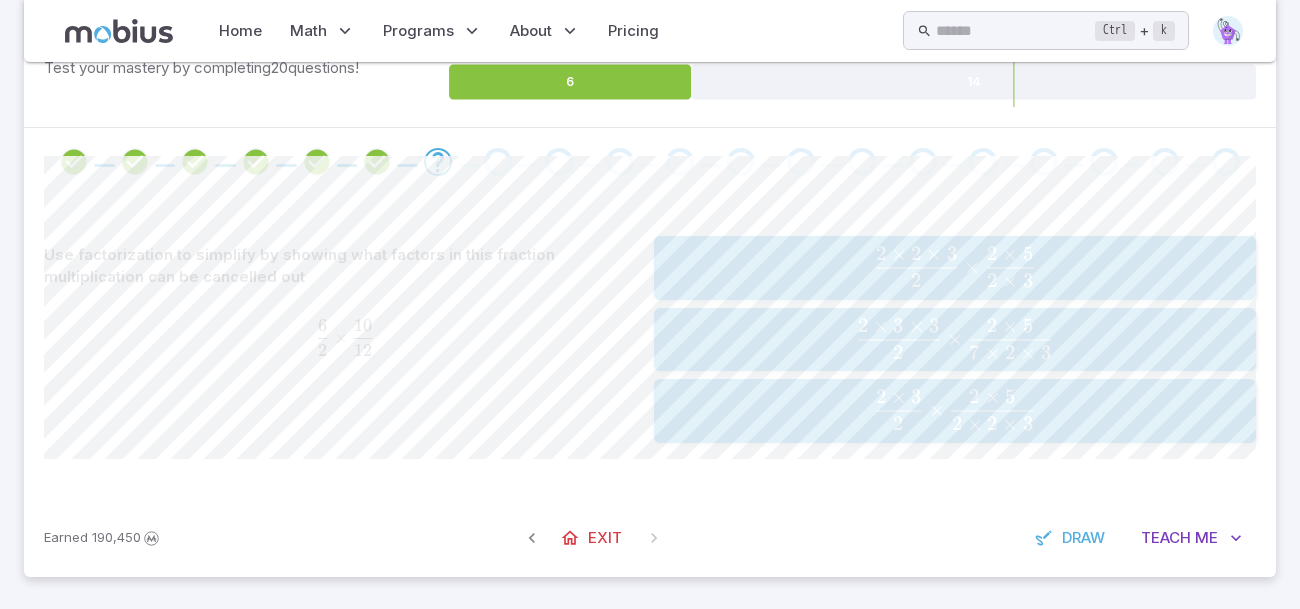 scroll, scrollTop: 388, scrollLeft: 0, axis: vertical 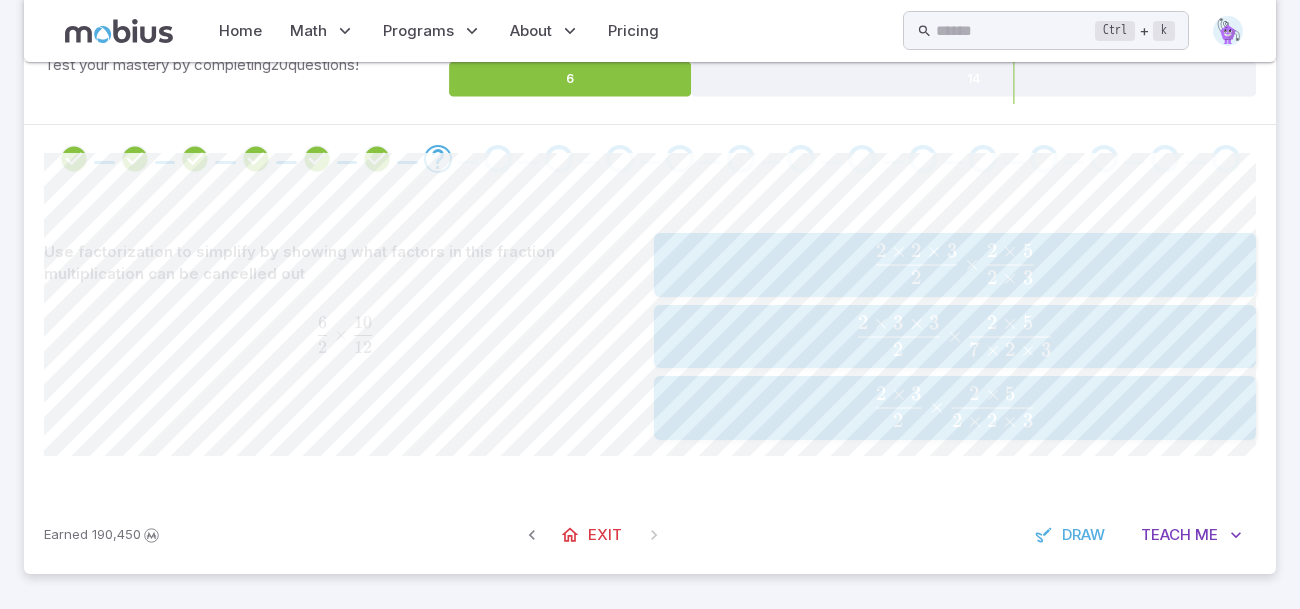 click on "2 2 × 3 ​ × 2 × 2 × 3 2 × 5 ​" at bounding box center [954, 407] 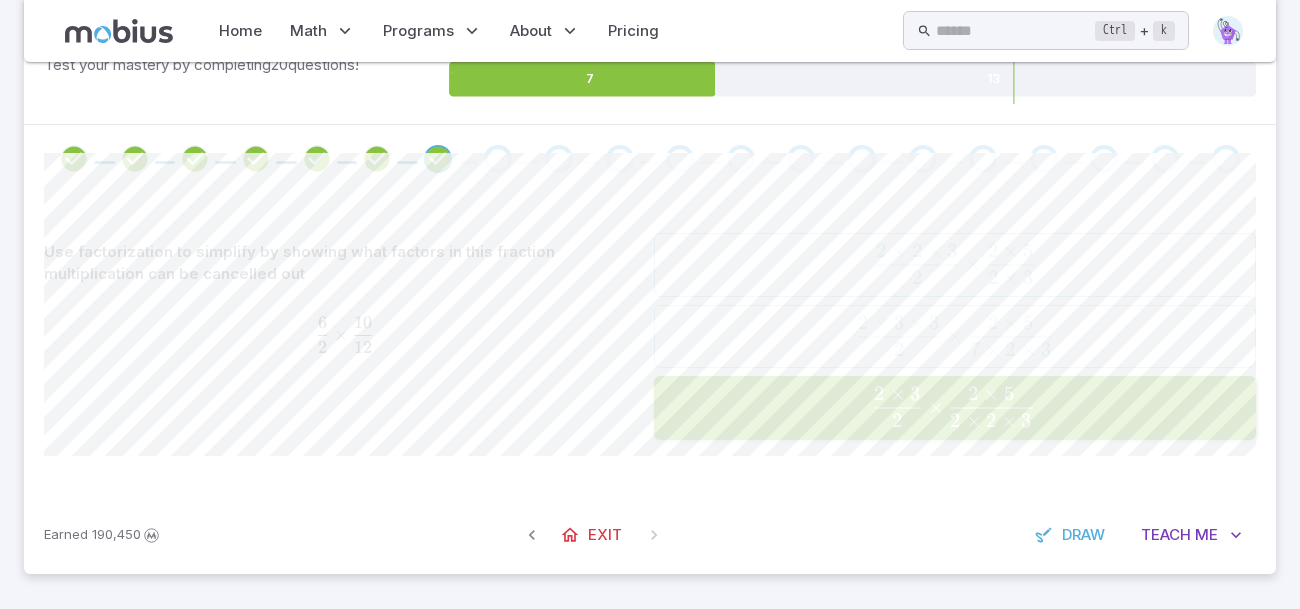 scroll, scrollTop: 373, scrollLeft: 0, axis: vertical 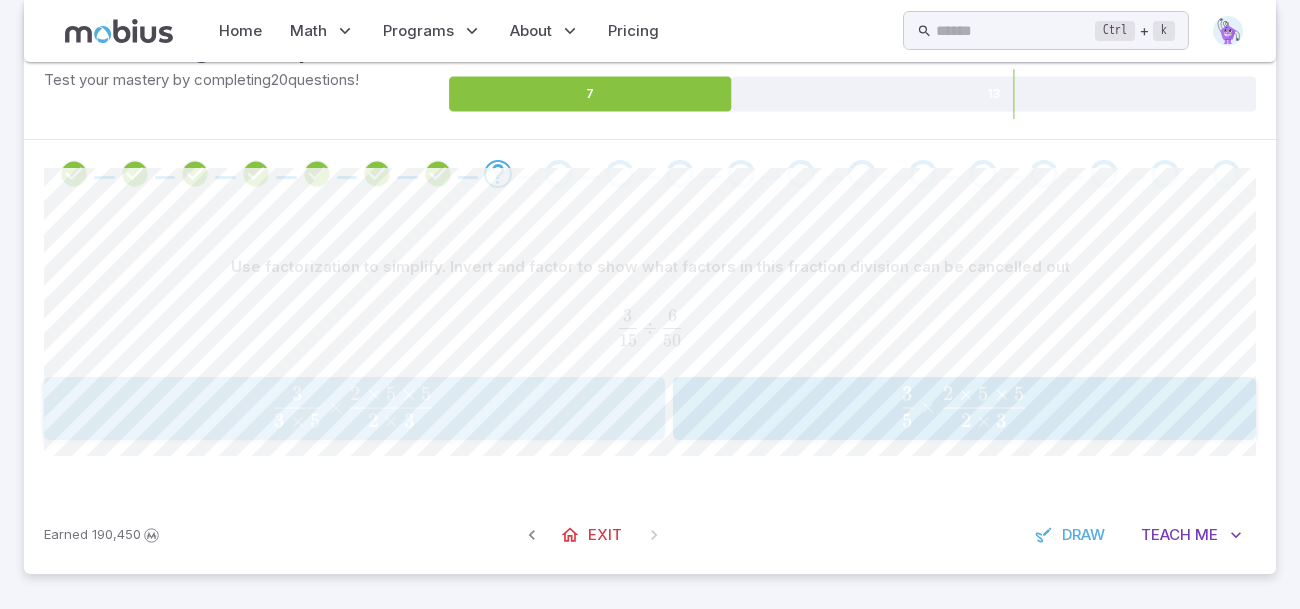 click on "3 × 5 3 ​ × 2 × 3 2 × 5 × 5 ​" at bounding box center [353, 407] 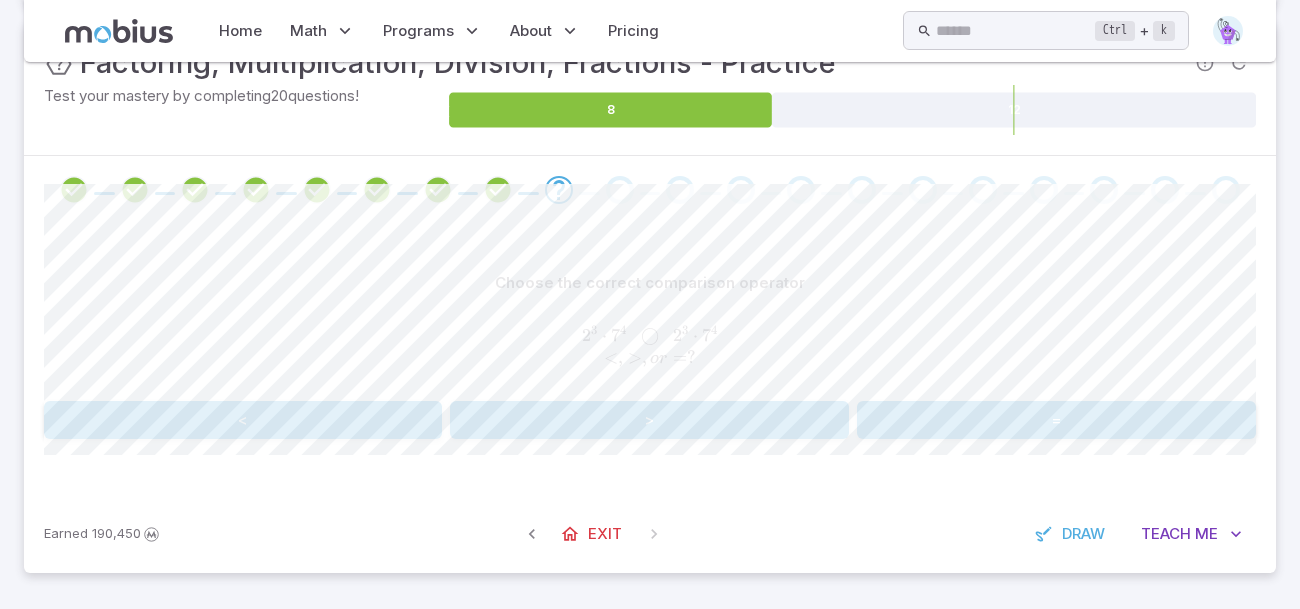scroll, scrollTop: 355, scrollLeft: 0, axis: vertical 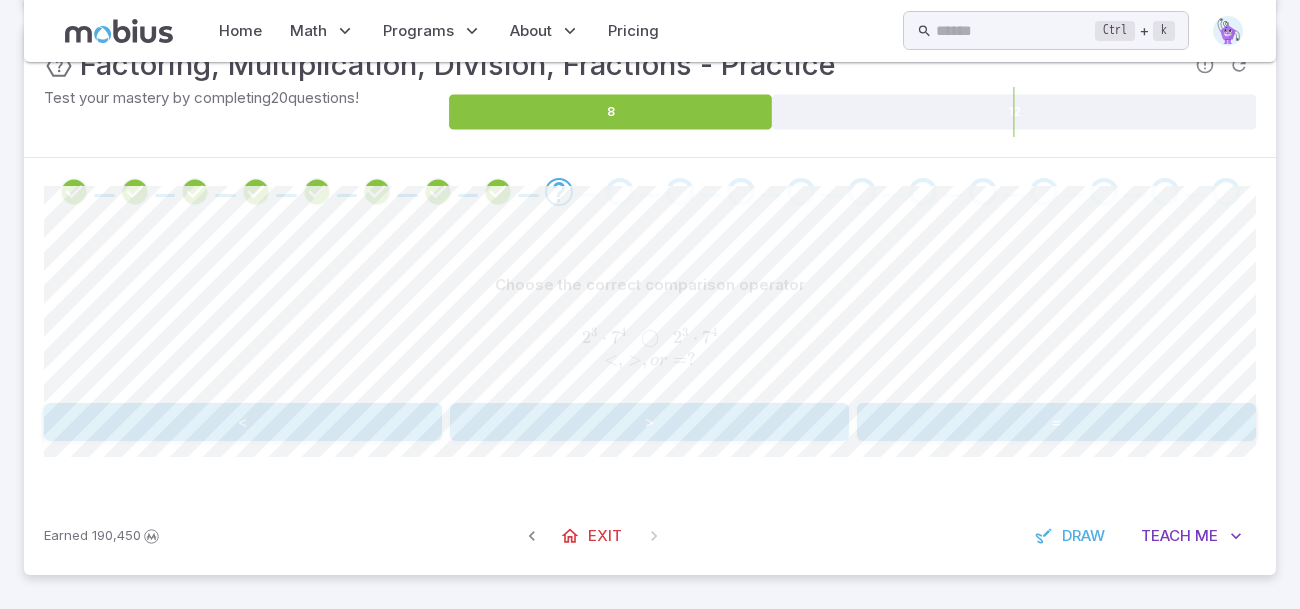 click on "Choose the correct comparison operator 2 3 ⋅ 7 4       ◯       2 3 ⋅ 7 4 < , > , o r = ? 2^{3}\cdot7^{4}\;\; \bigcirc \;\;2^{3}\cdot7^{4}\\<, >, or = ? 2 3 ⋅ 7 4 ◯ 2 3 ⋅ 7 4 < , > , or = ? < > =" at bounding box center [650, 353] 